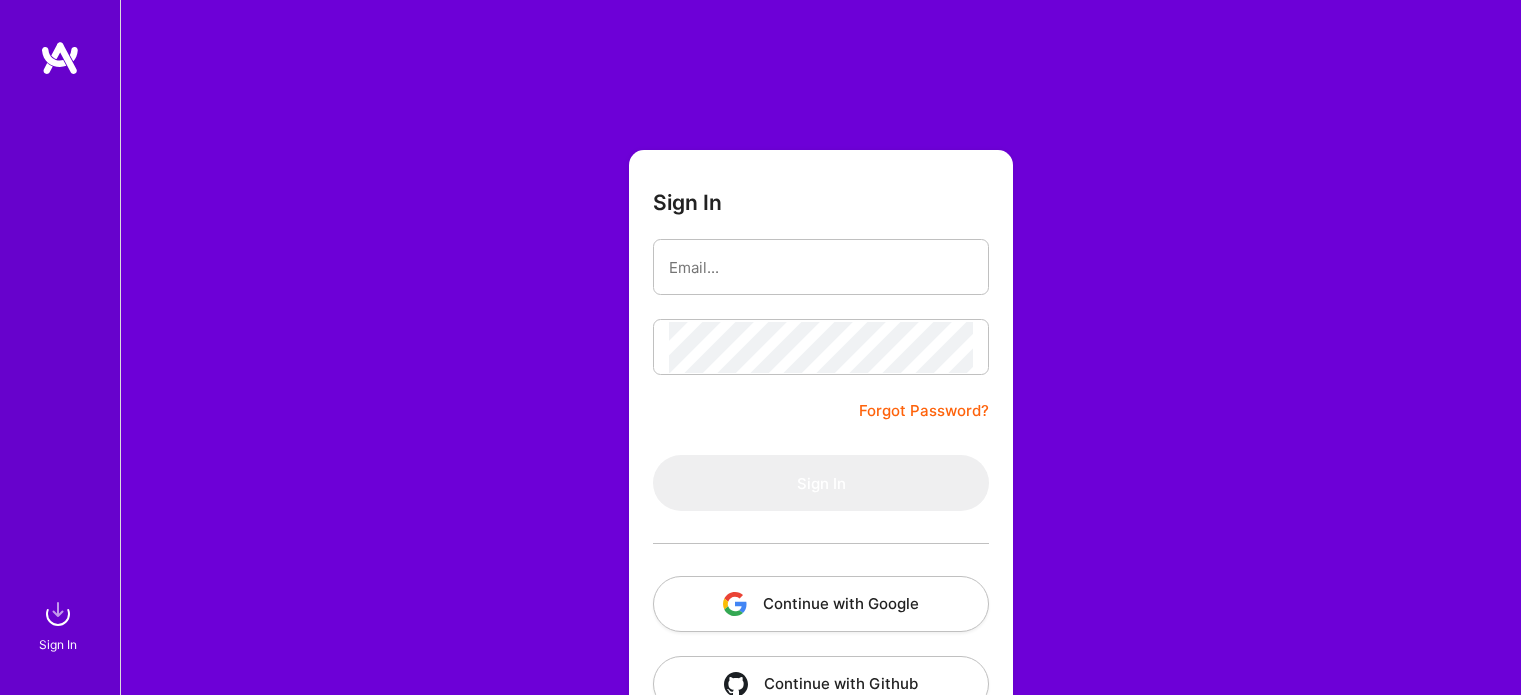 scroll, scrollTop: 0, scrollLeft: 0, axis: both 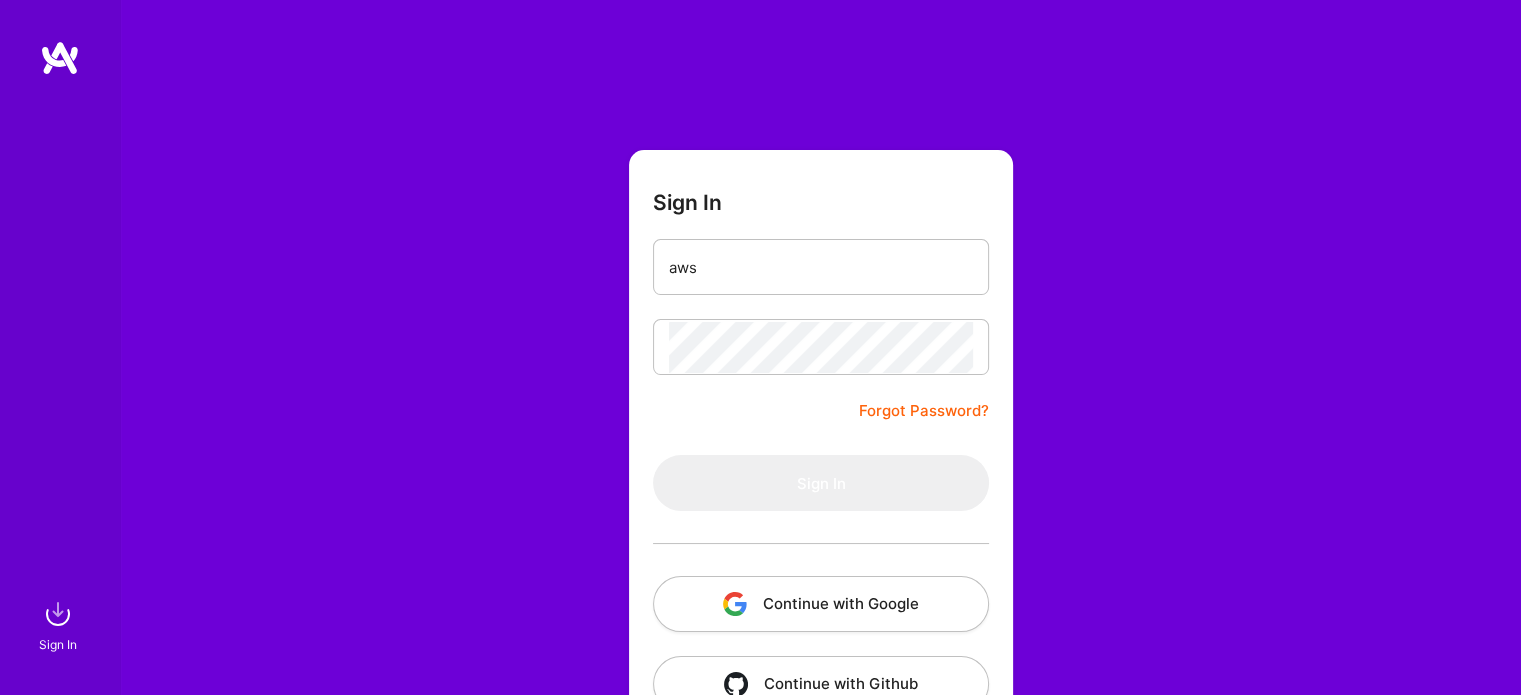type on "[EMAIL]" 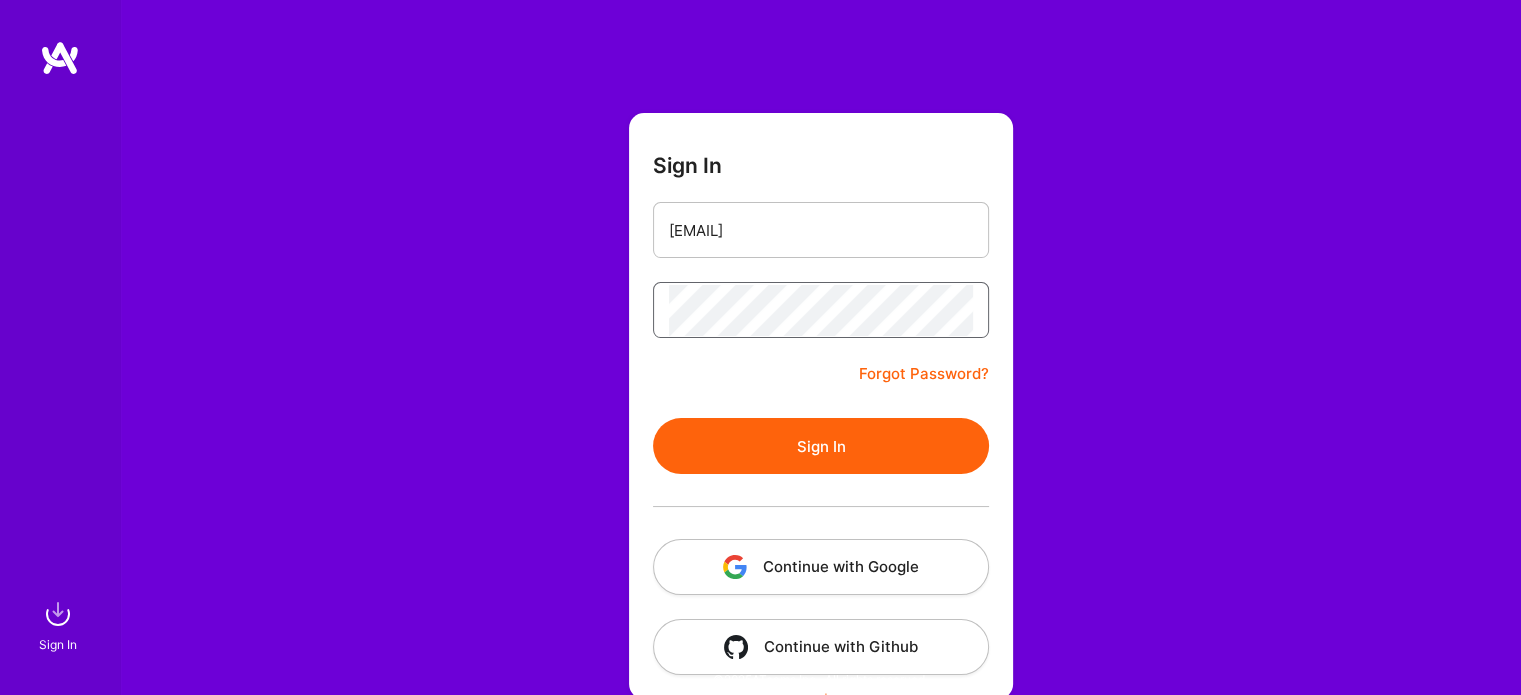 scroll, scrollTop: 56, scrollLeft: 0, axis: vertical 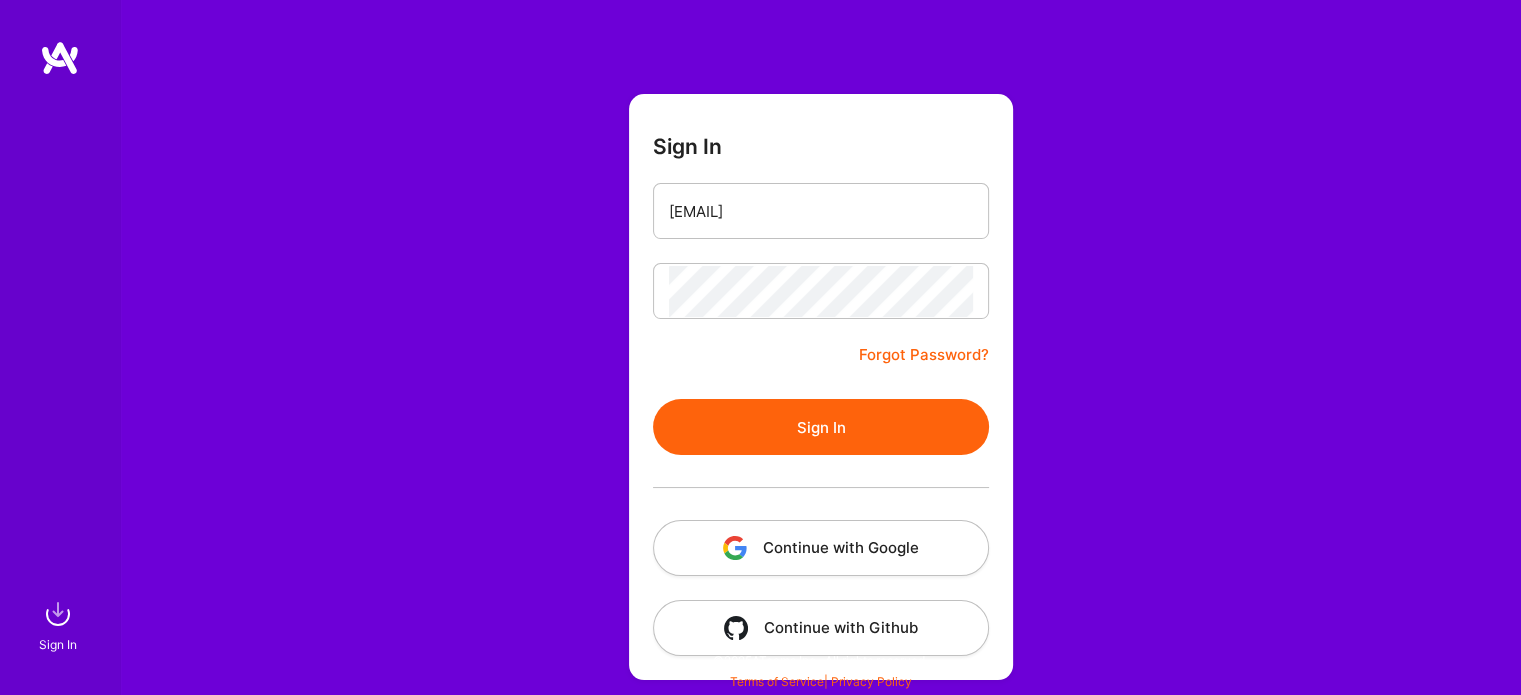 click on "Sign In" at bounding box center [821, 427] 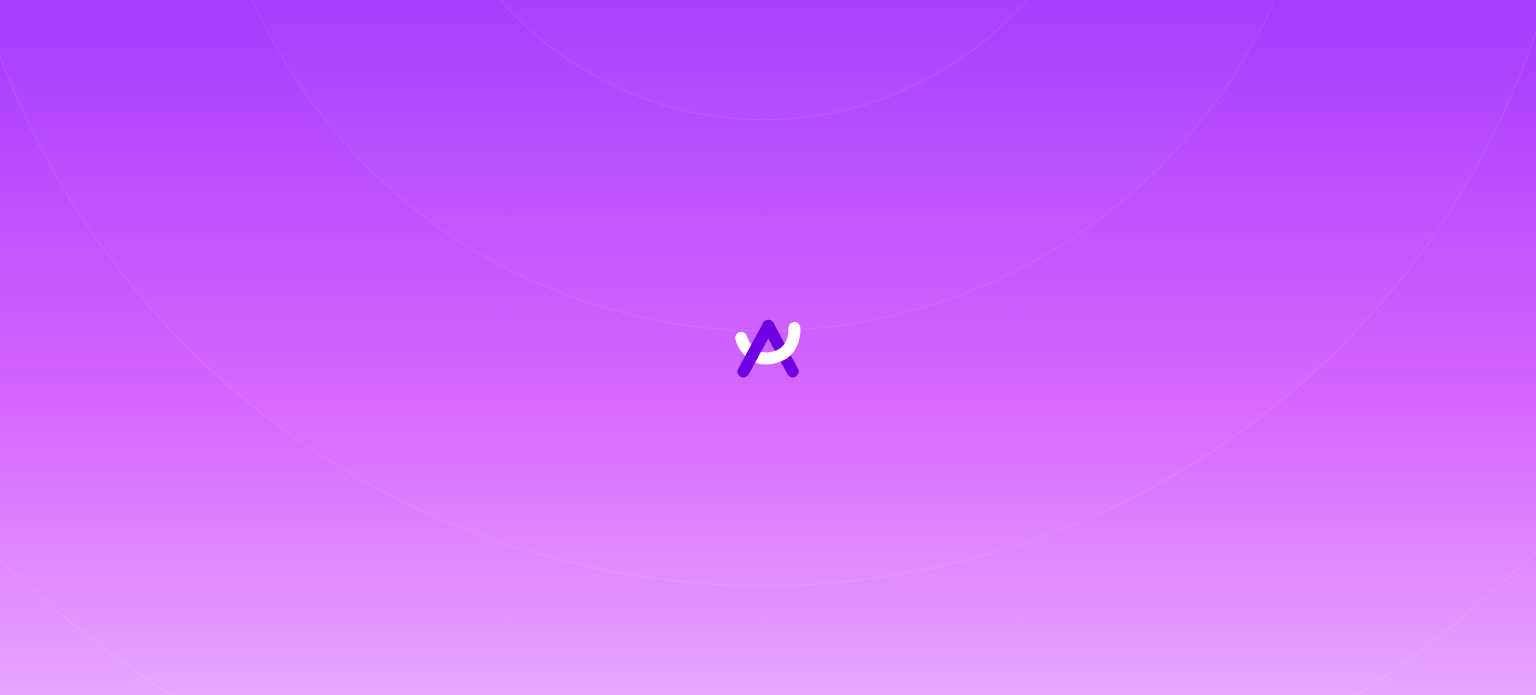 scroll, scrollTop: 0, scrollLeft: 0, axis: both 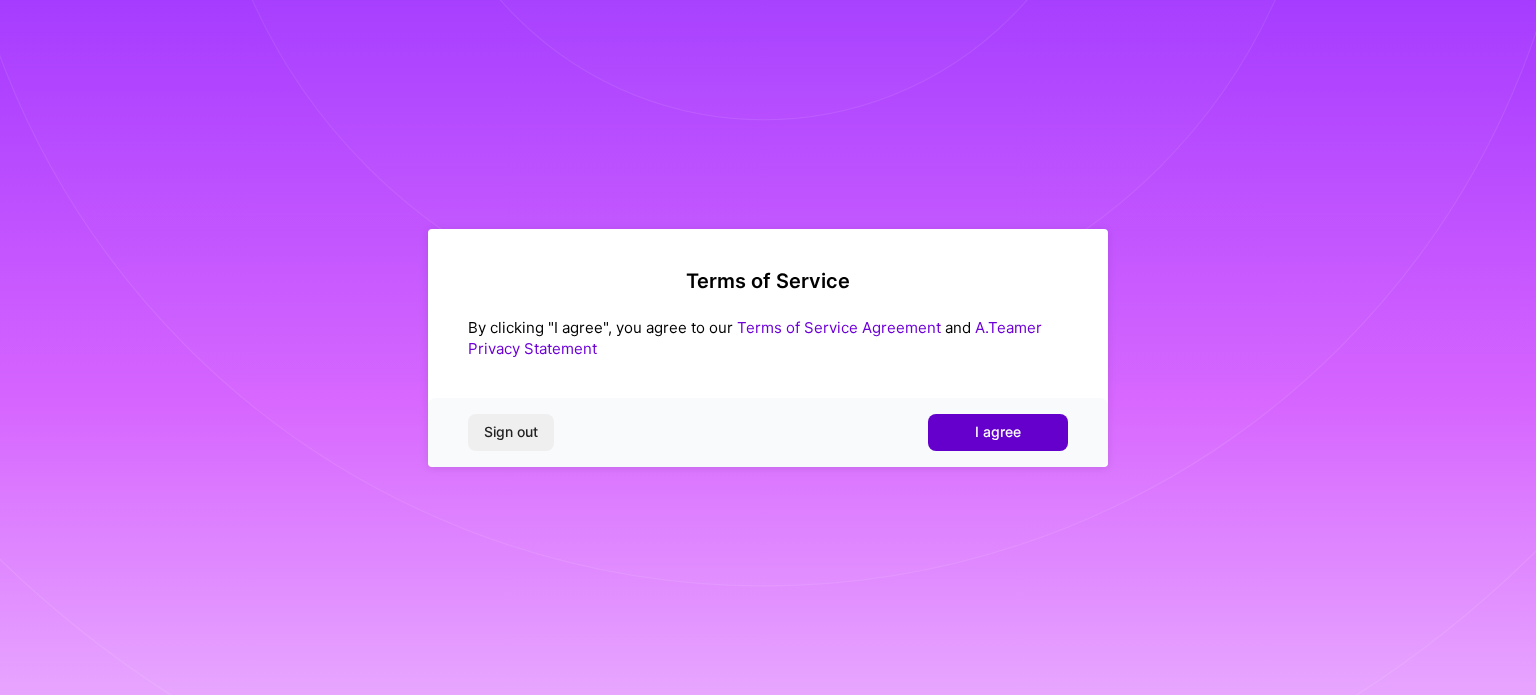 click on "I agree" at bounding box center (998, 432) 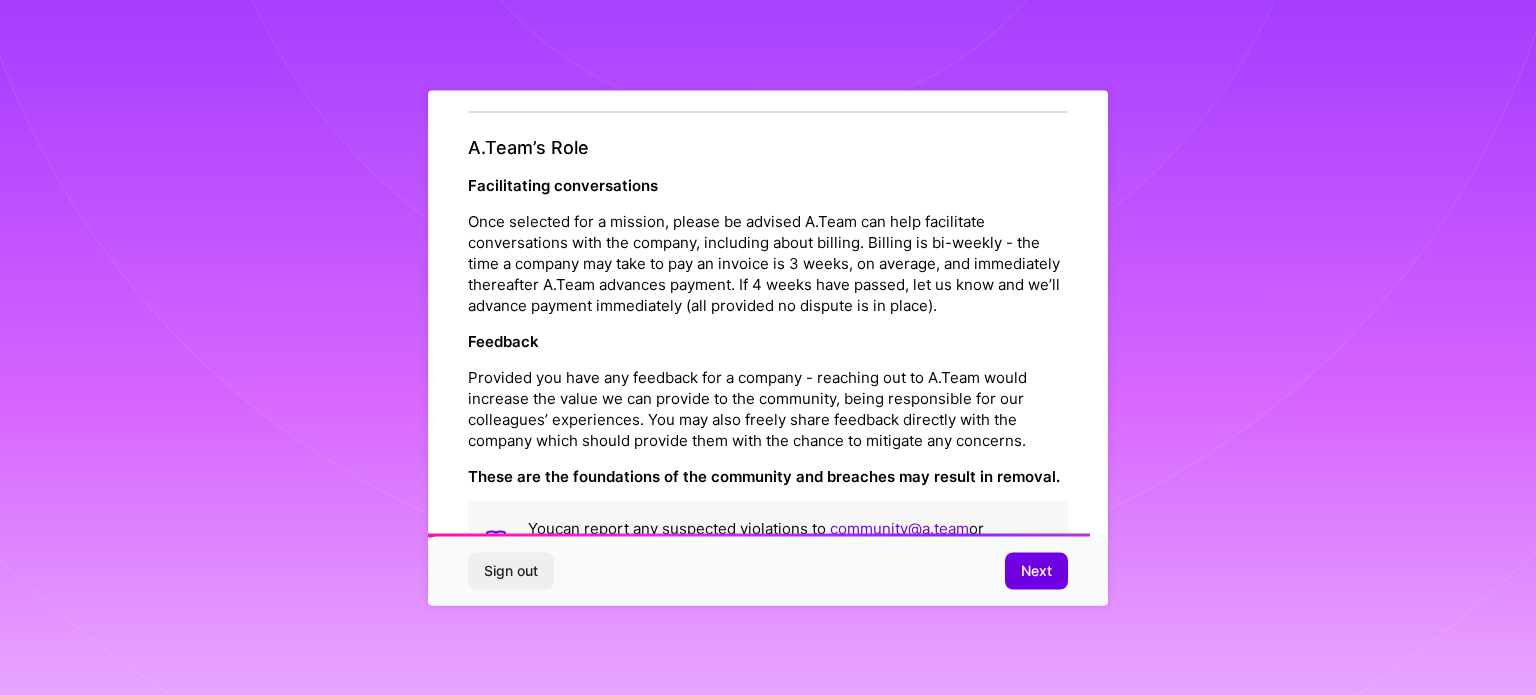 scroll, scrollTop: 2319, scrollLeft: 0, axis: vertical 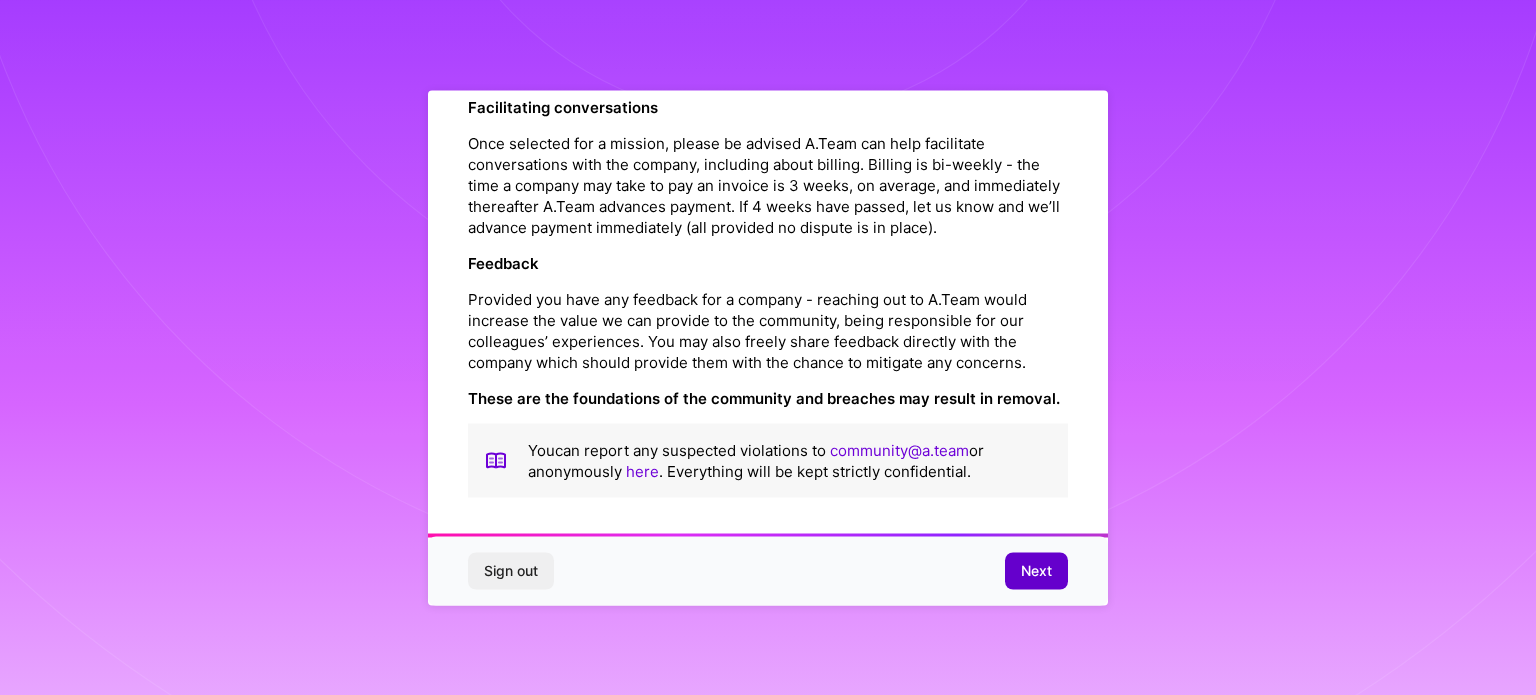 click on "Next" at bounding box center (1036, 571) 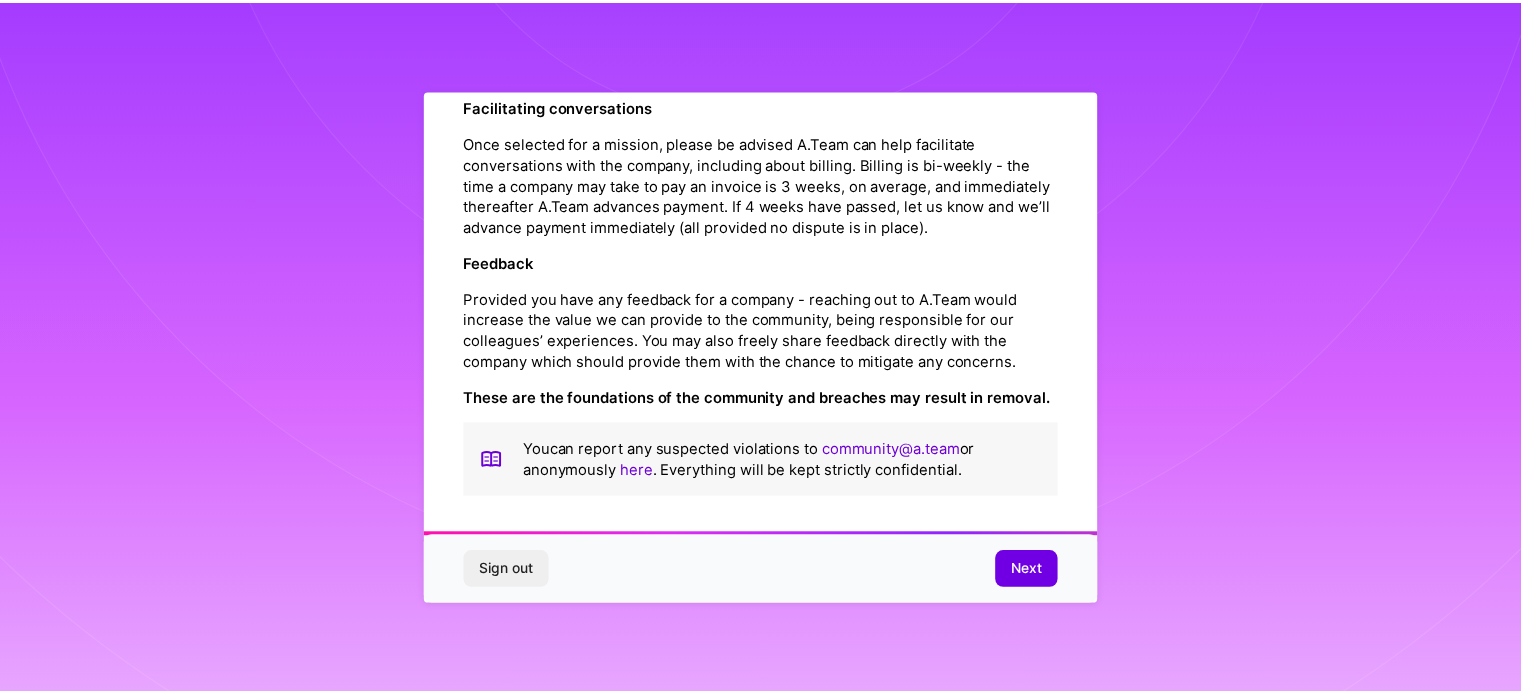 scroll, scrollTop: 24, scrollLeft: 0, axis: vertical 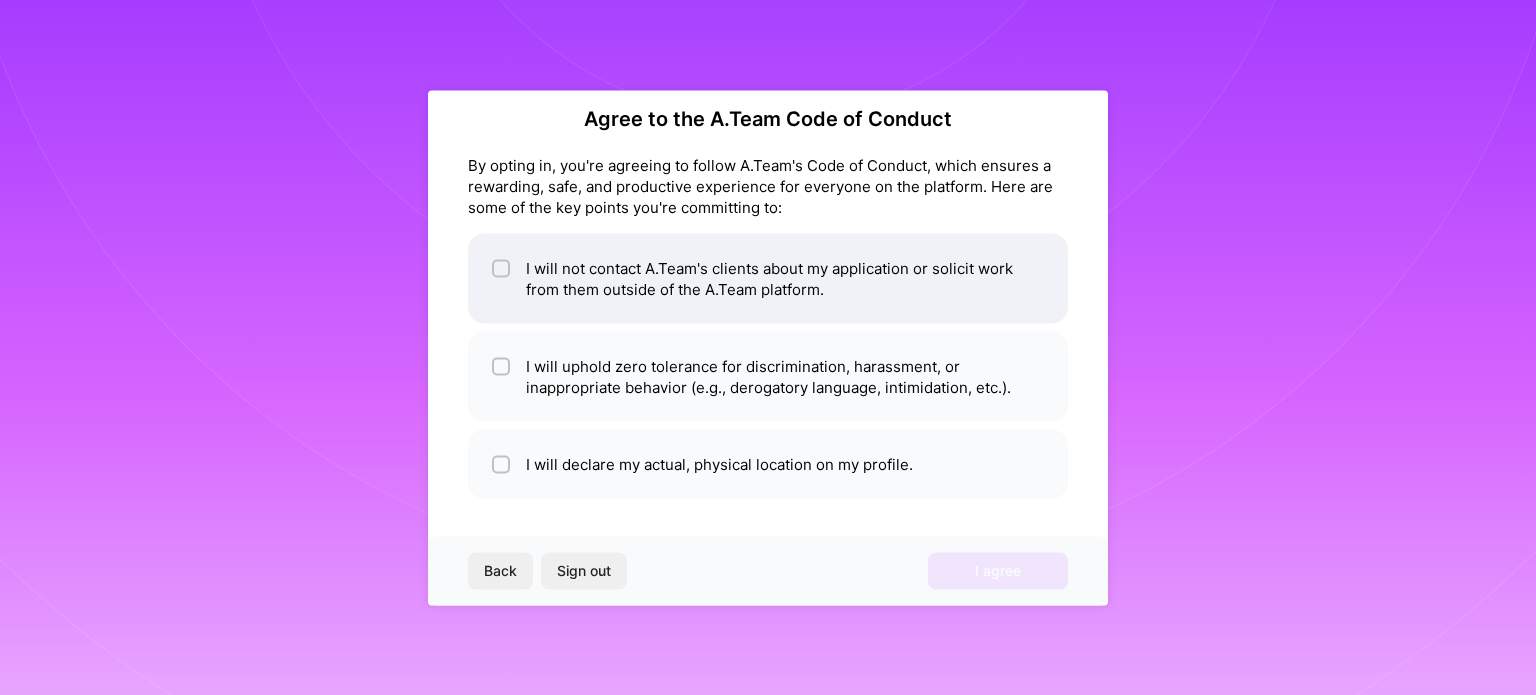 click at bounding box center [503, 269] 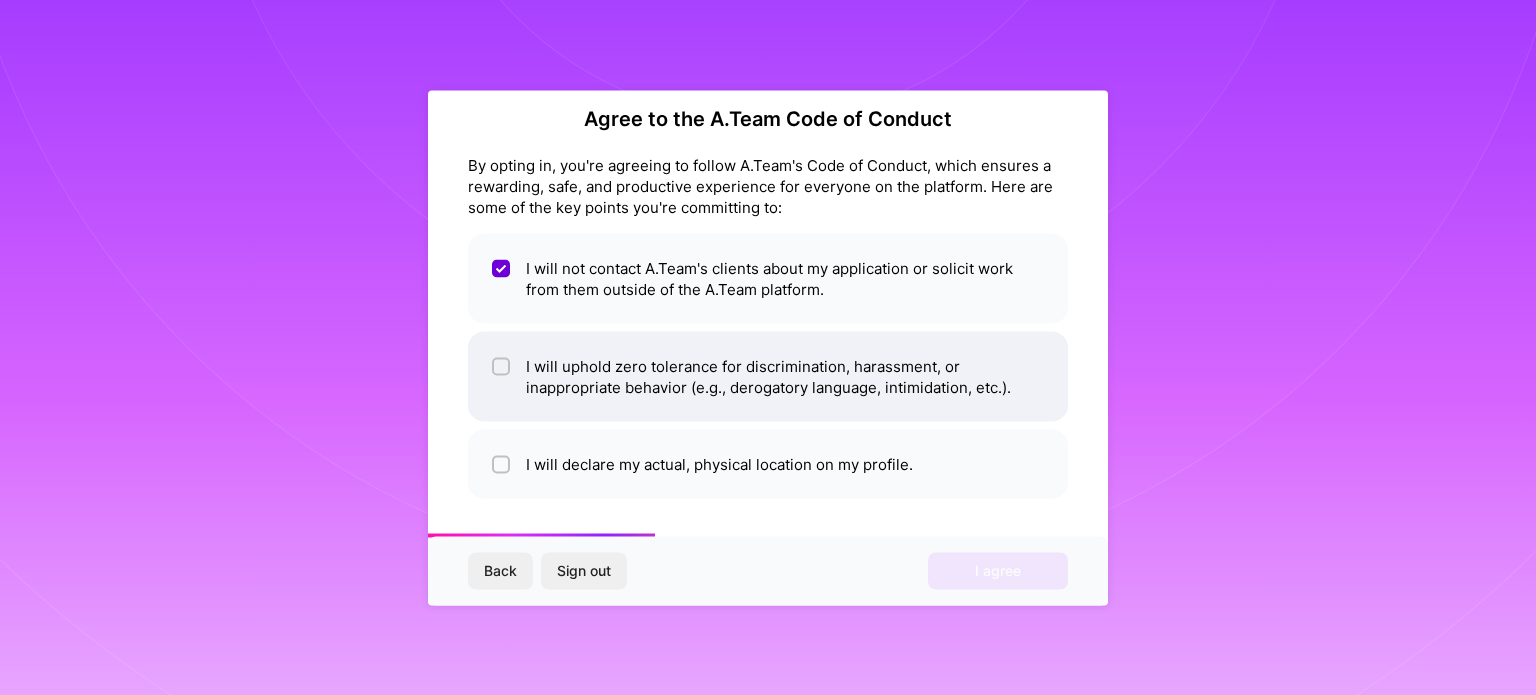 click at bounding box center [503, 367] 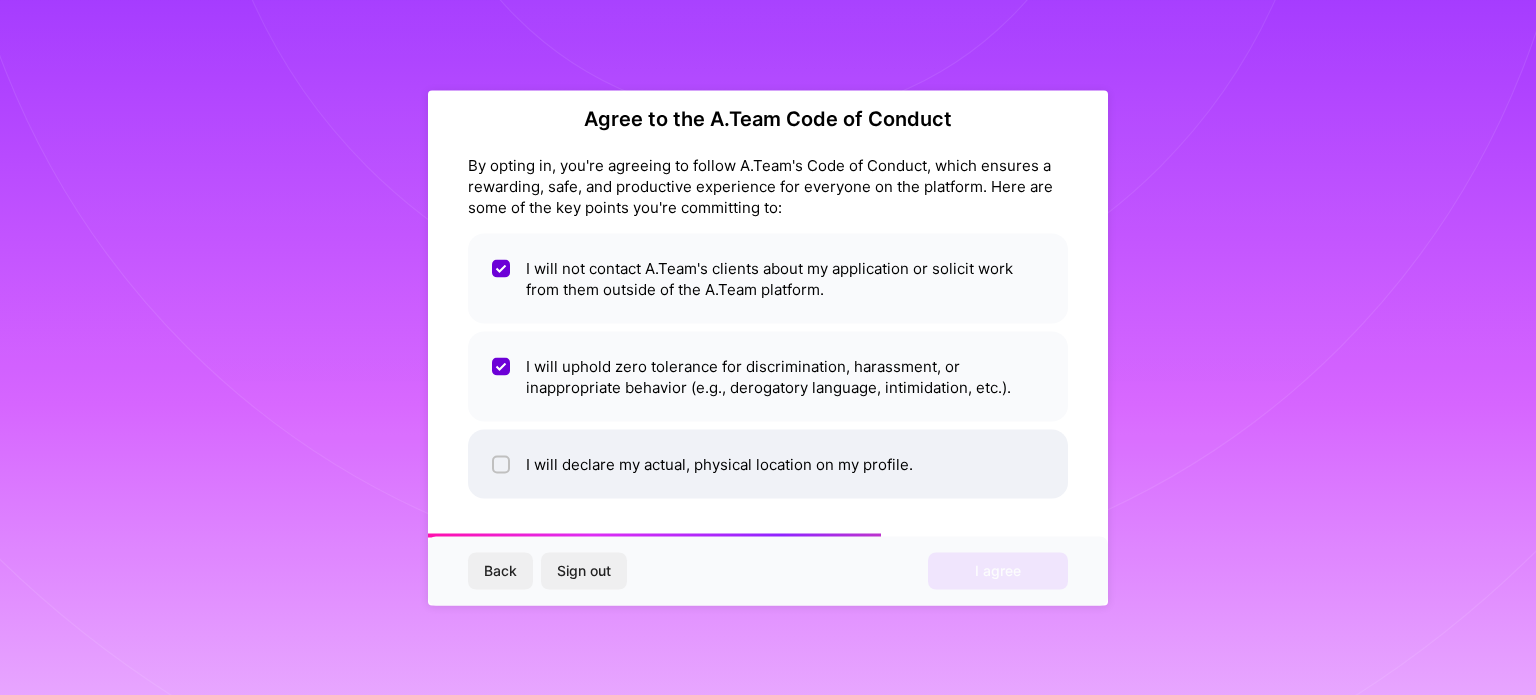 click at bounding box center [503, 465] 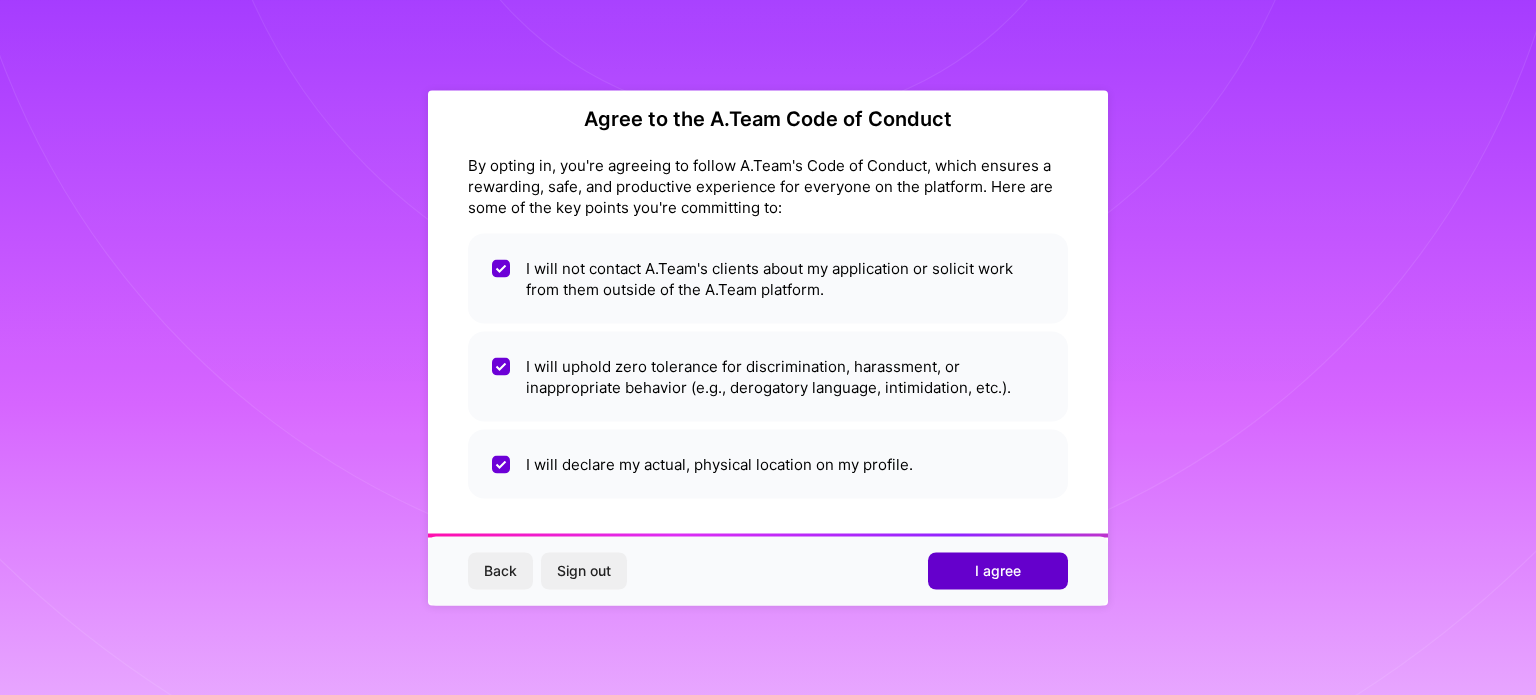 click on "I agree" at bounding box center (998, 571) 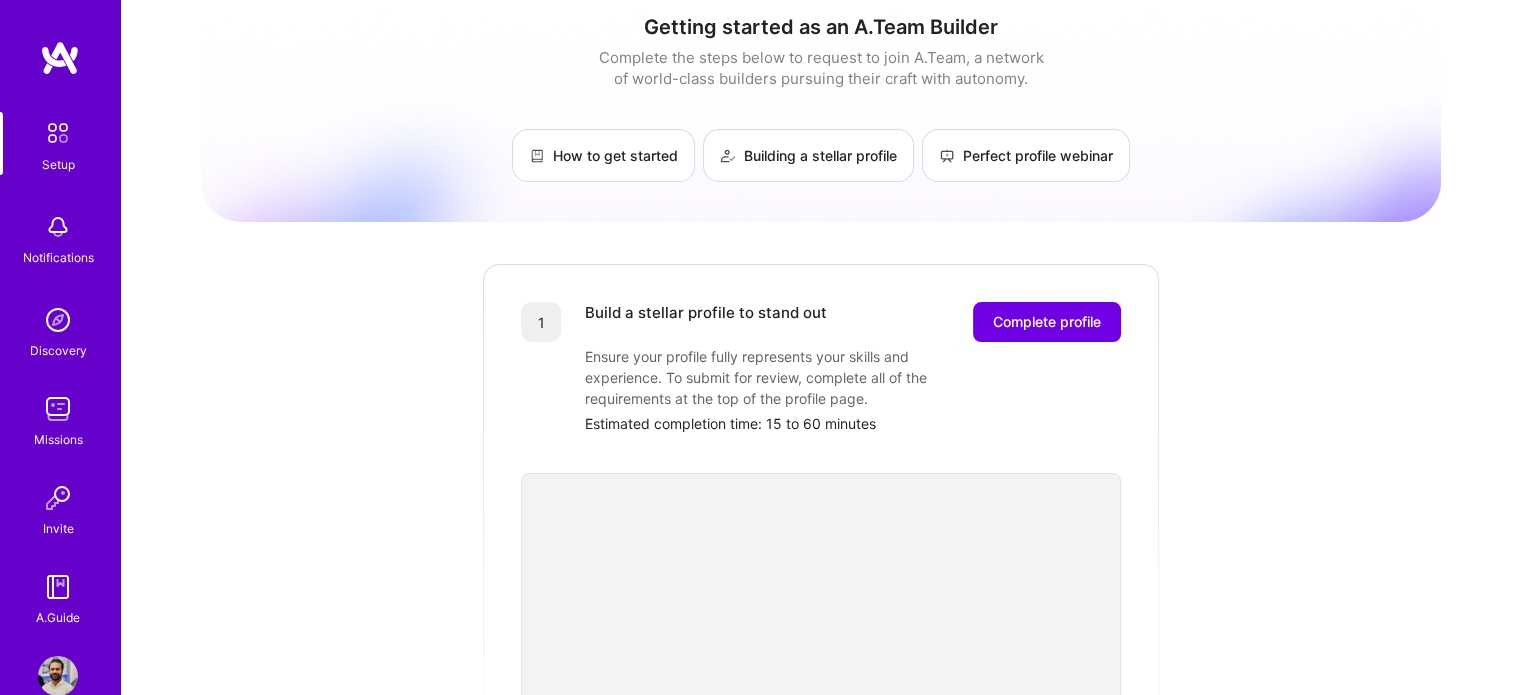 scroll, scrollTop: 0, scrollLeft: 0, axis: both 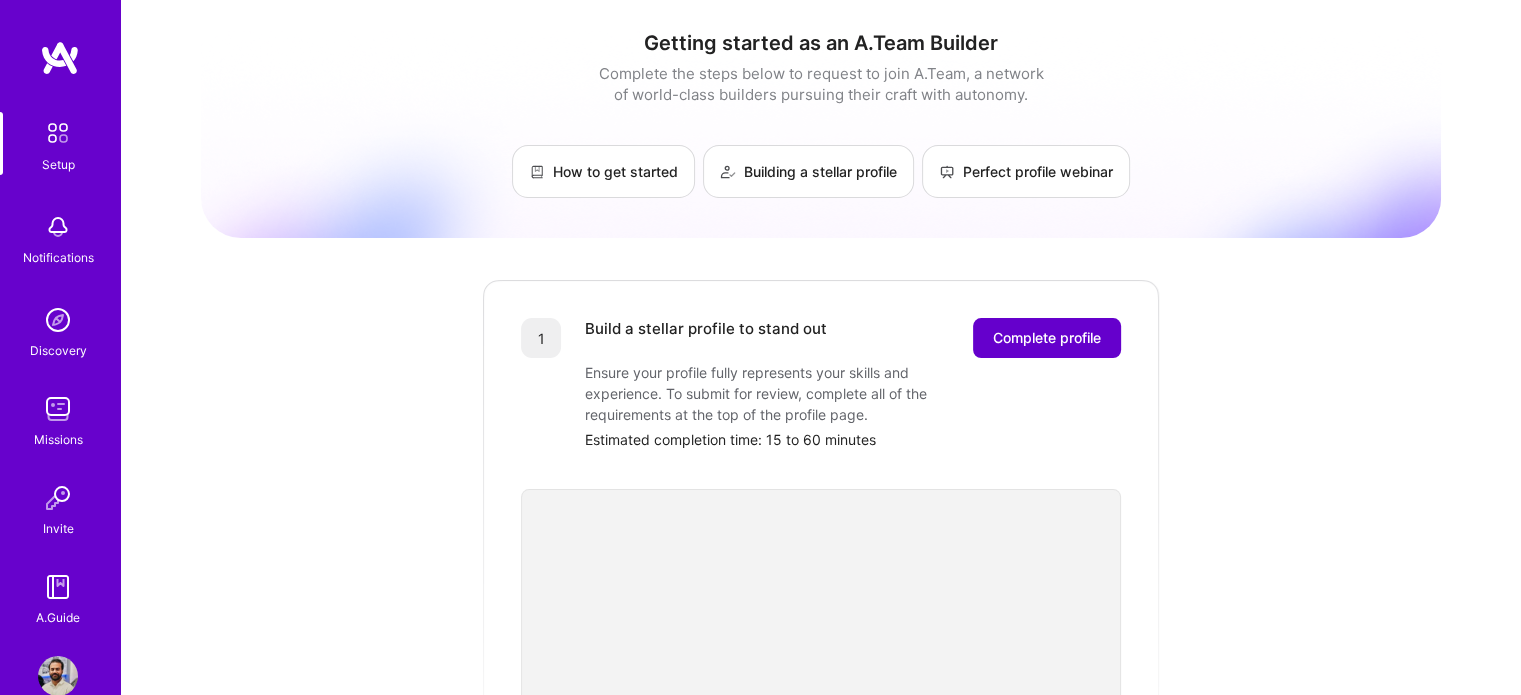 click on "Complete profile" at bounding box center [1047, 338] 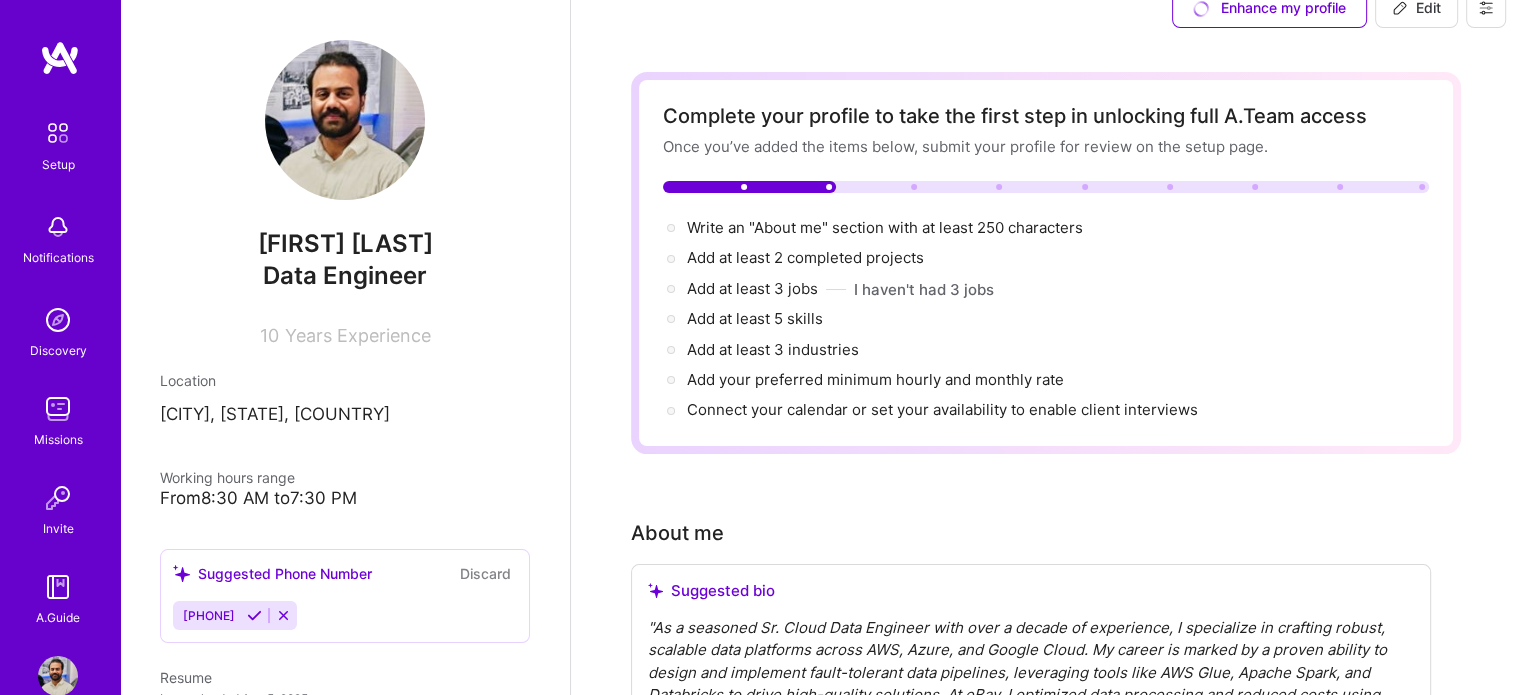 scroll, scrollTop: 0, scrollLeft: 0, axis: both 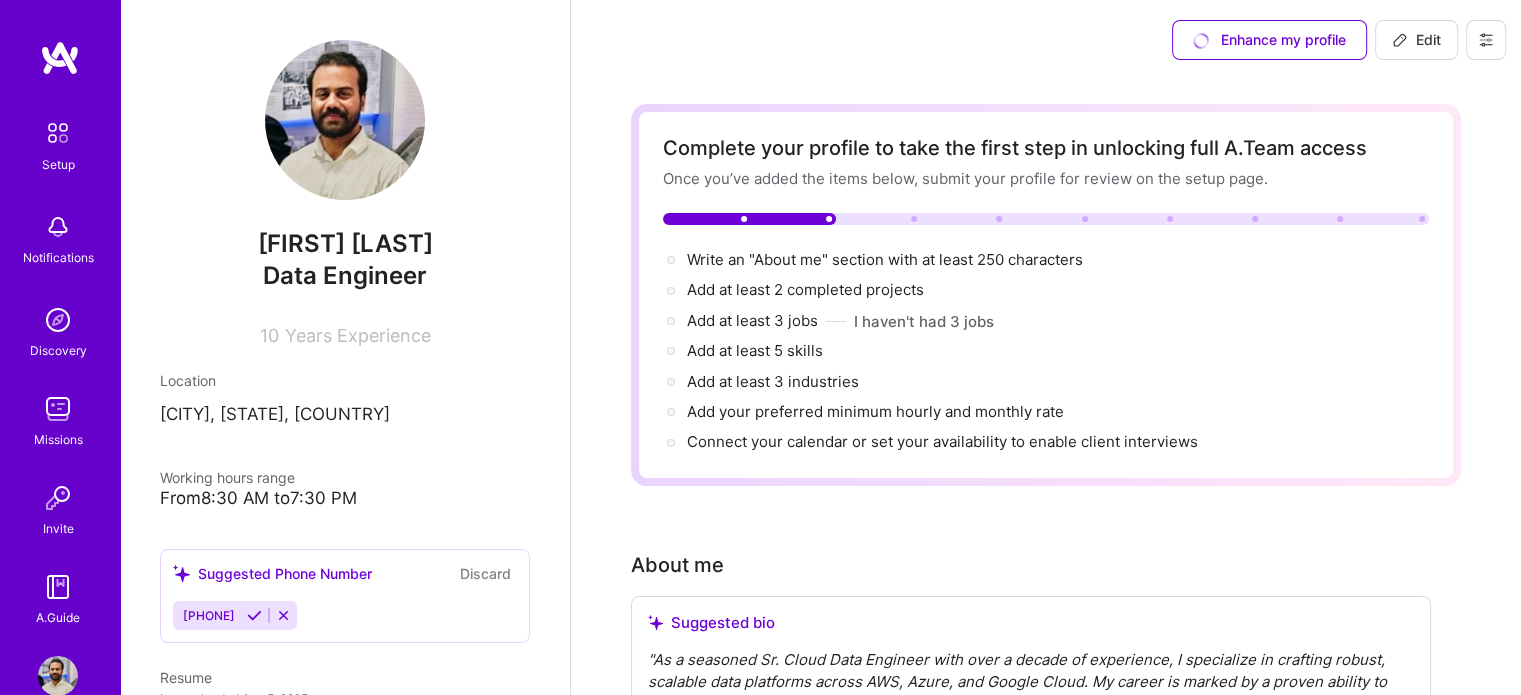 click on "Edit" at bounding box center (1416, 40) 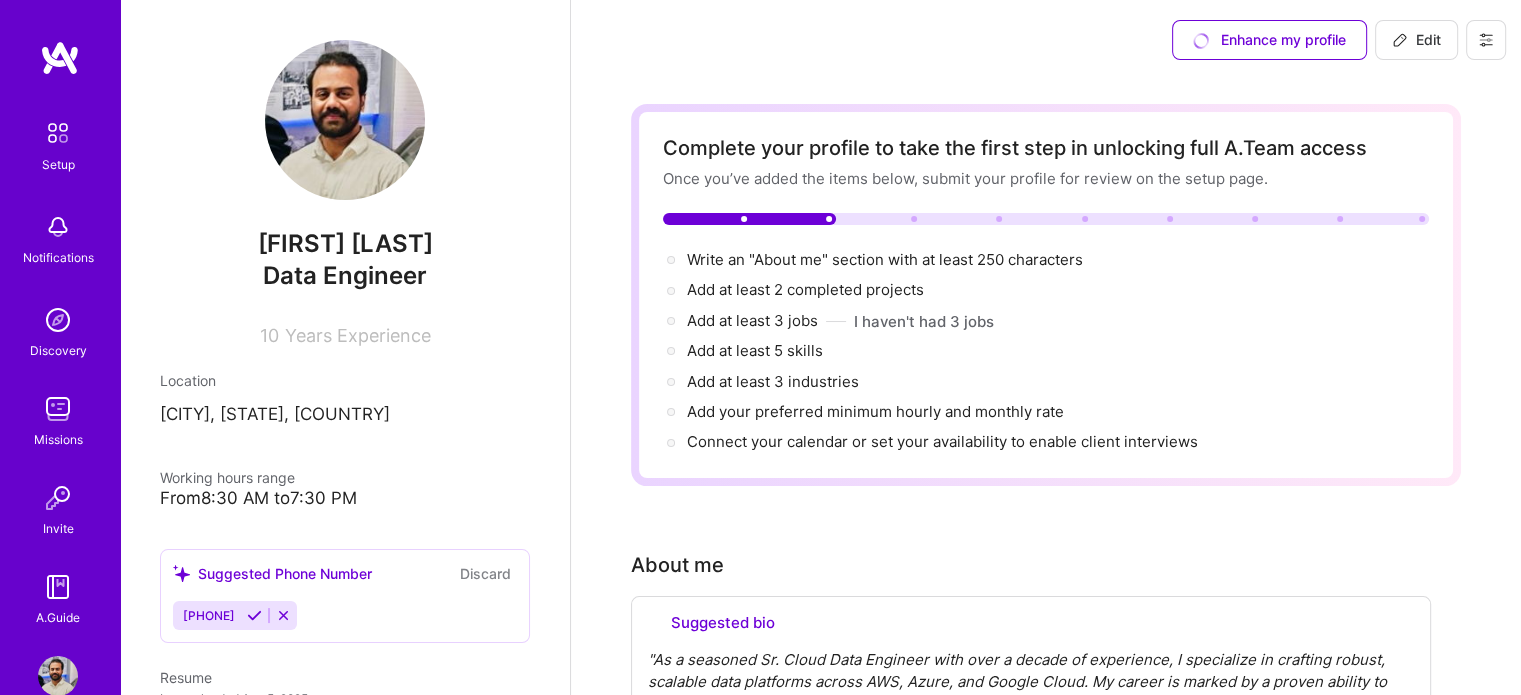 select on "US" 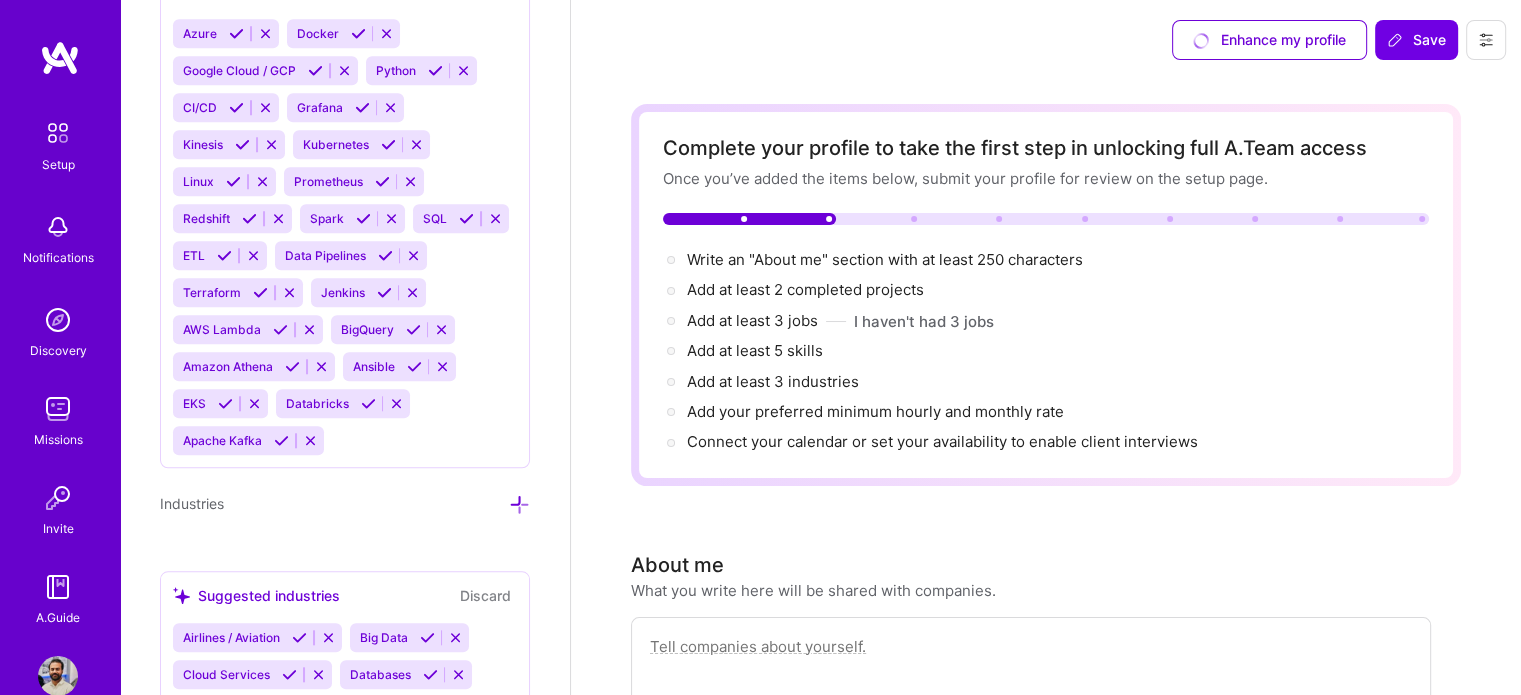 scroll, scrollTop: 1972, scrollLeft: 0, axis: vertical 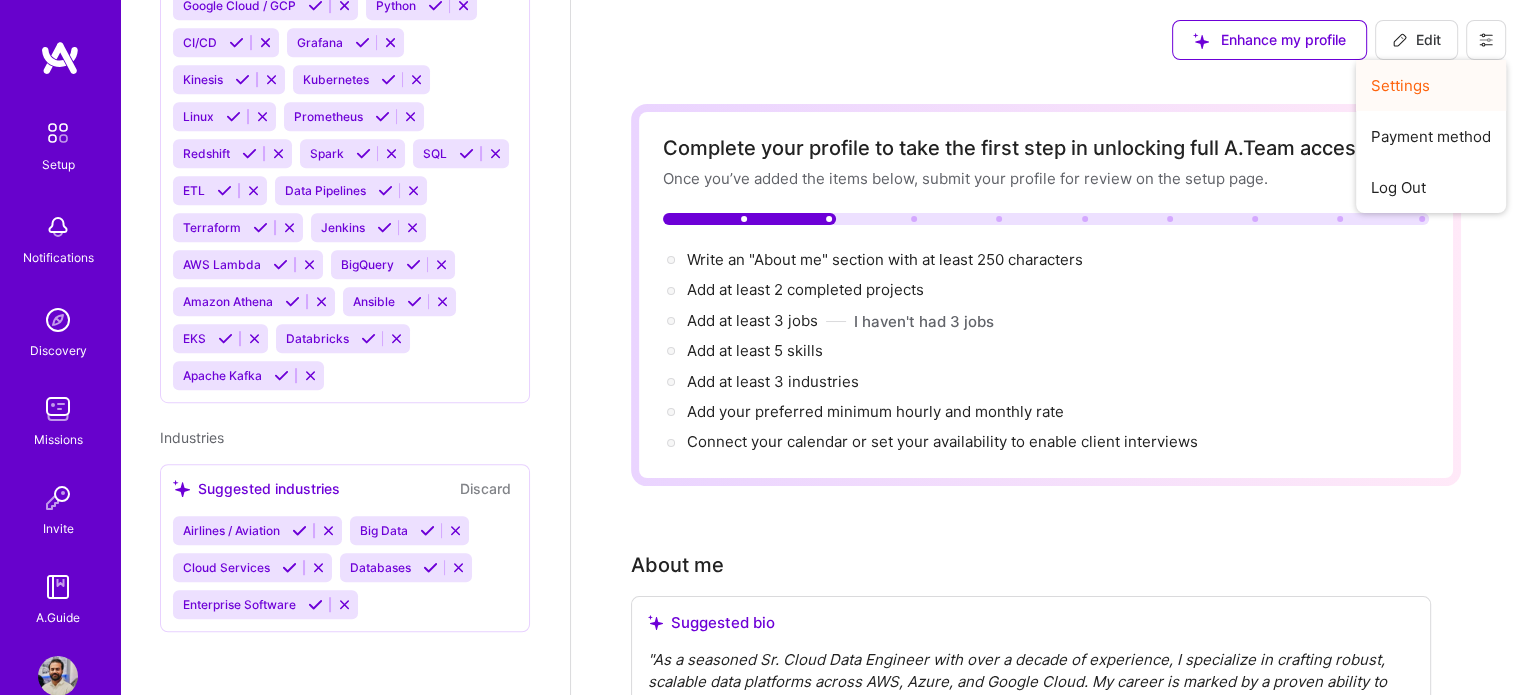 click on "Settings" at bounding box center (1431, 85) 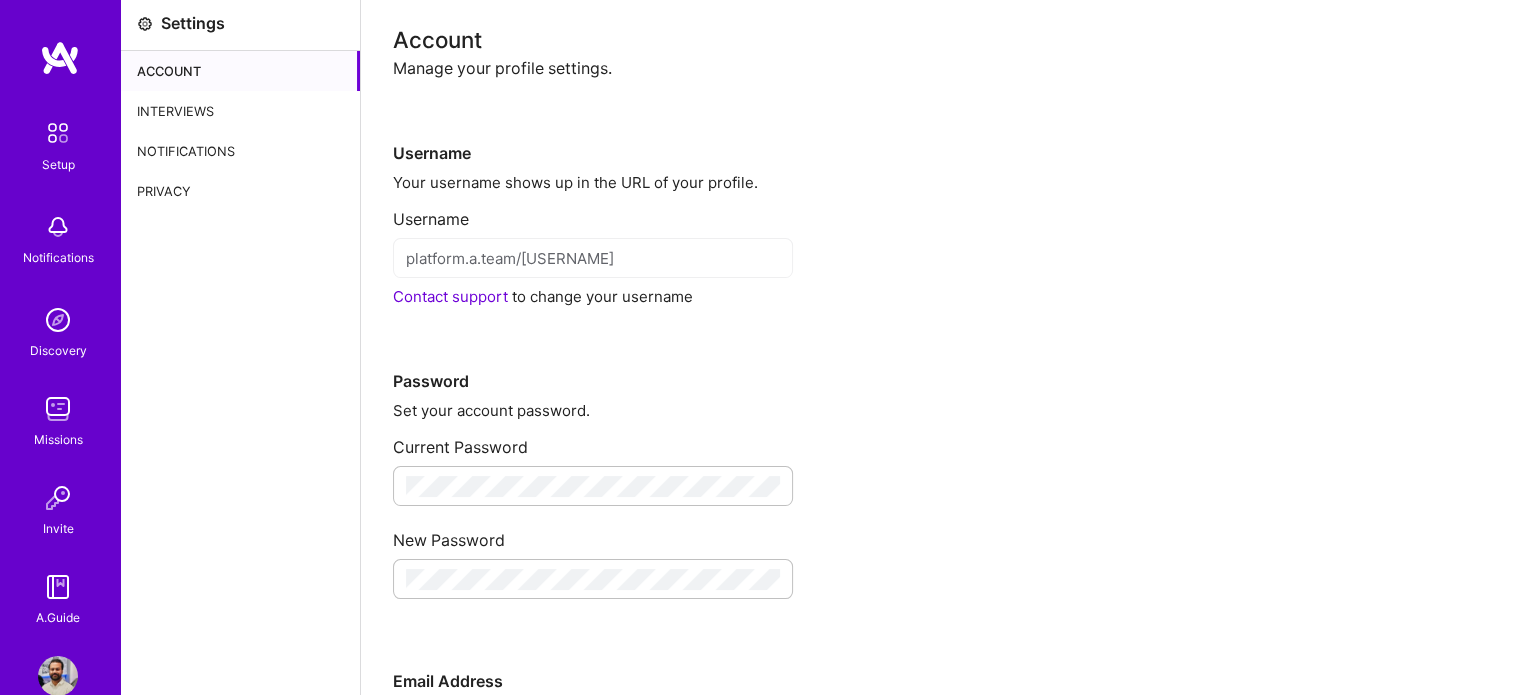 scroll, scrollTop: 0, scrollLeft: 0, axis: both 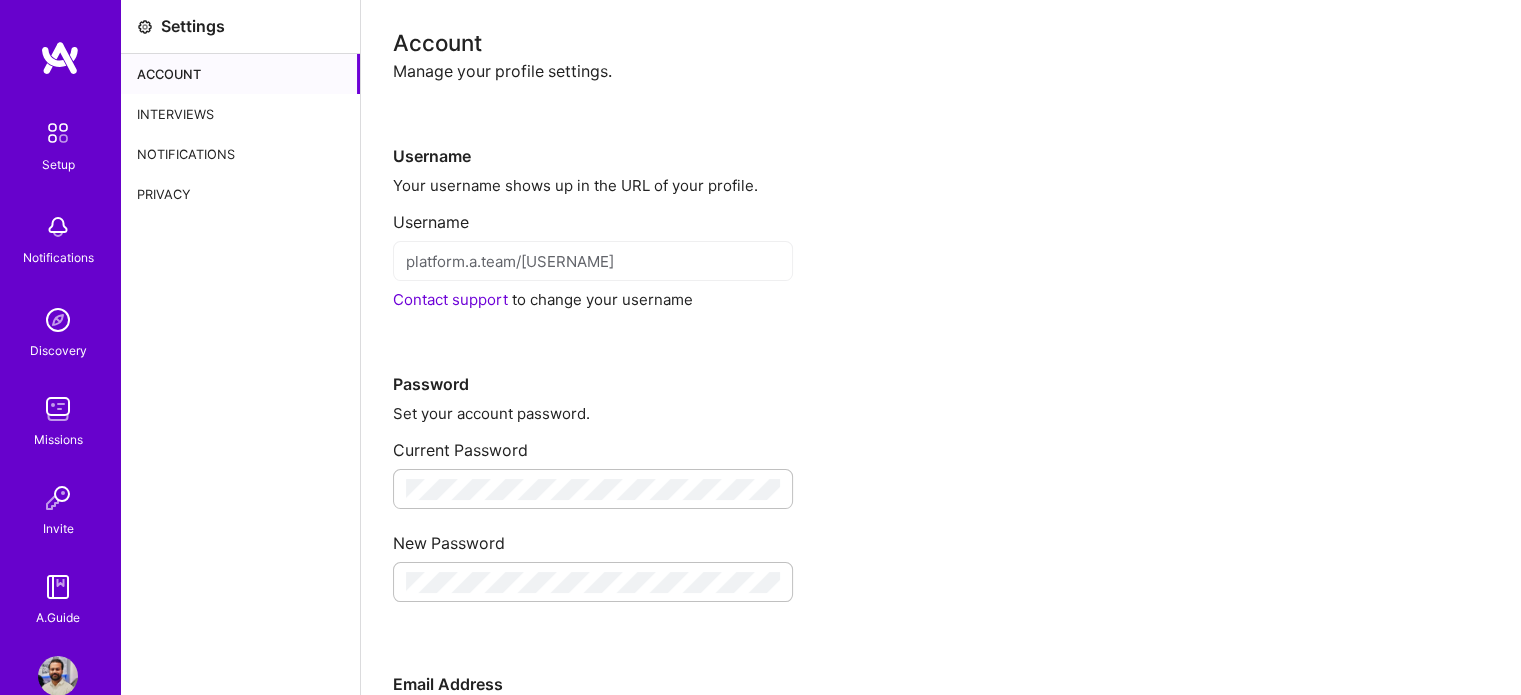 click on "Account" at bounding box center [240, 74] 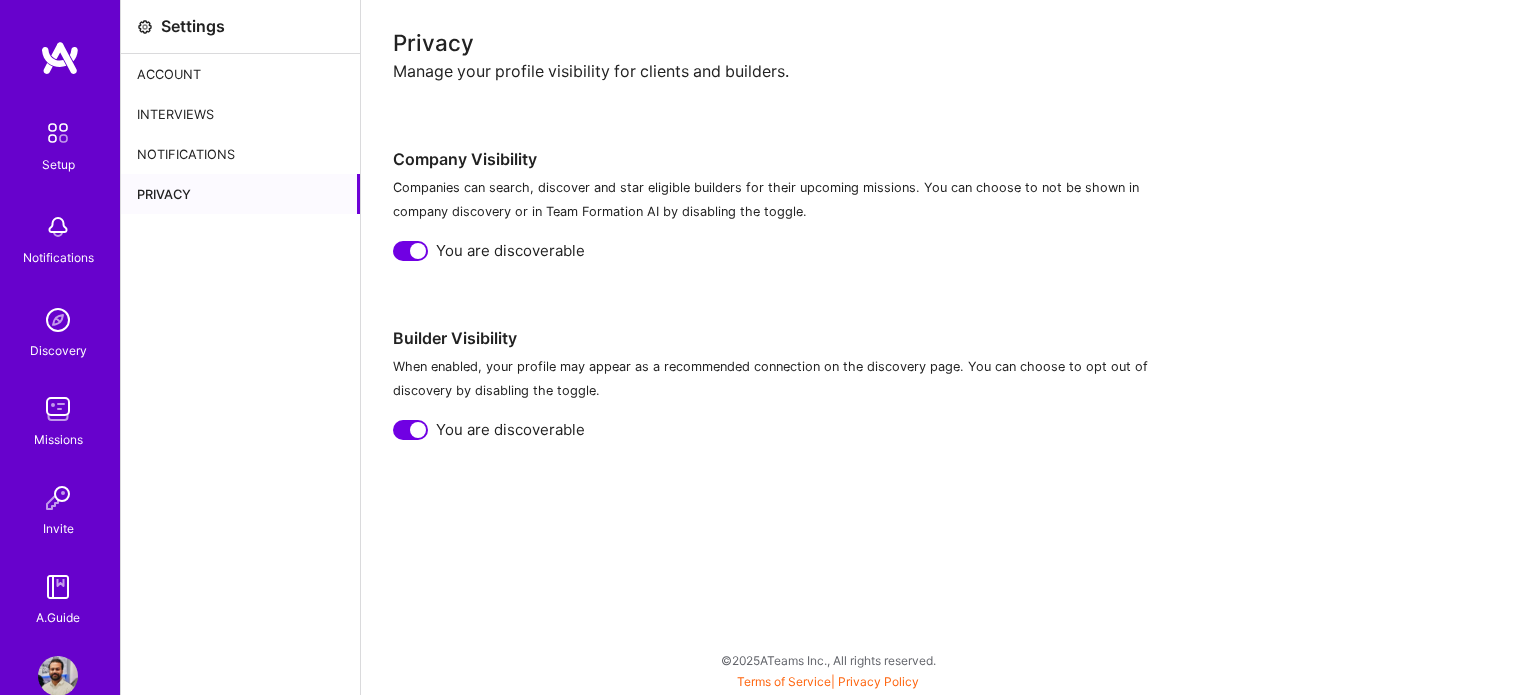 click at bounding box center [418, 251] 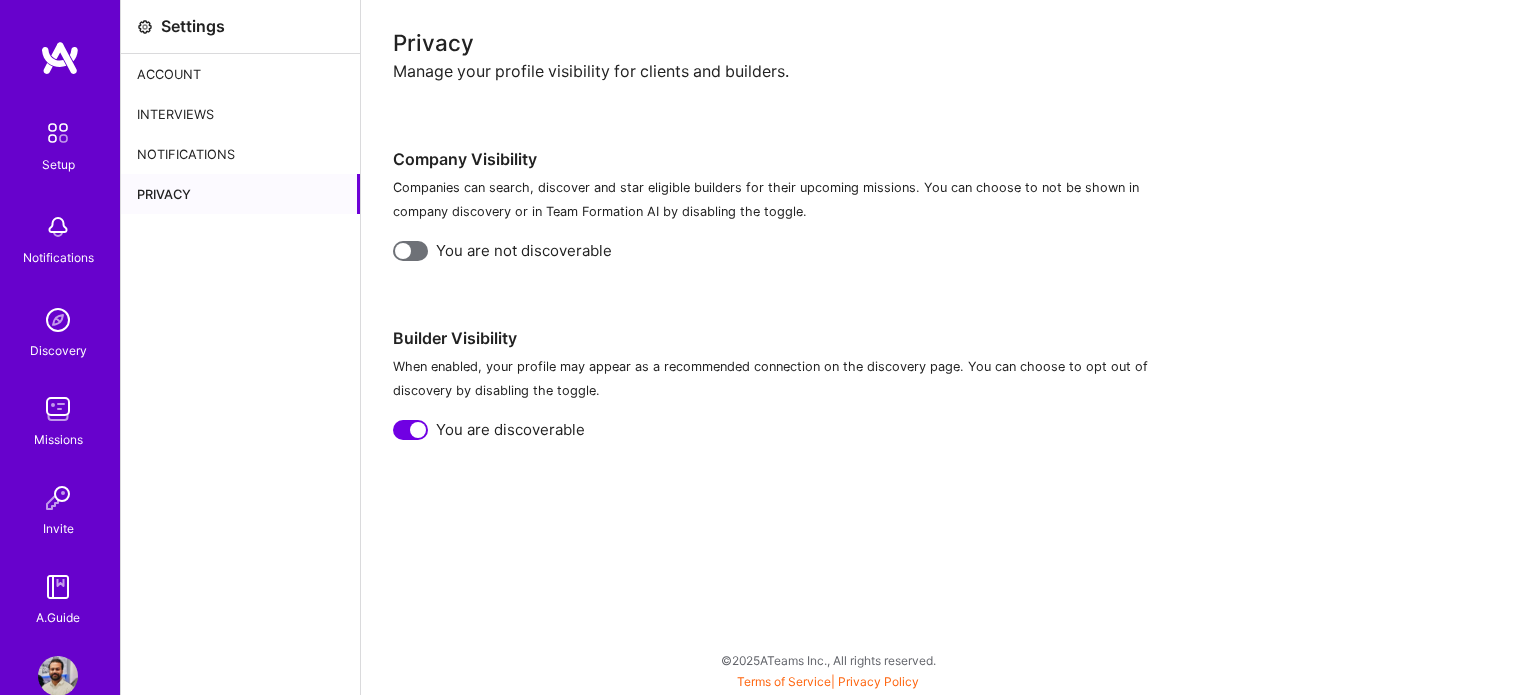 click at bounding box center [418, 430] 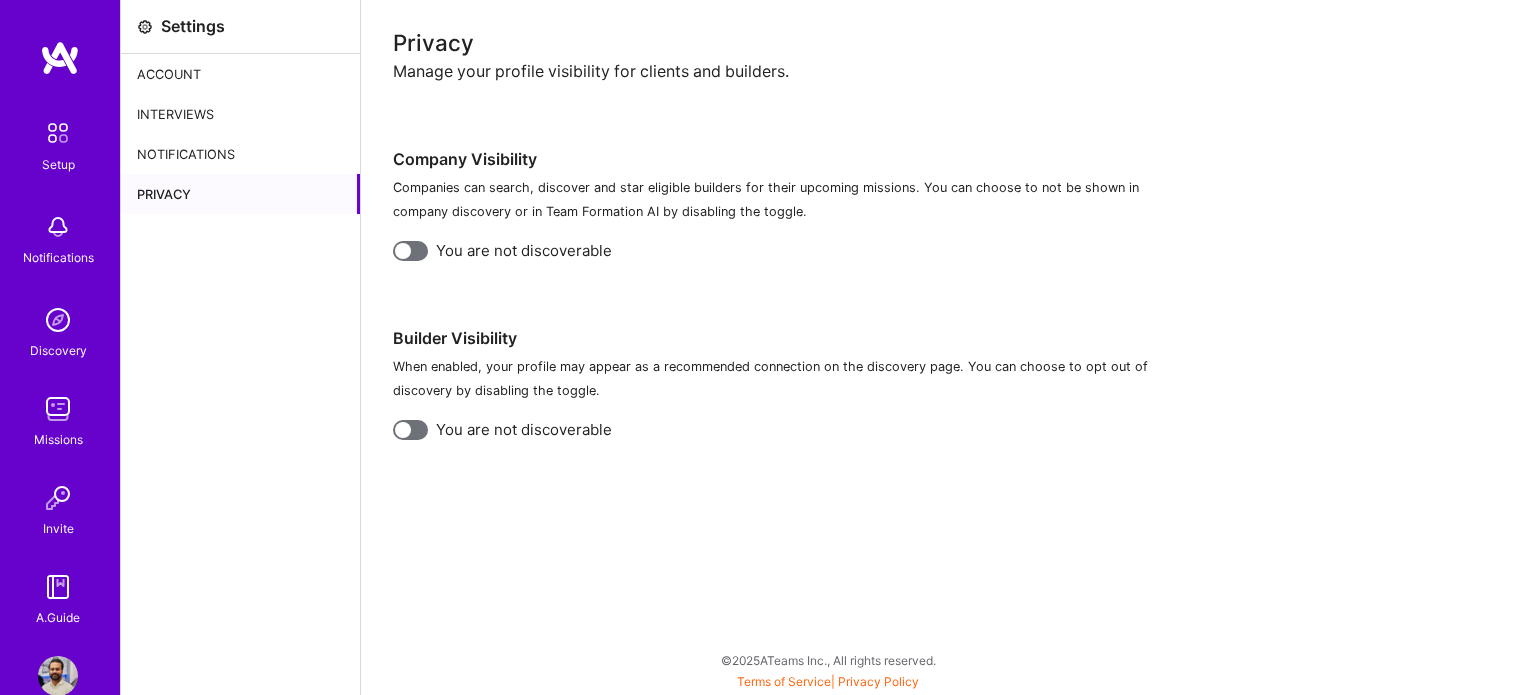 click at bounding box center [58, 133] 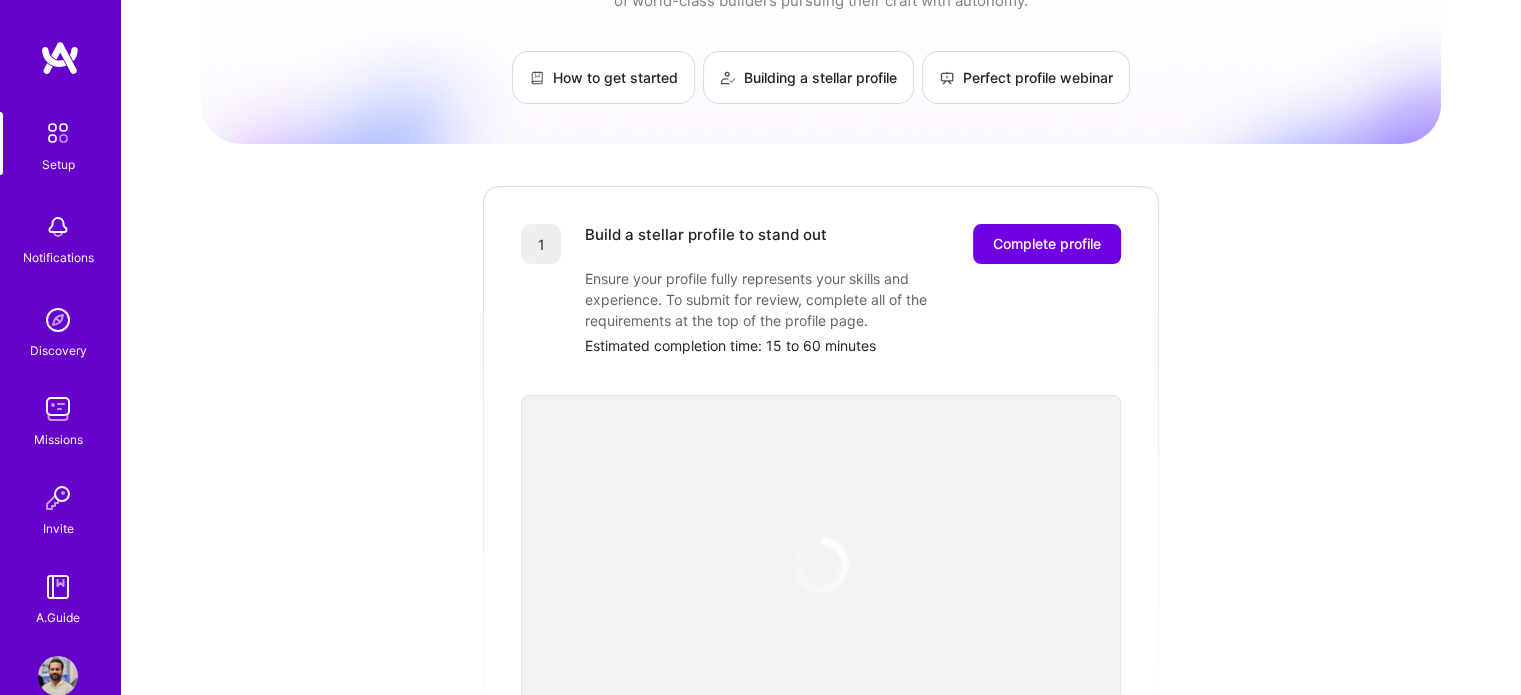 scroll, scrollTop: 0, scrollLeft: 0, axis: both 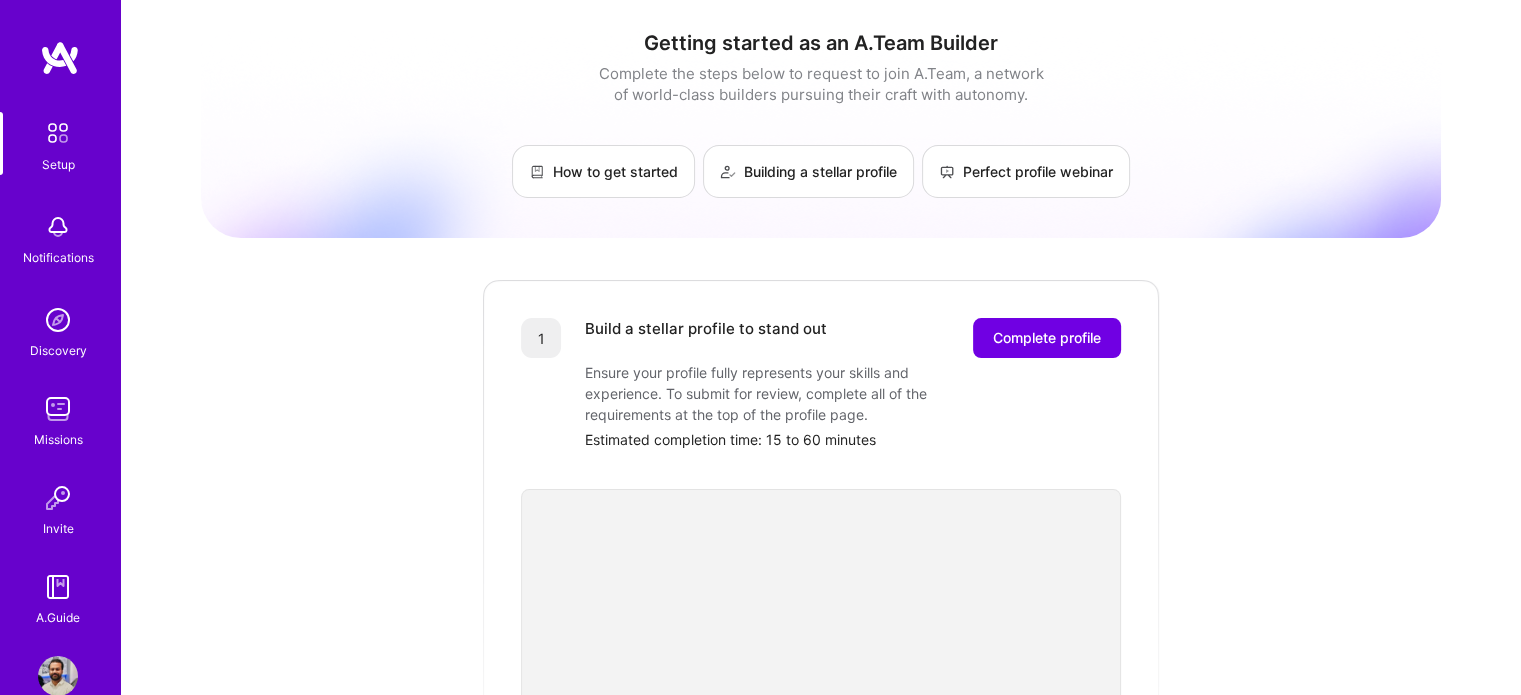 click at bounding box center (60, 58) 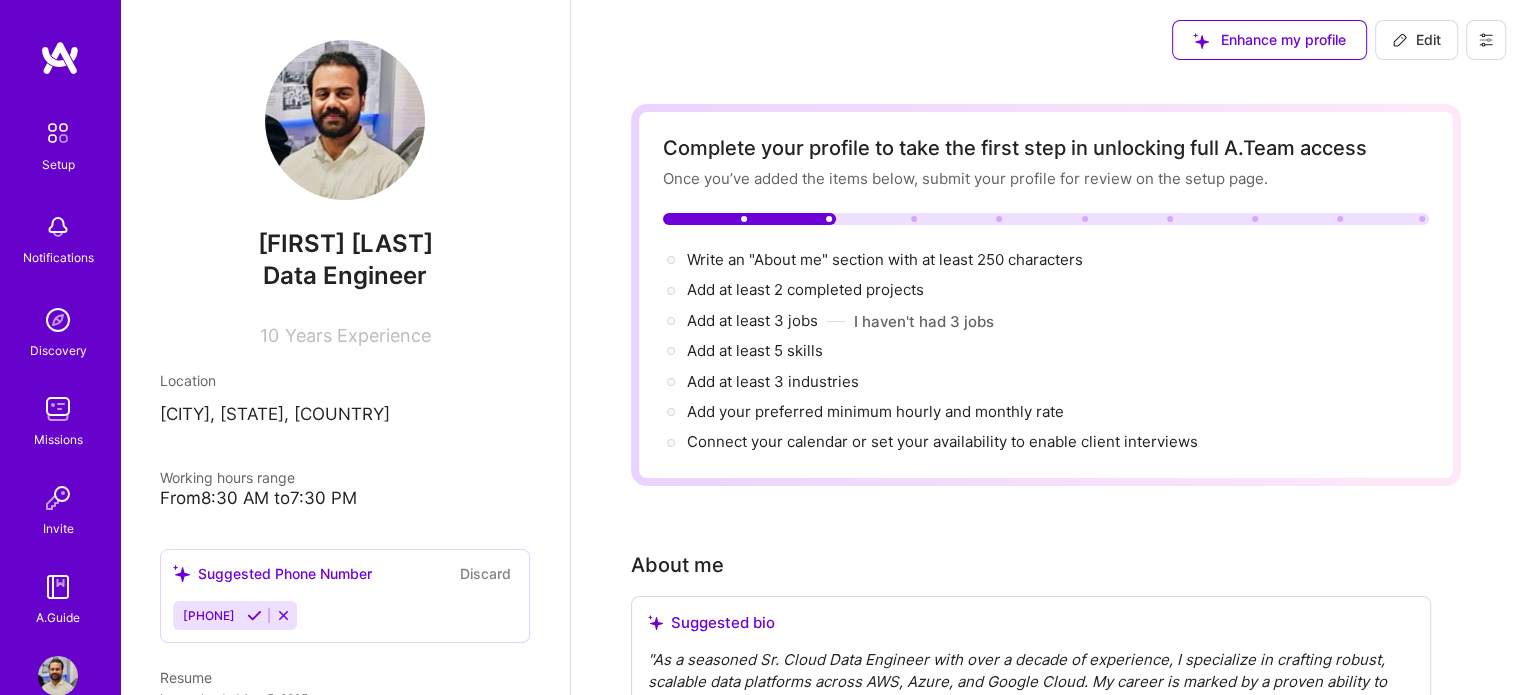 click on "Edit" at bounding box center [1416, 40] 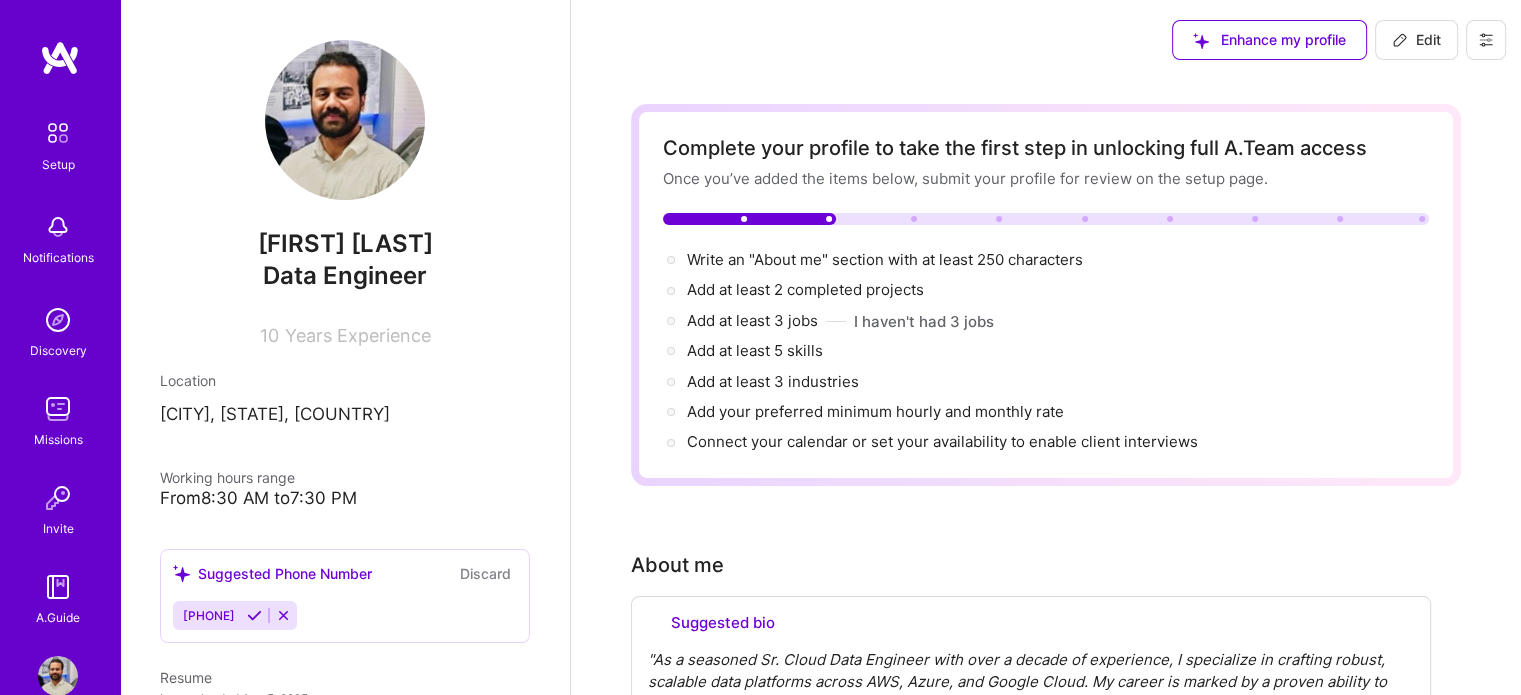 select on "US" 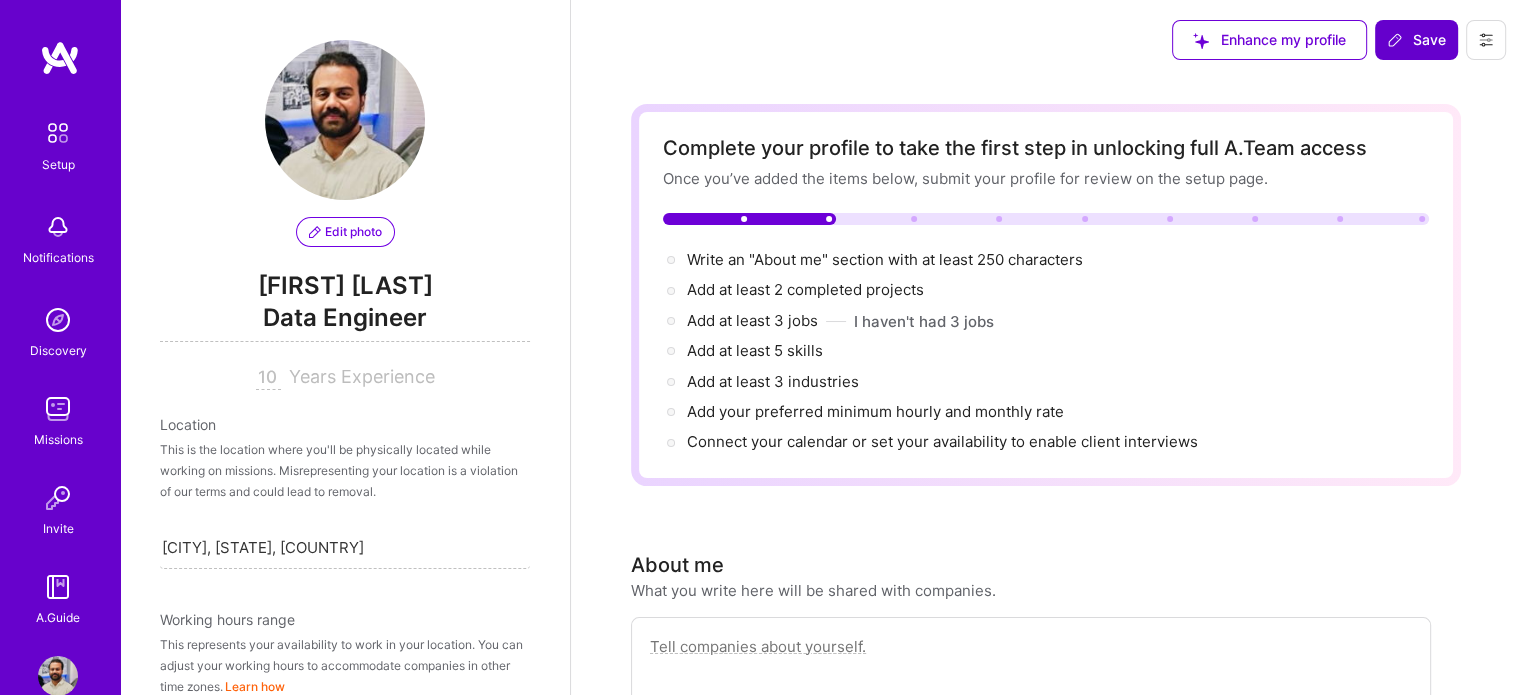 scroll, scrollTop: 939, scrollLeft: 0, axis: vertical 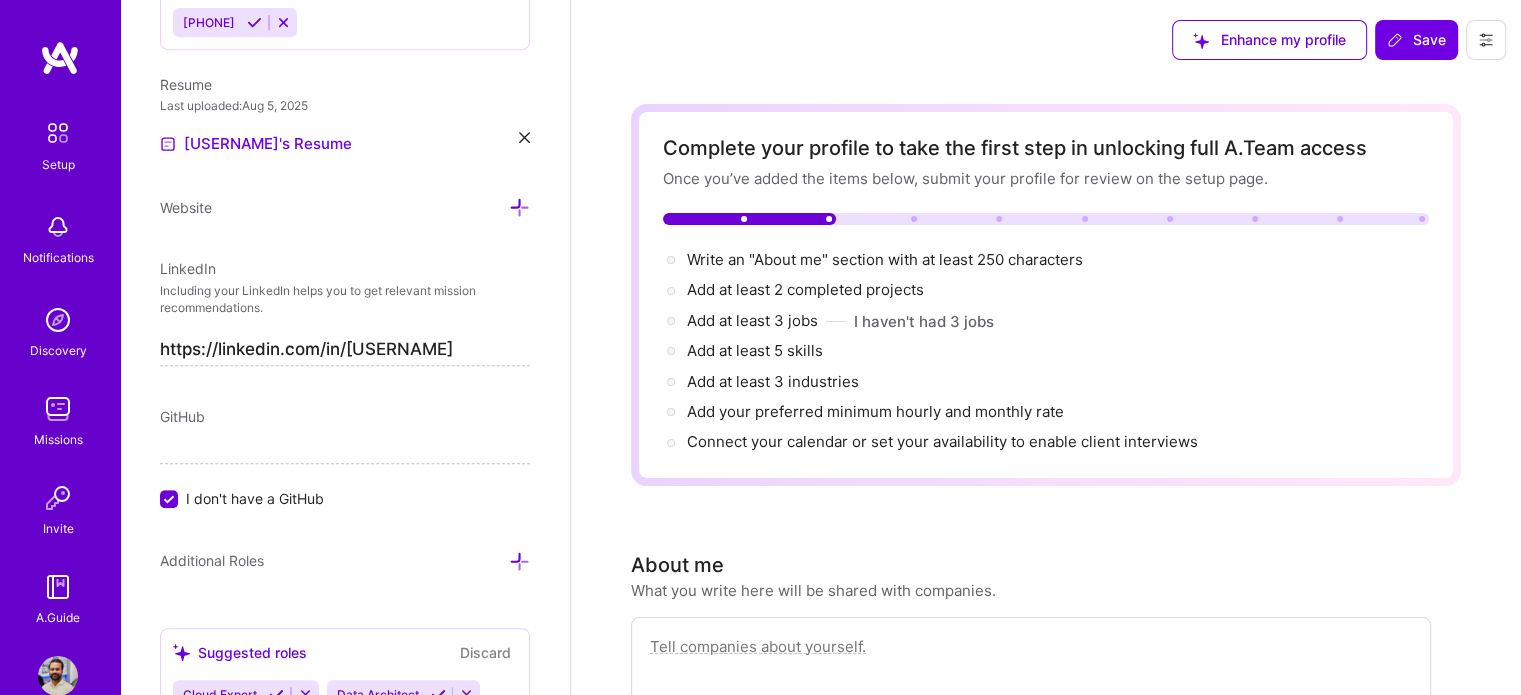 click at bounding box center [524, 137] 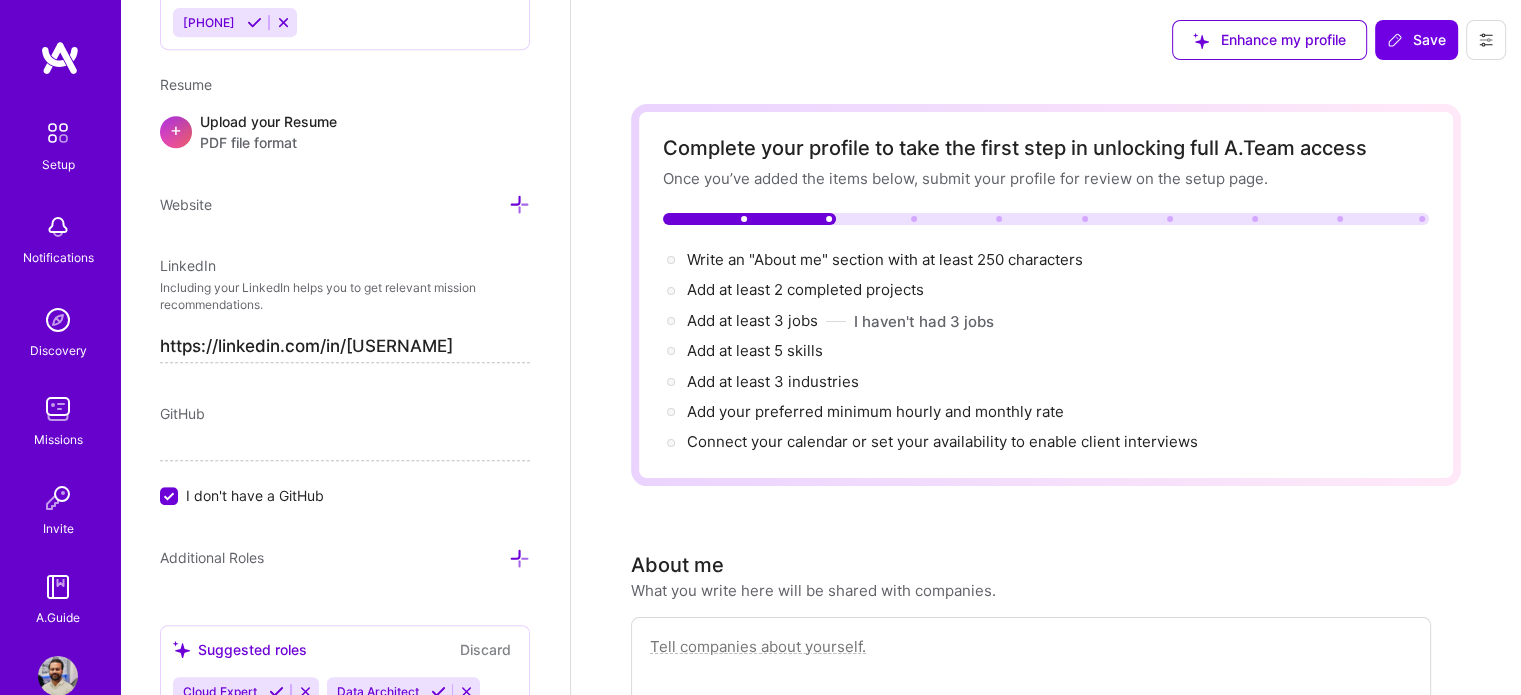 click at bounding box center [283, 22] 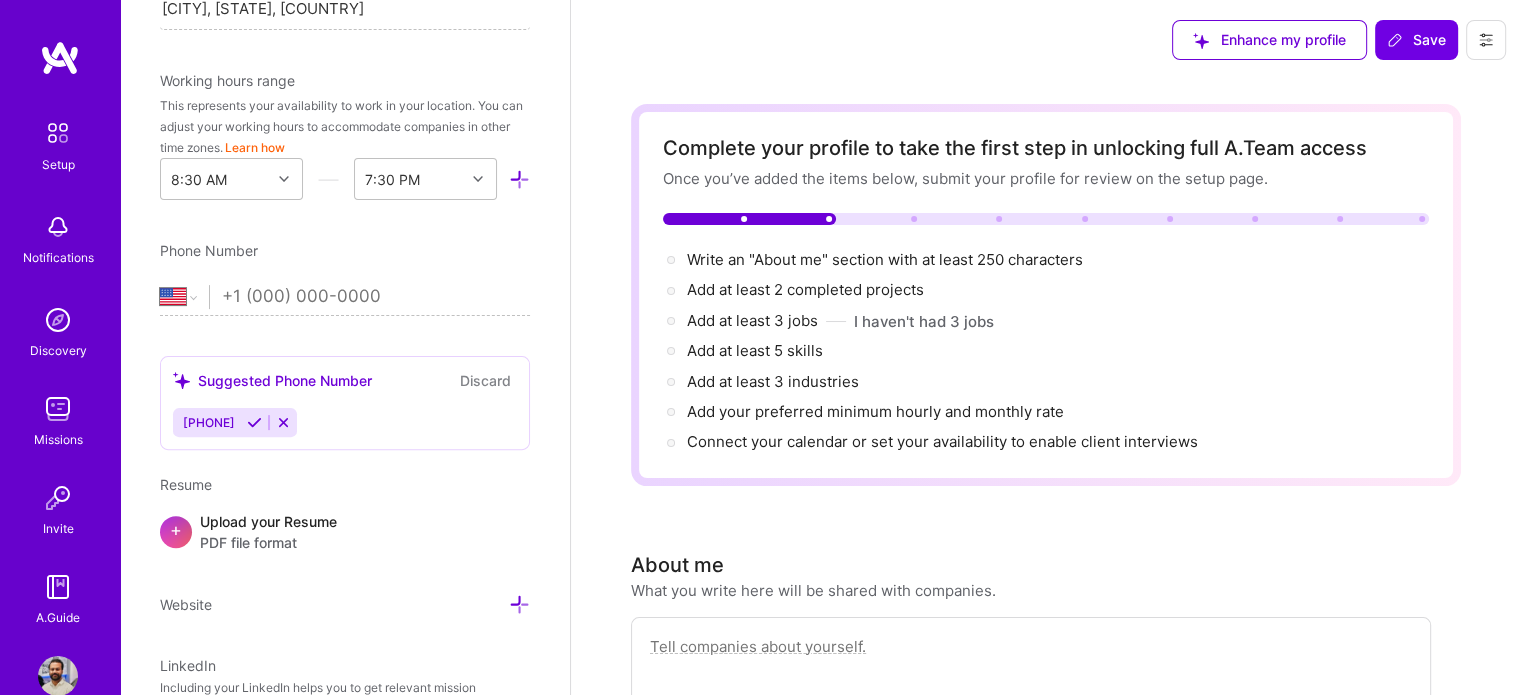 click at bounding box center [283, 422] 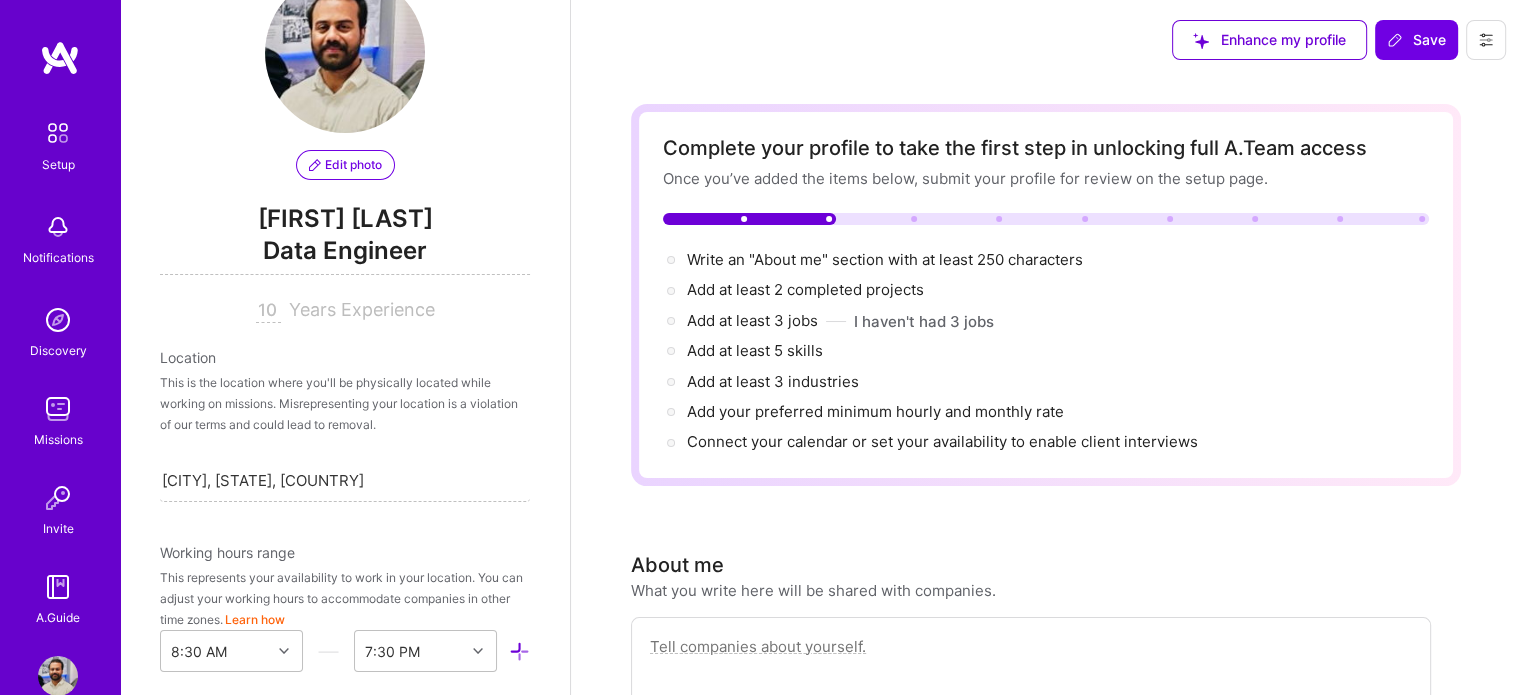 scroll, scrollTop: 0, scrollLeft: 0, axis: both 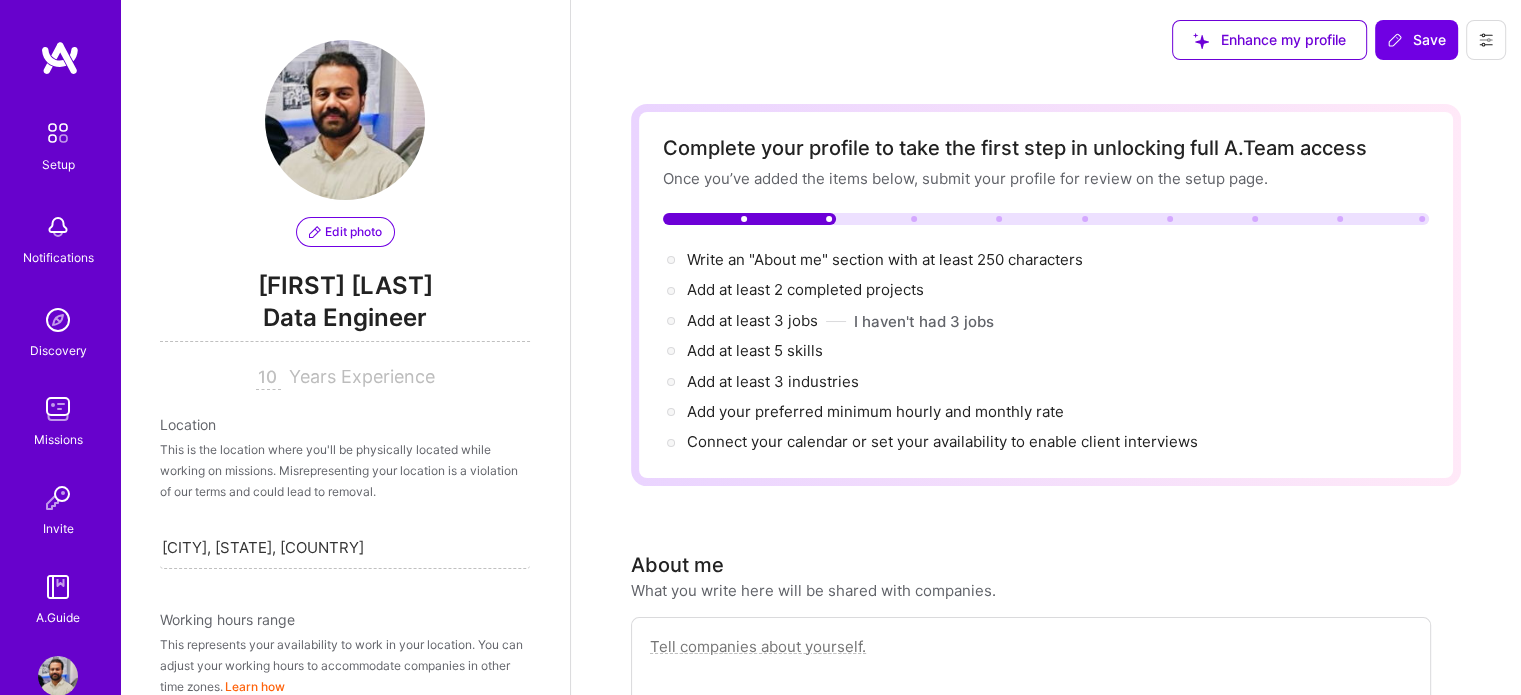 click at bounding box center [315, 232] 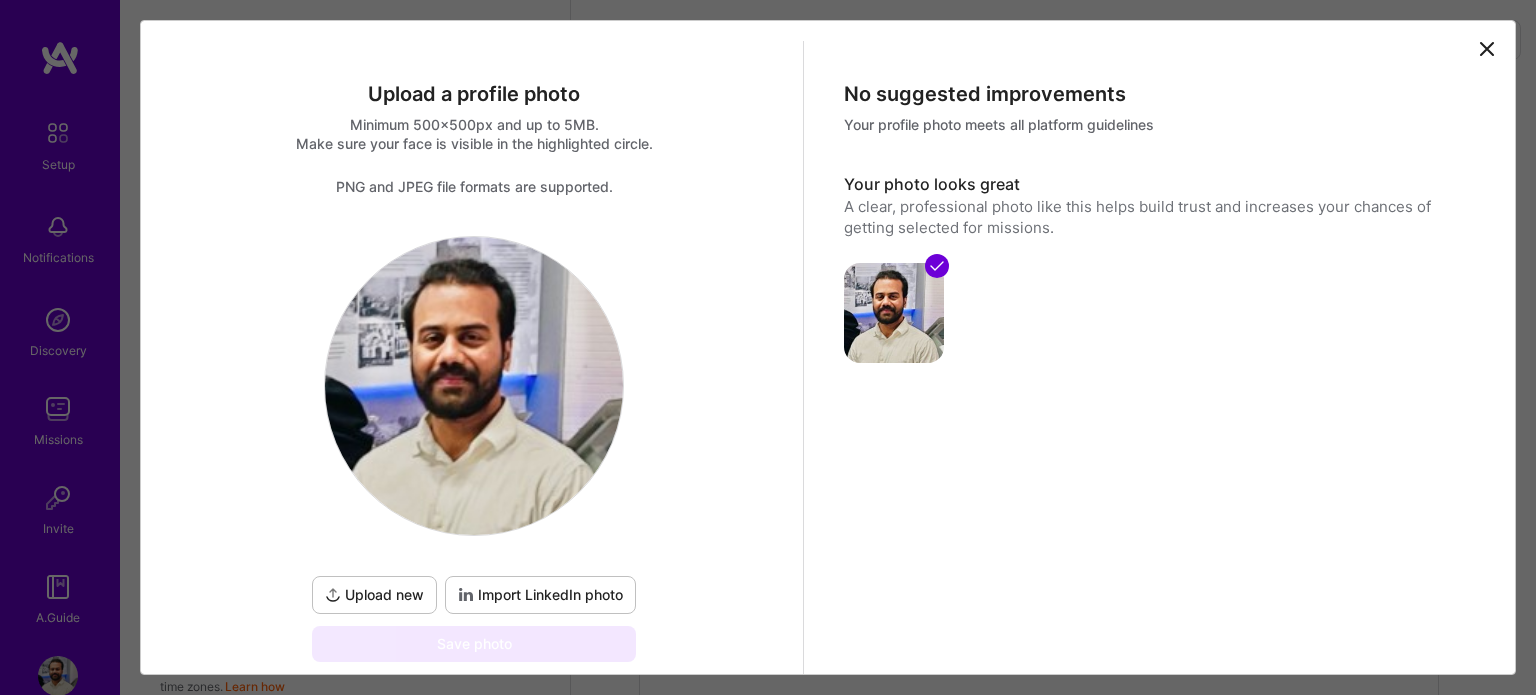 click 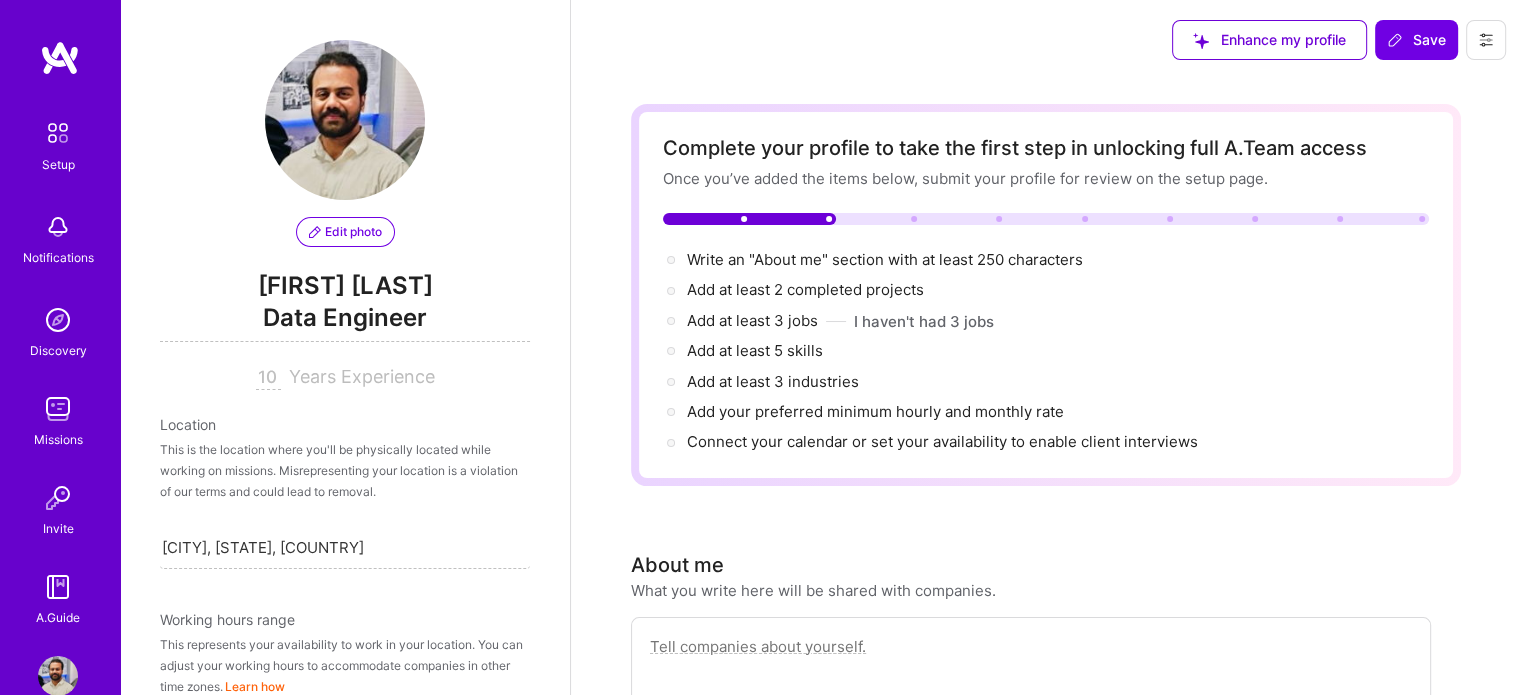 click 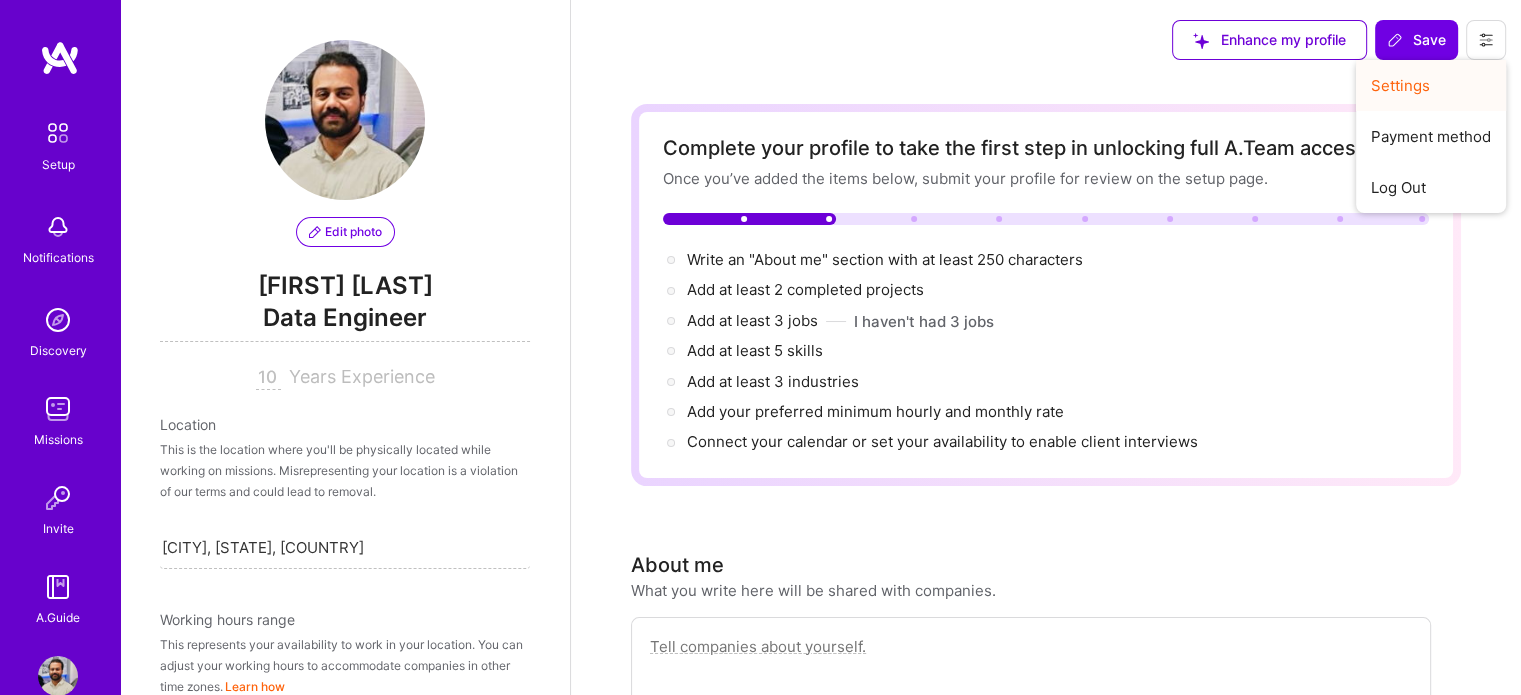 click on "Settings" at bounding box center (1431, 85) 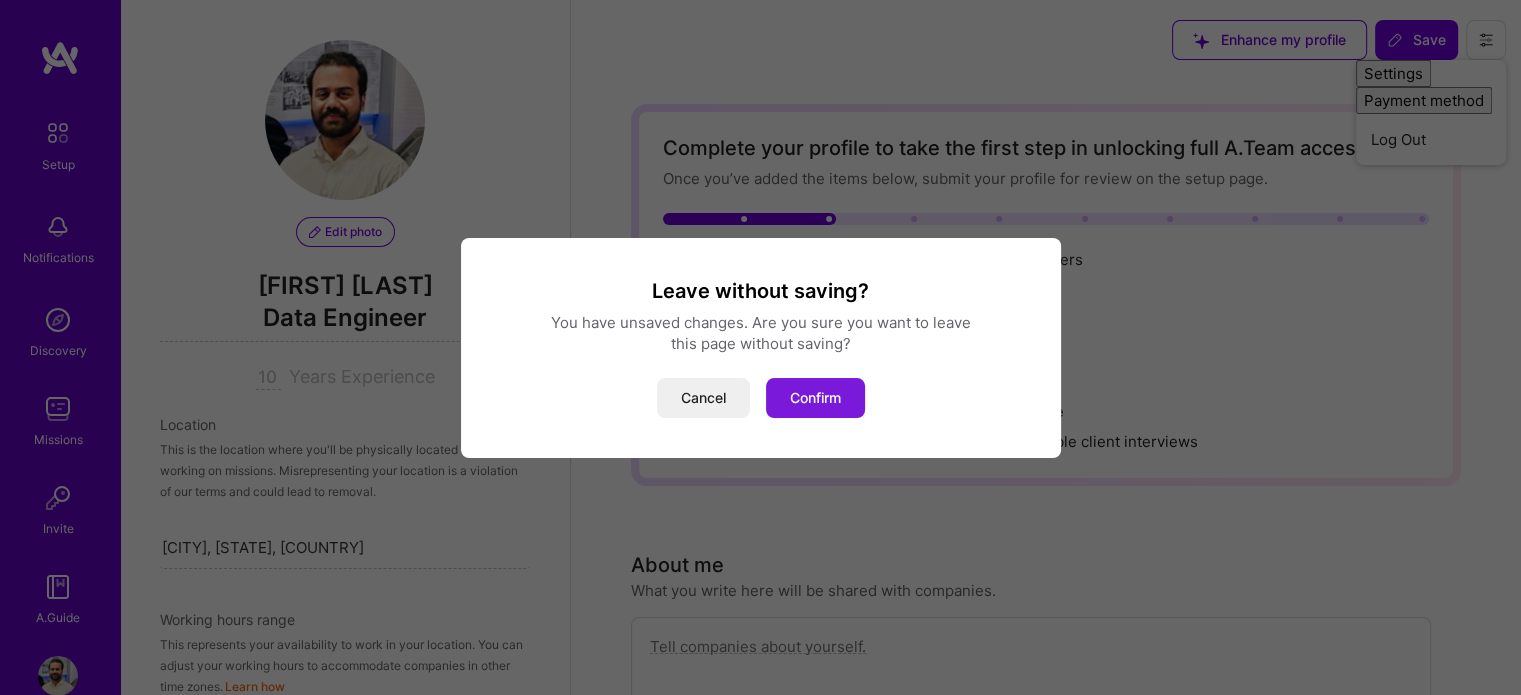 click on "Confirm" at bounding box center [815, 398] 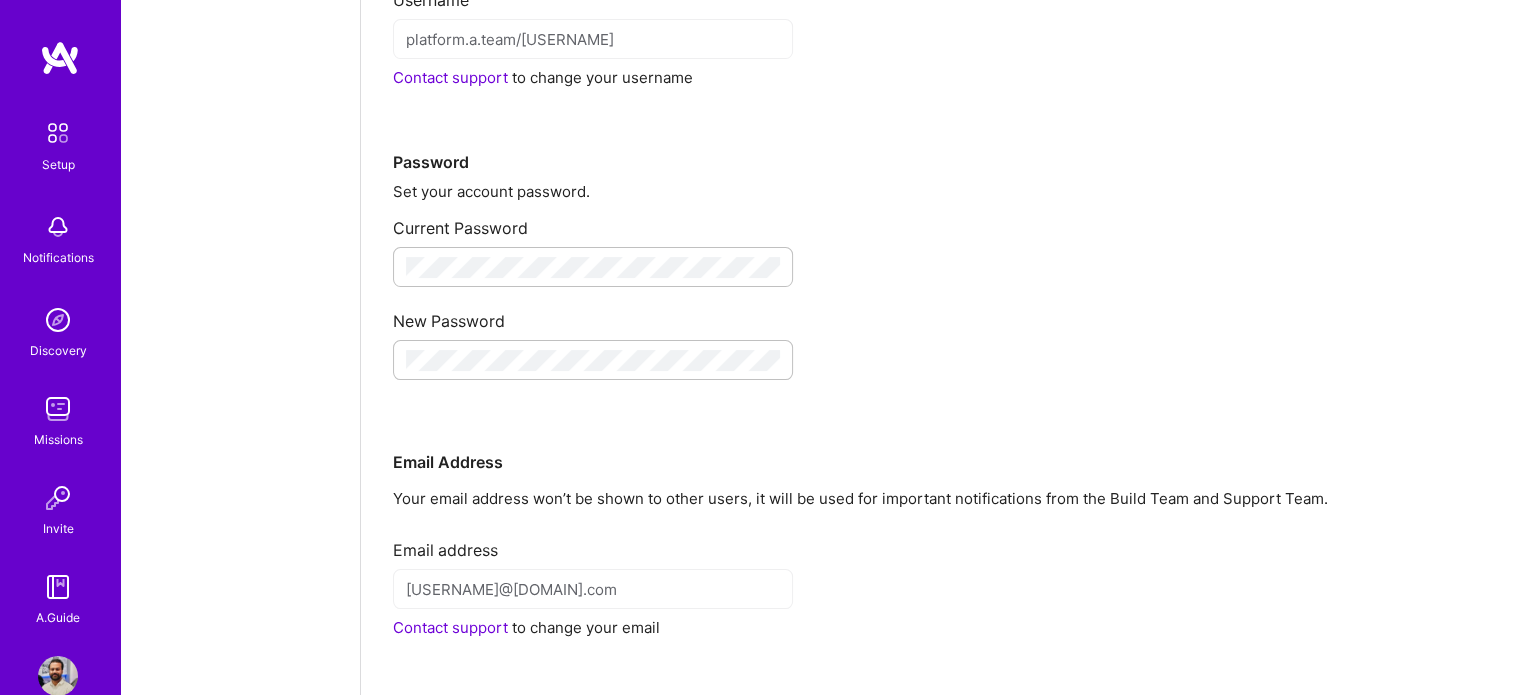 scroll, scrollTop: 332, scrollLeft: 0, axis: vertical 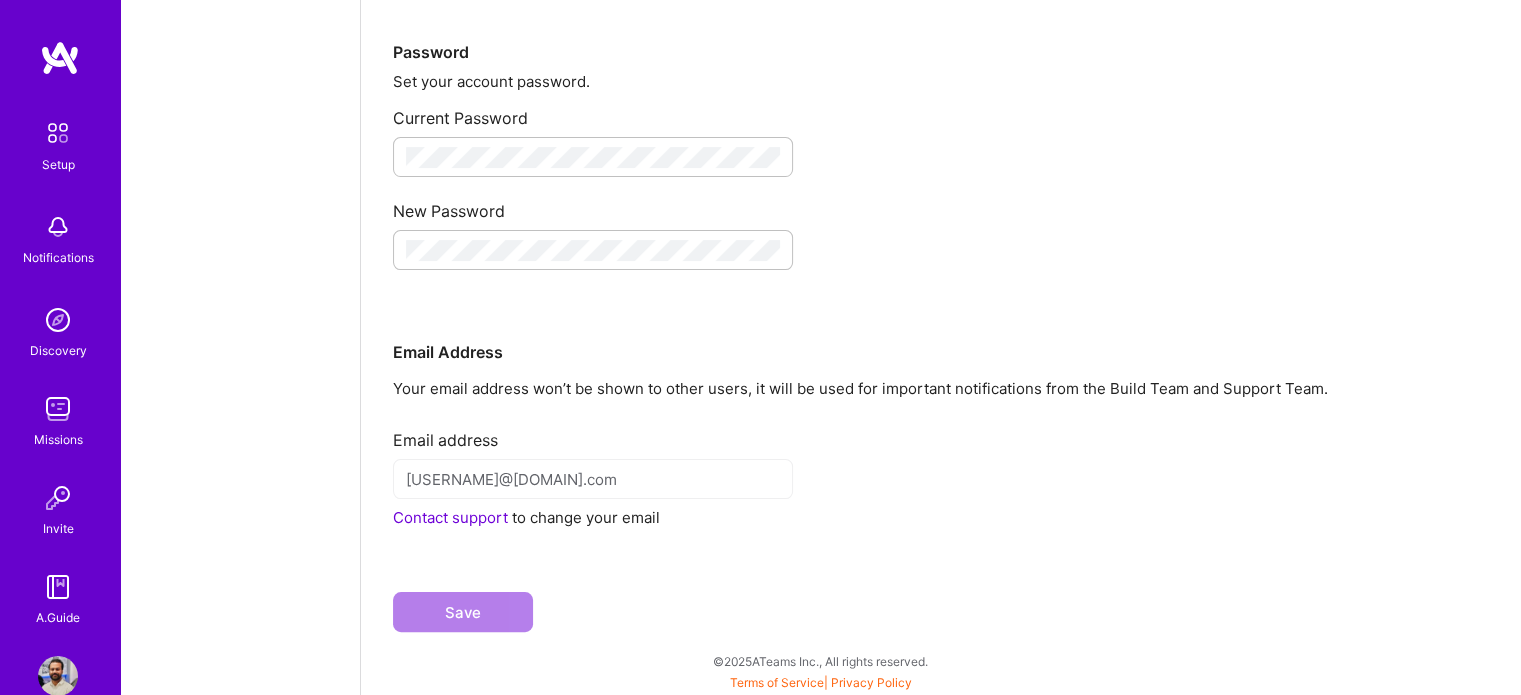 click on "Contact support" at bounding box center [450, 517] 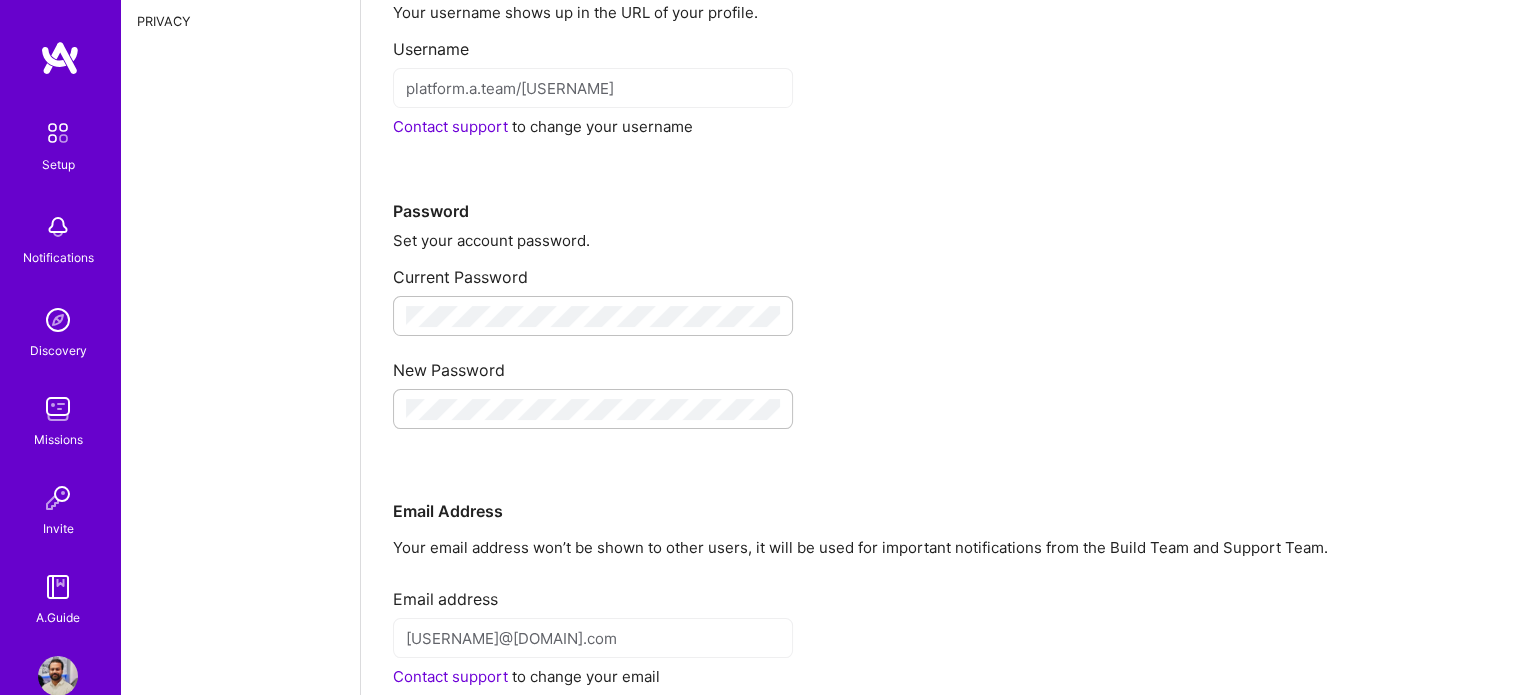 scroll, scrollTop: 0, scrollLeft: 0, axis: both 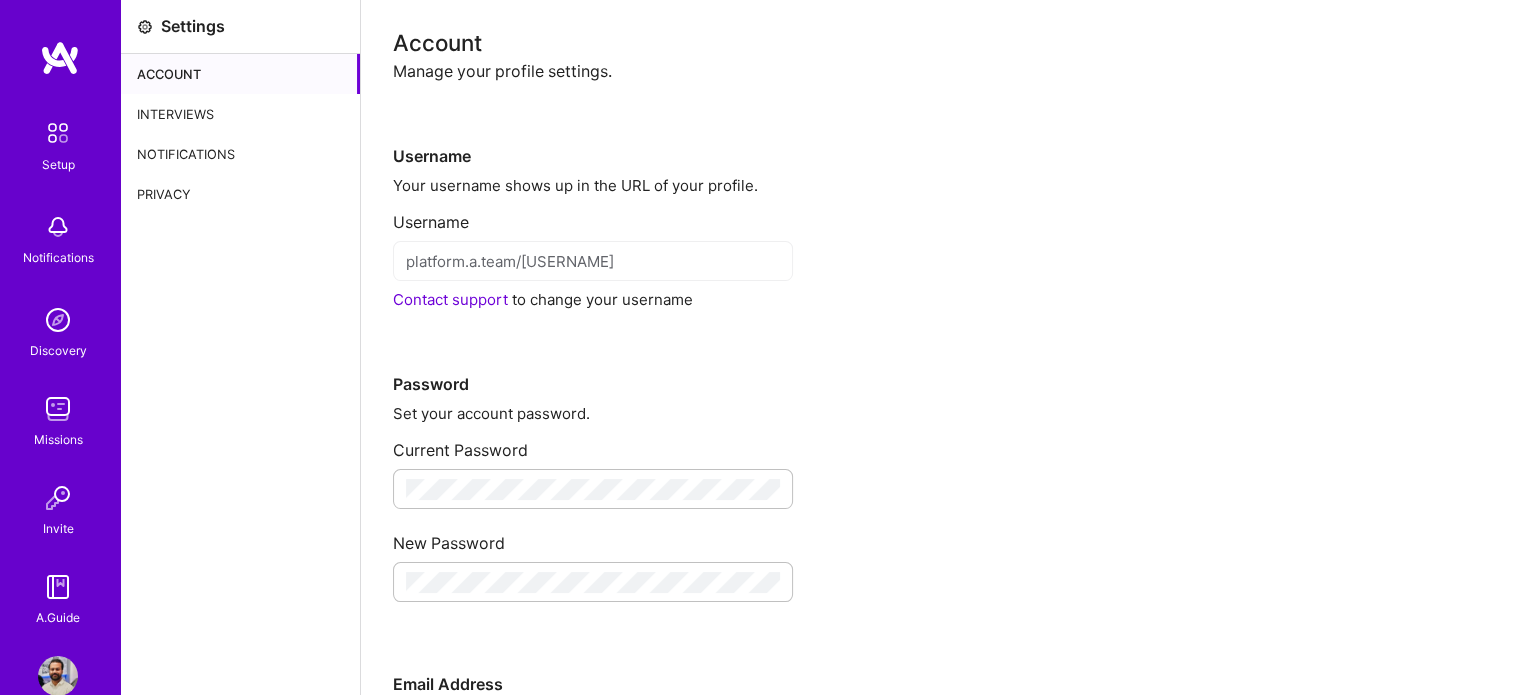 click on "Contact support" at bounding box center (450, 299) 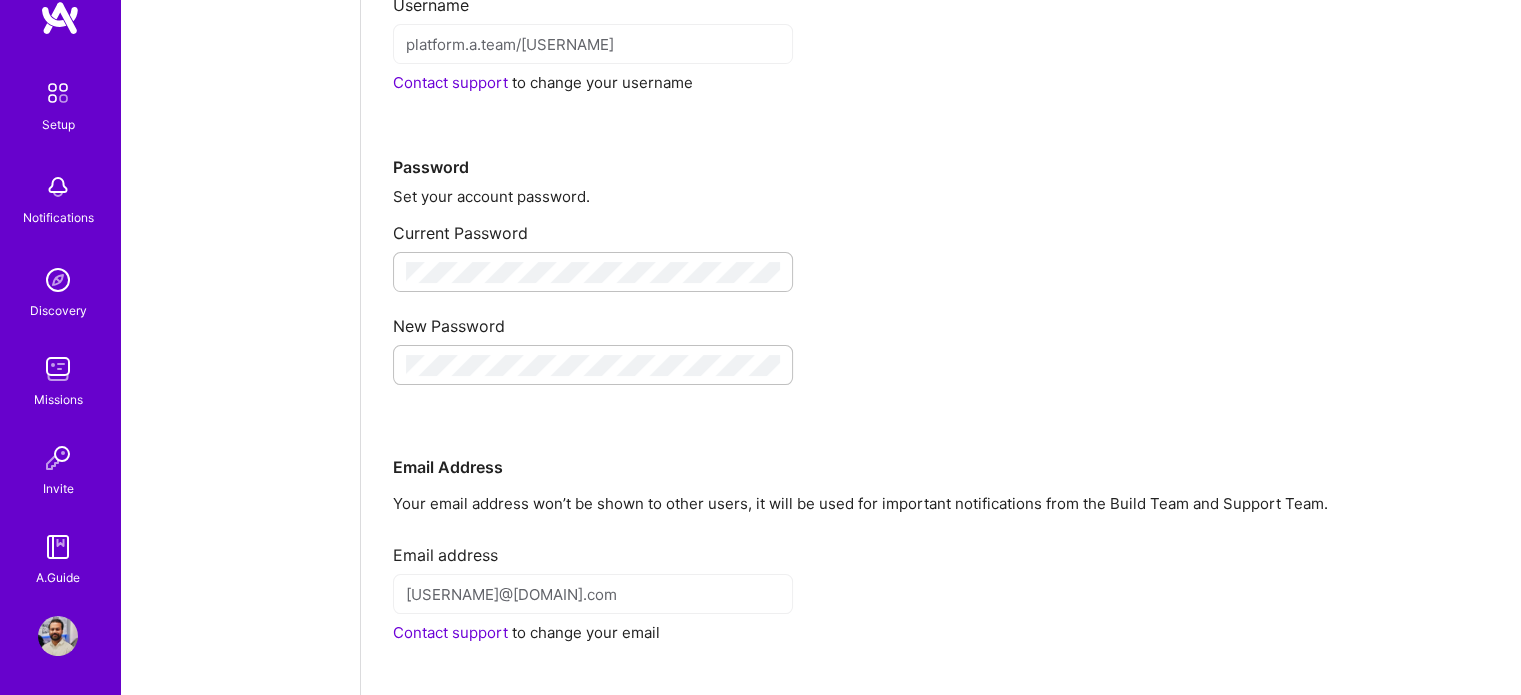scroll, scrollTop: 332, scrollLeft: 0, axis: vertical 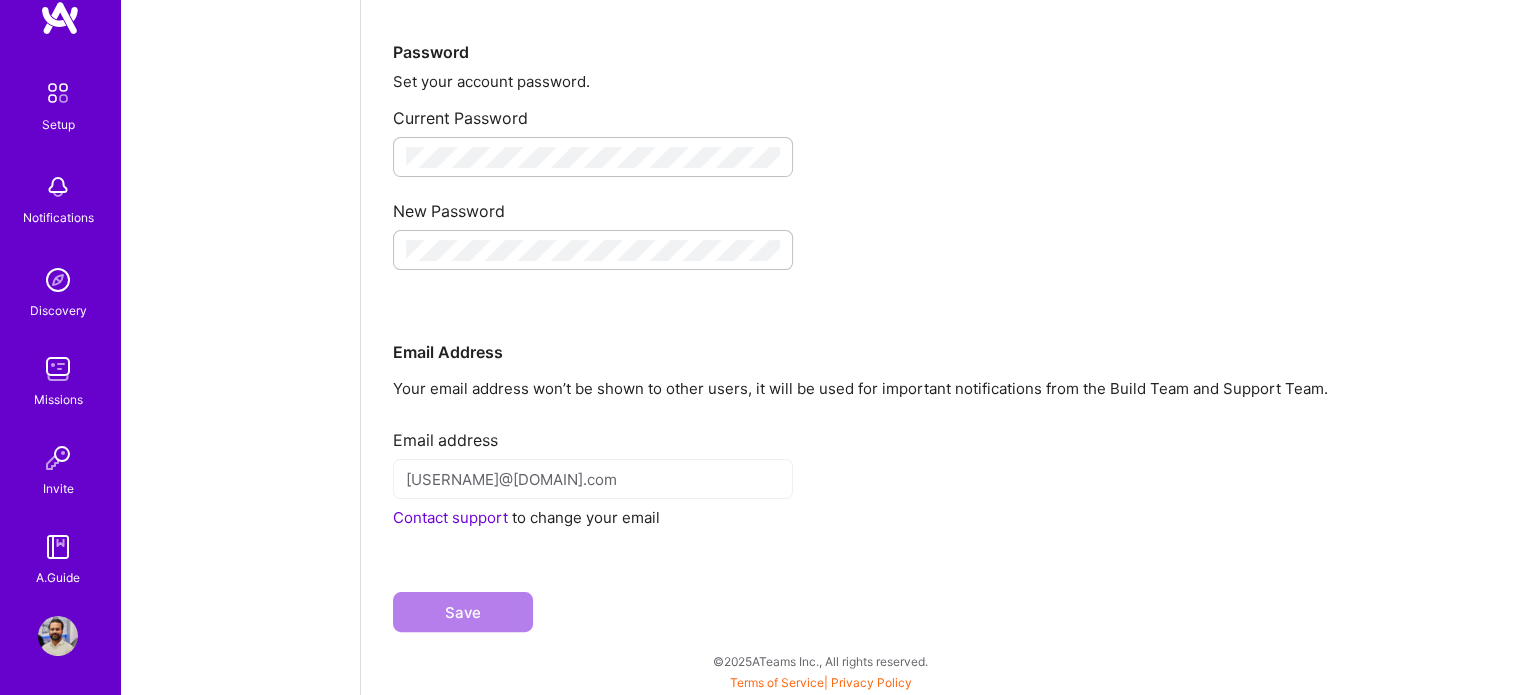 click on "Terms of Service" at bounding box center [777, 682] 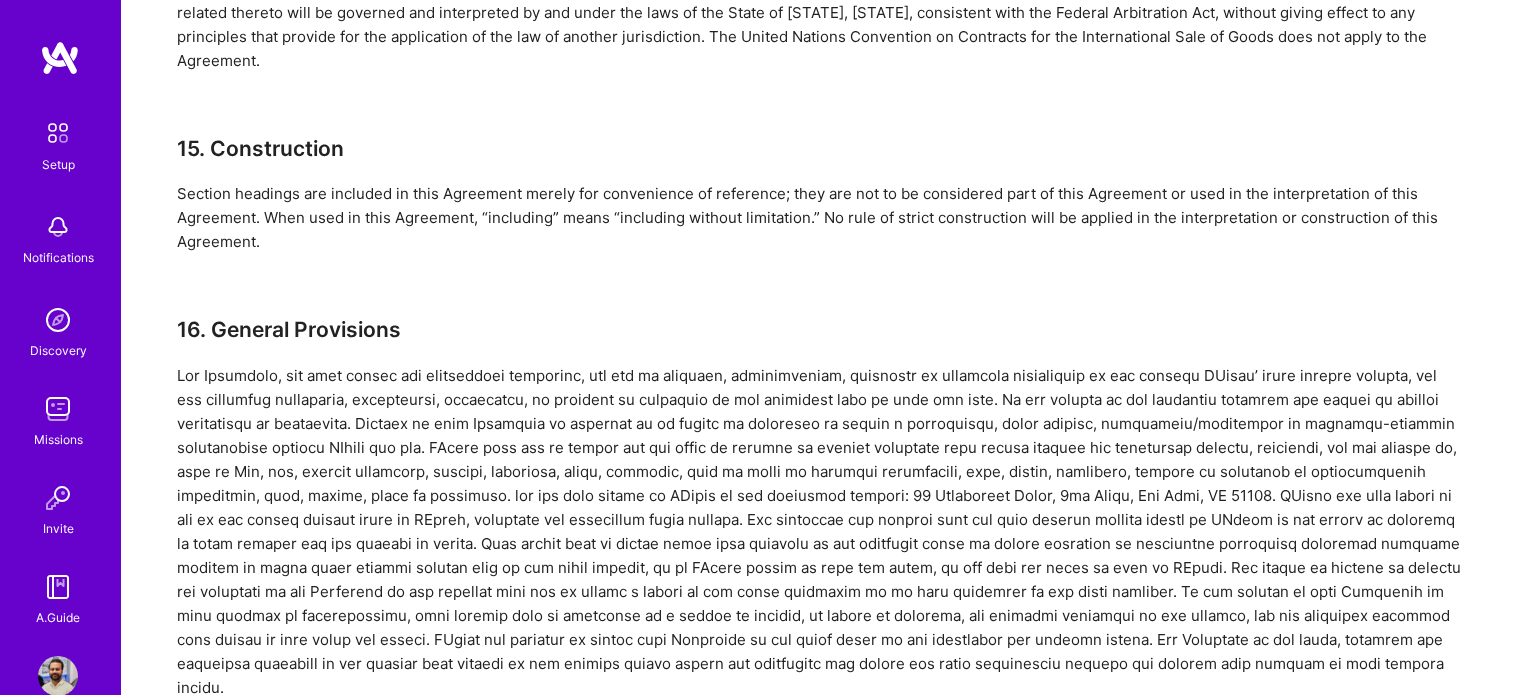 scroll, scrollTop: 6084, scrollLeft: 0, axis: vertical 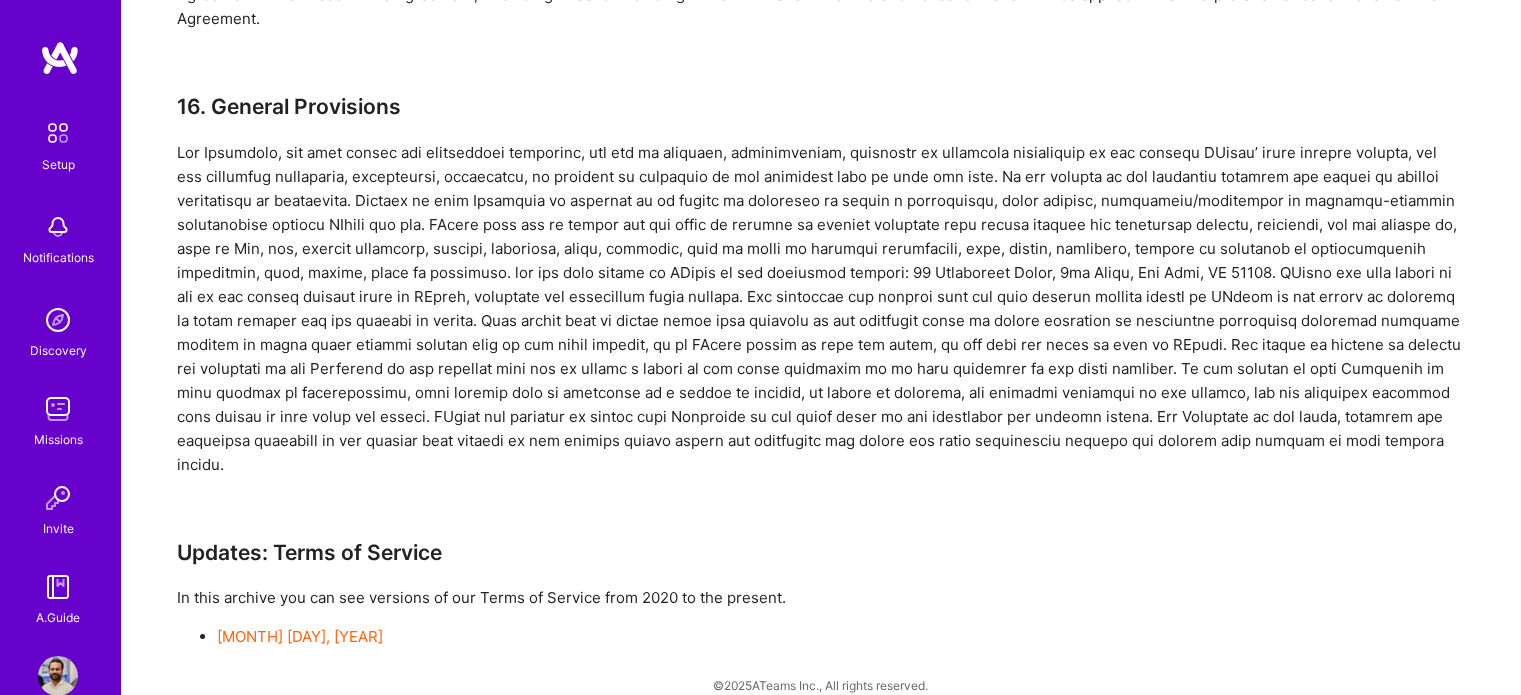 click at bounding box center (58, 587) 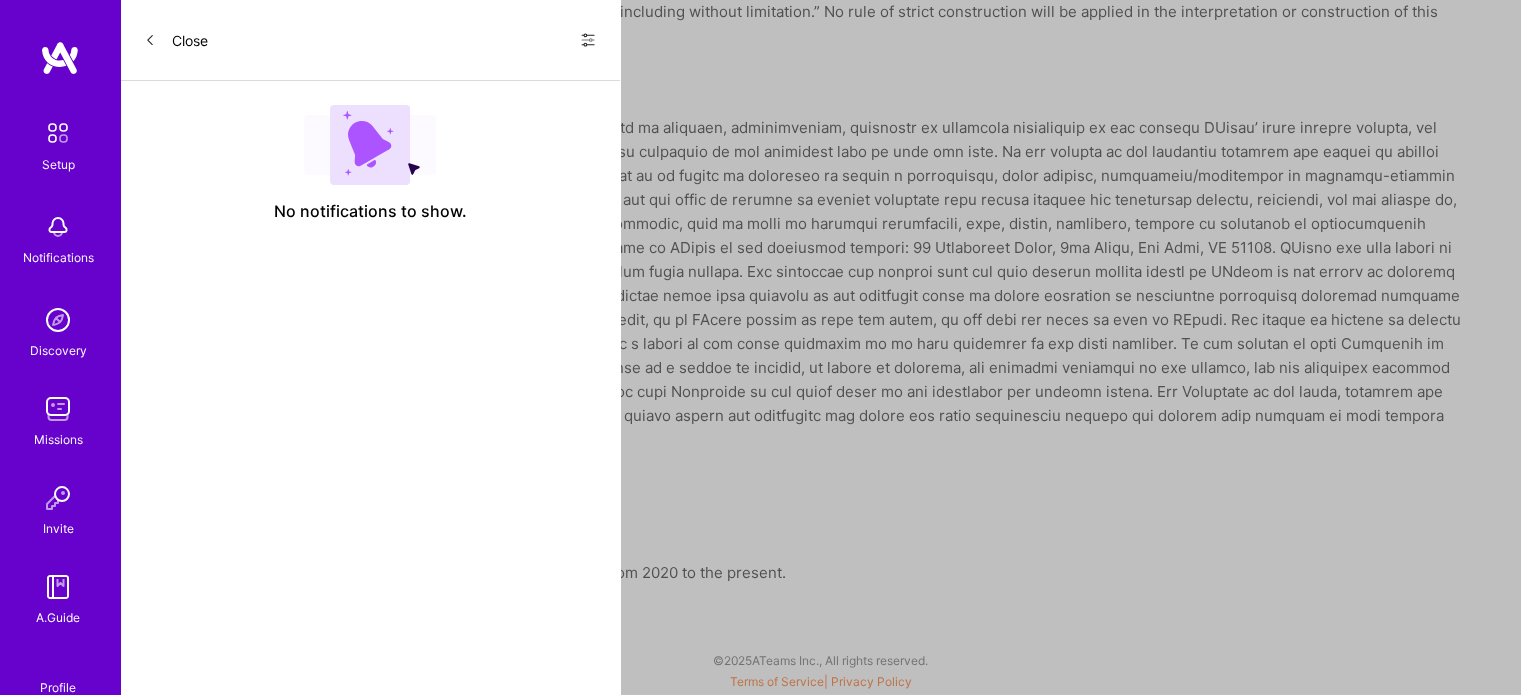 scroll, scrollTop: 0, scrollLeft: 0, axis: both 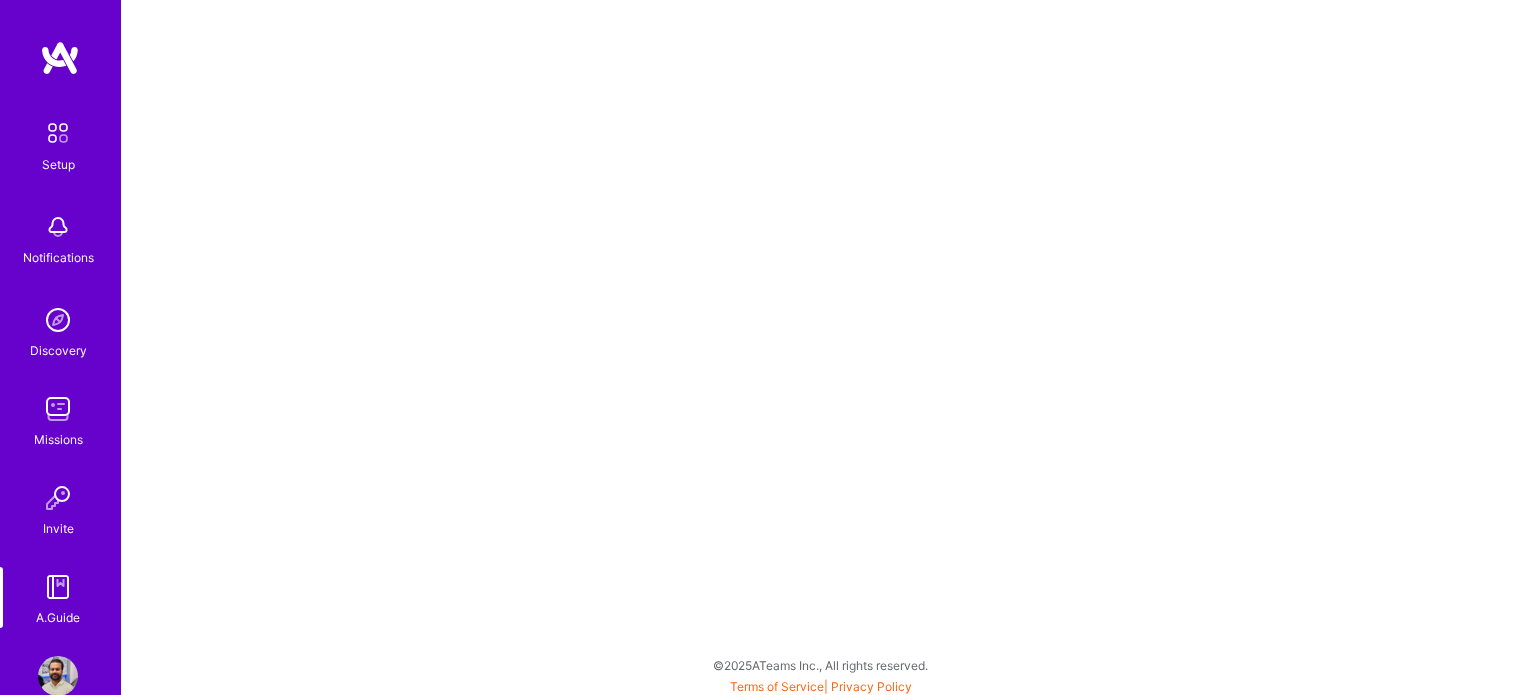 click at bounding box center [58, 133] 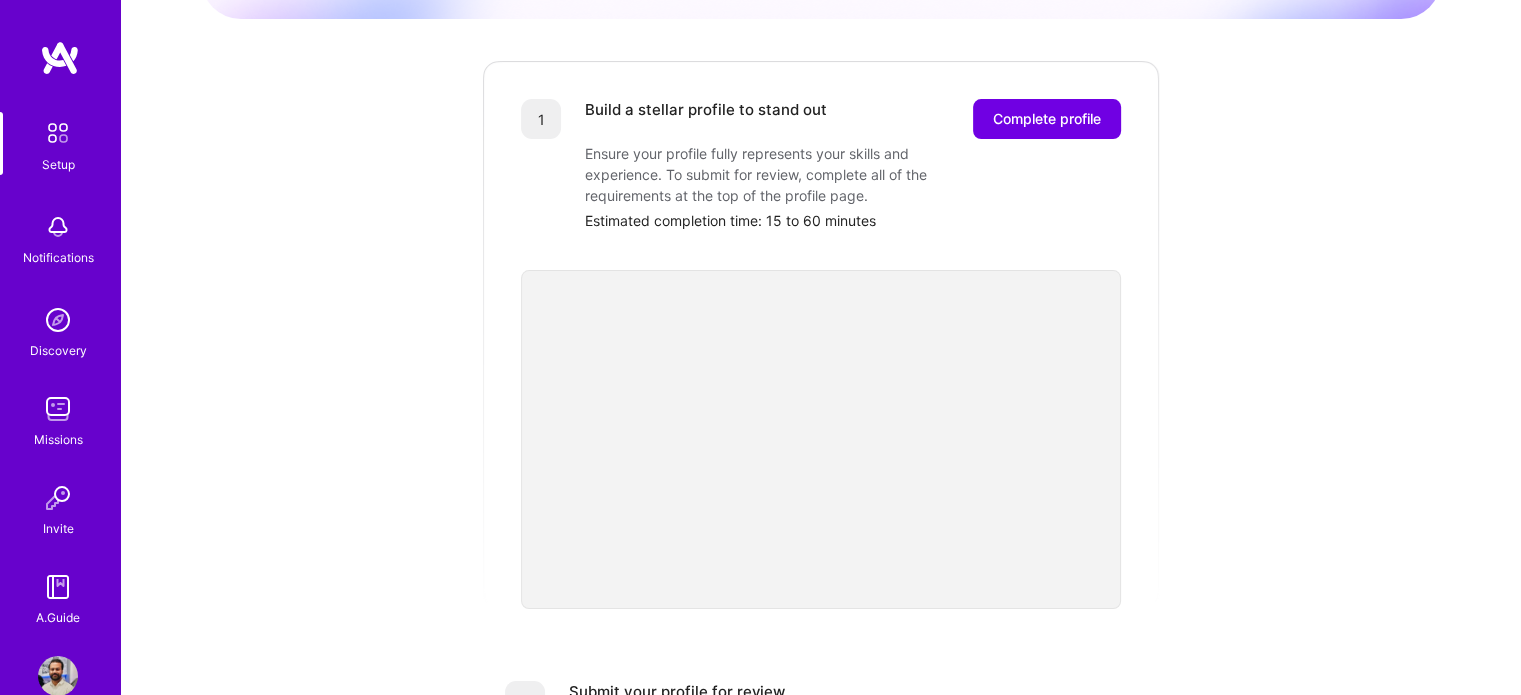 scroll, scrollTop: 0, scrollLeft: 0, axis: both 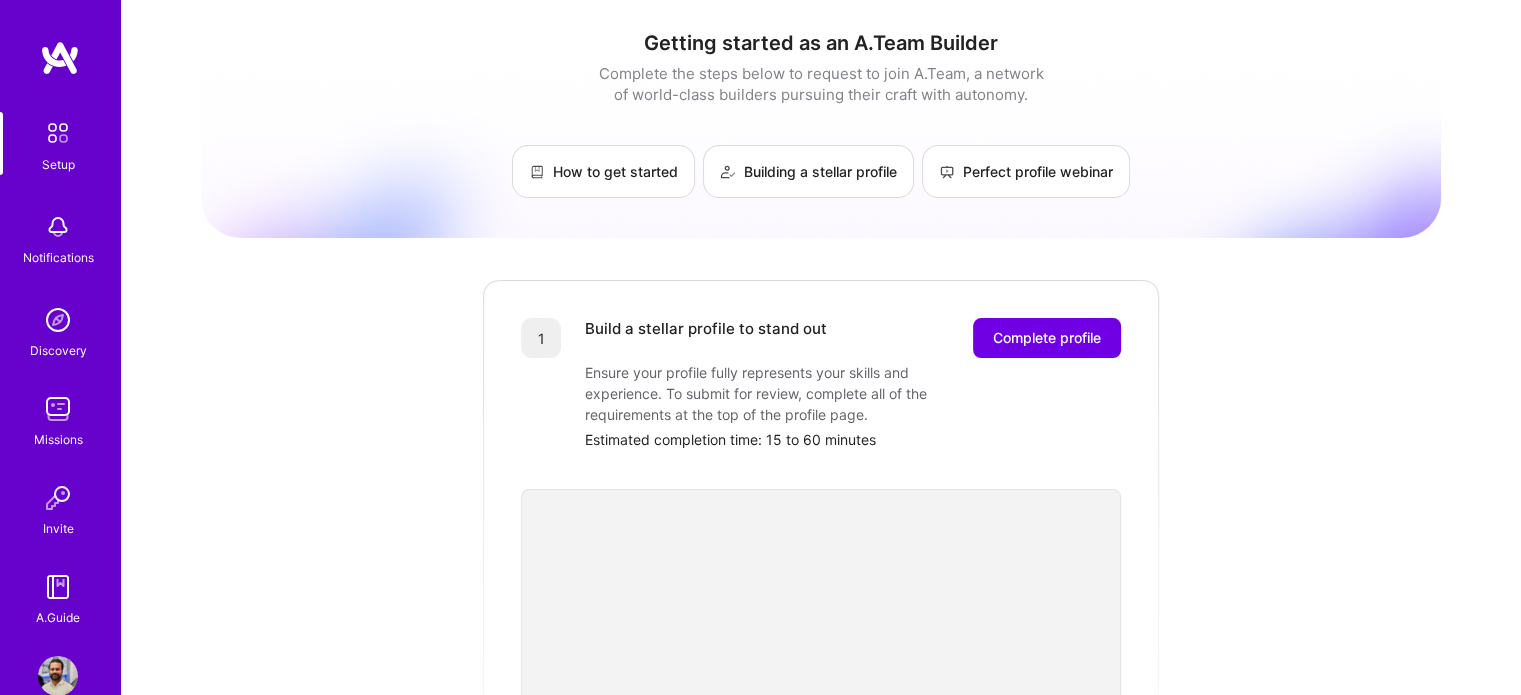 click at bounding box center [58, 227] 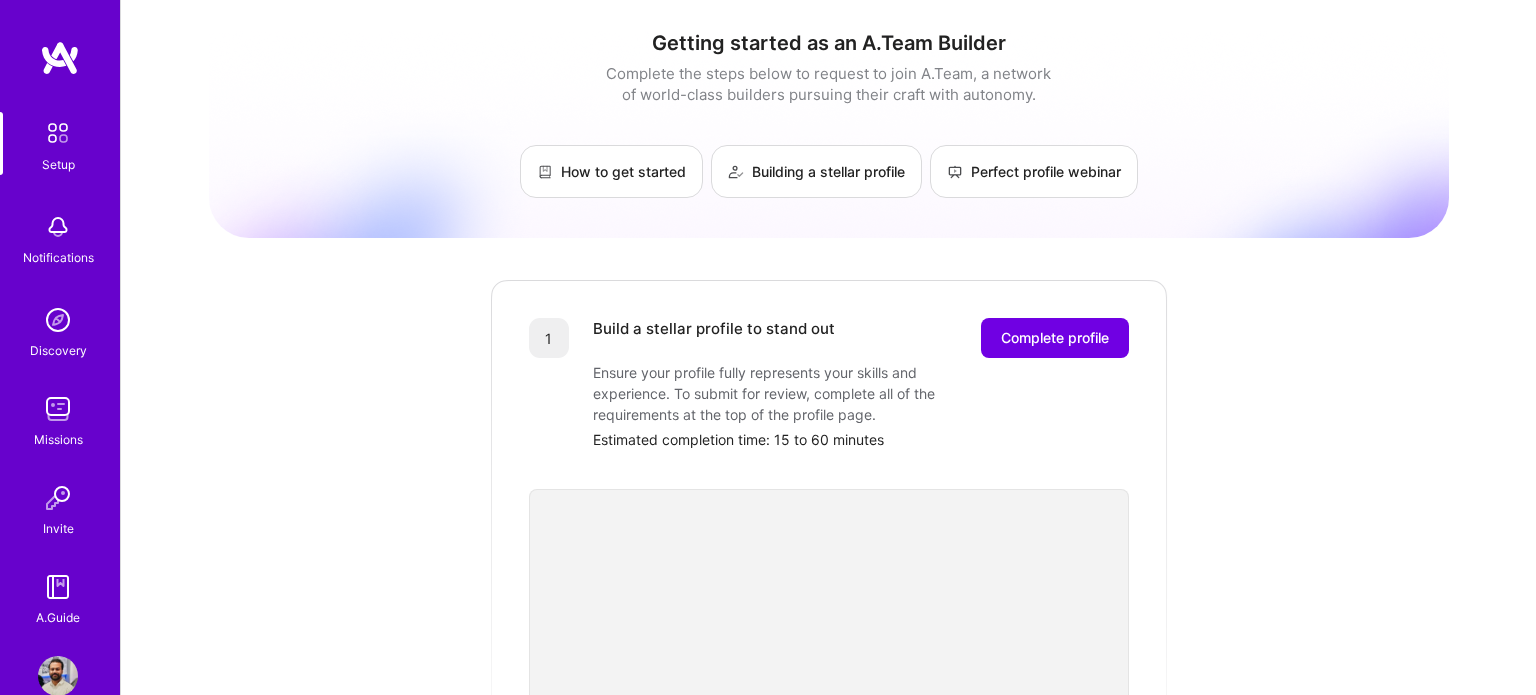 click at bounding box center (58, 320) 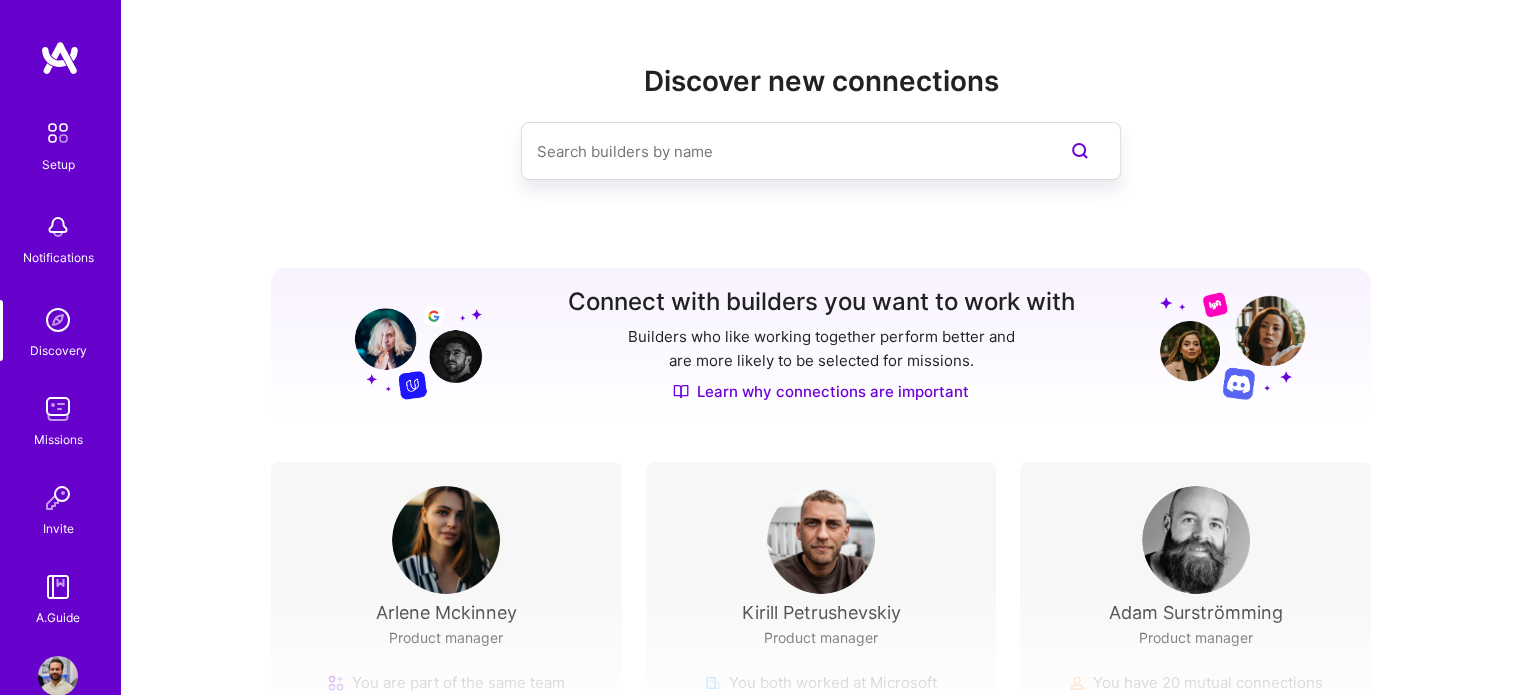 click at bounding box center [58, 409] 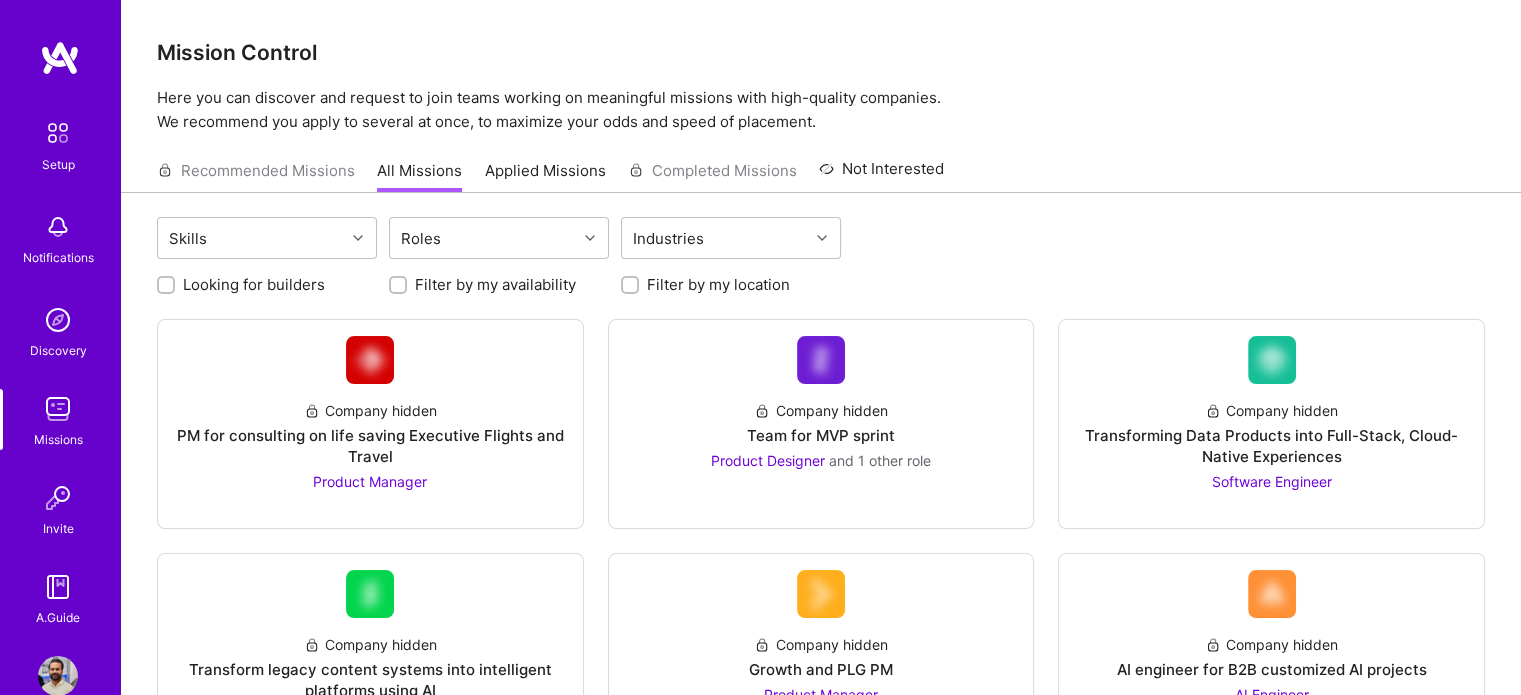 click on "Invite" at bounding box center (58, 528) 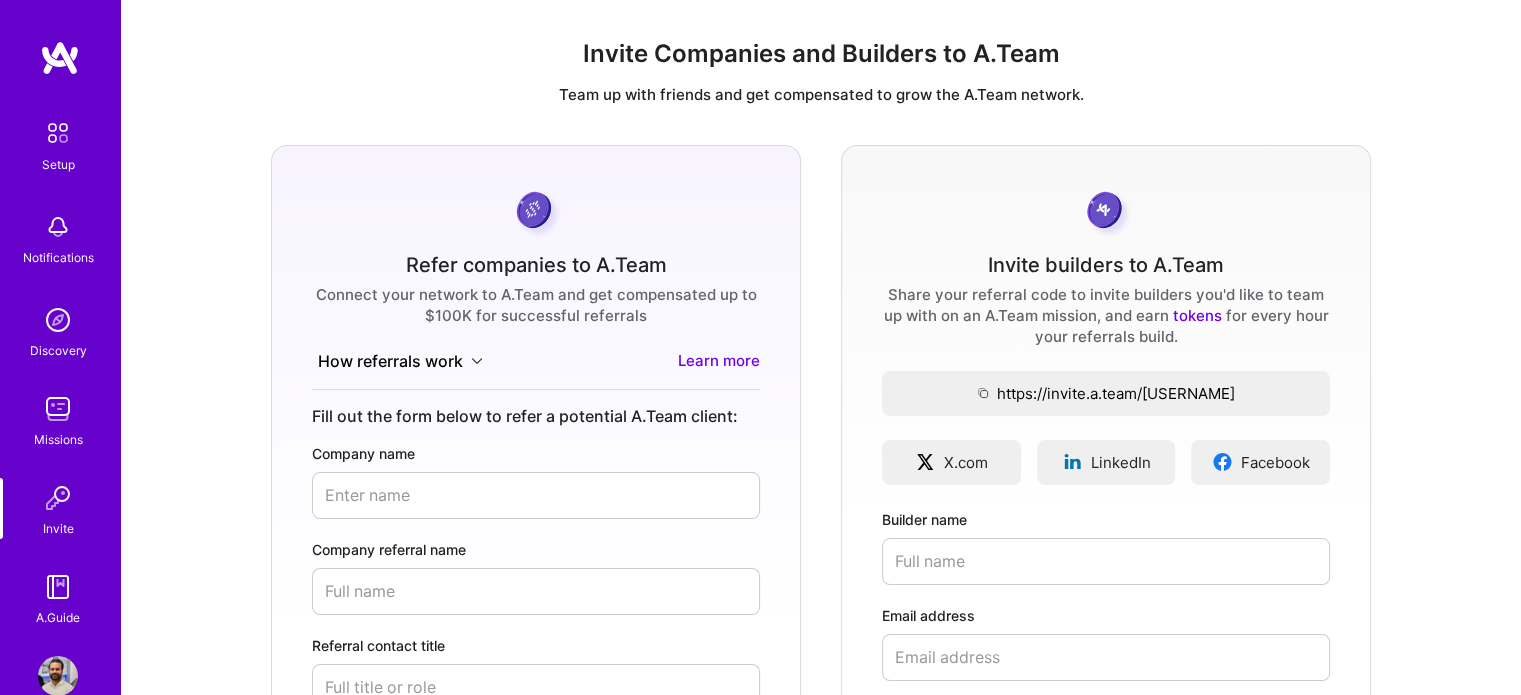 click at bounding box center (58, 587) 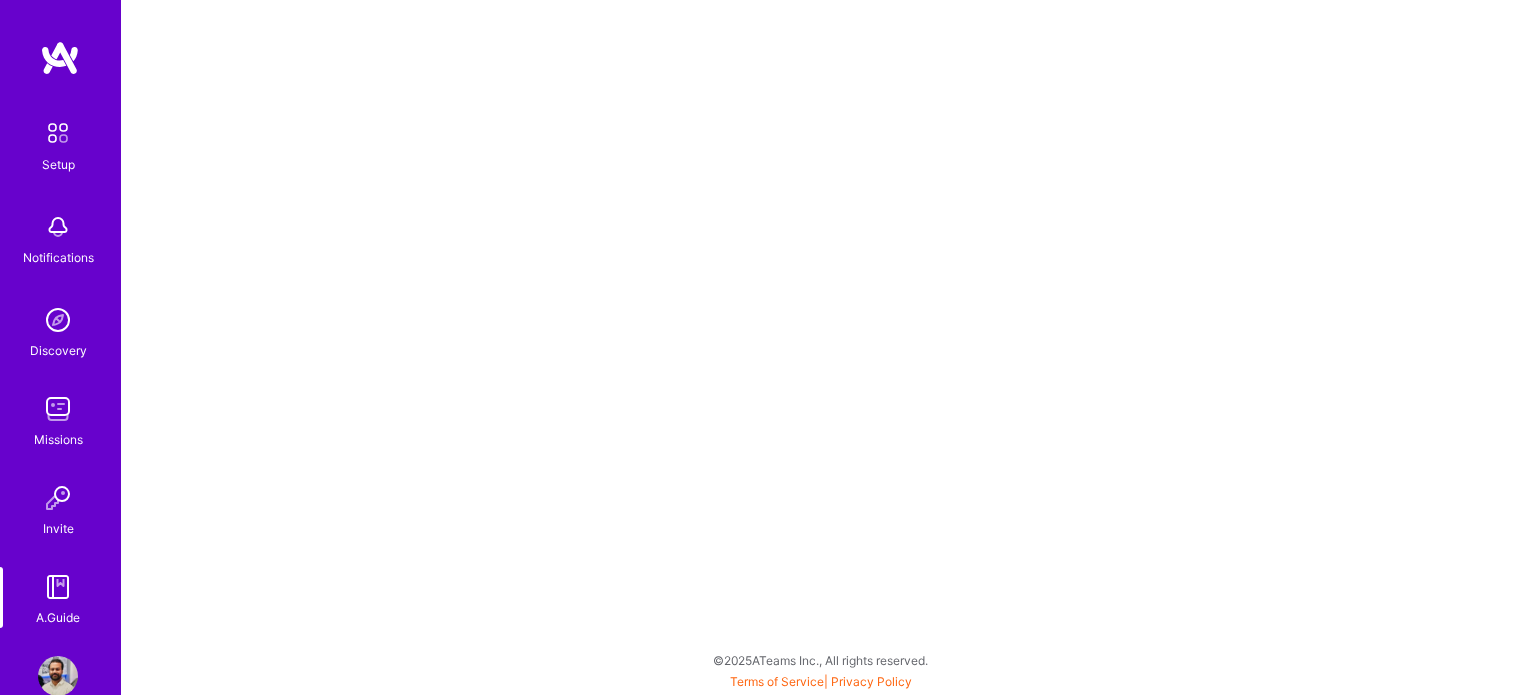 scroll, scrollTop: 0, scrollLeft: 0, axis: both 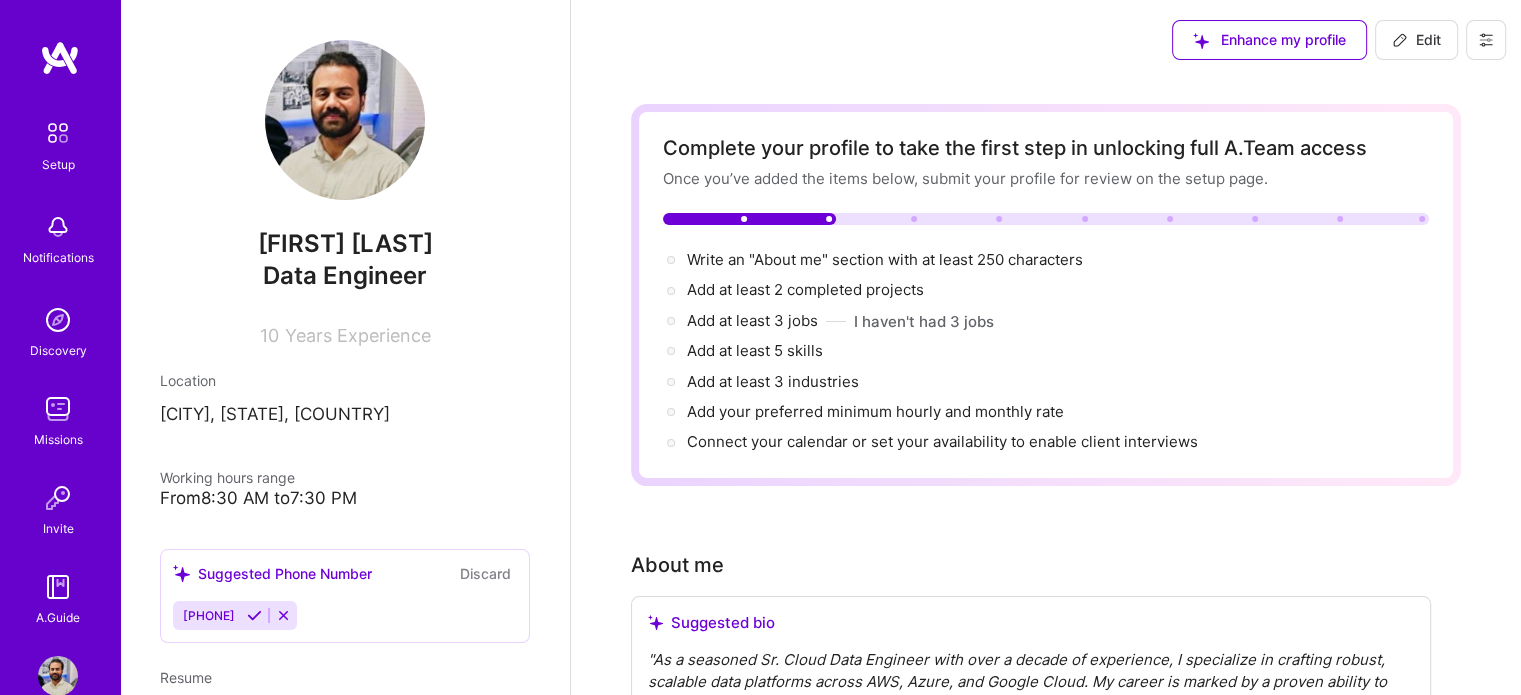 click 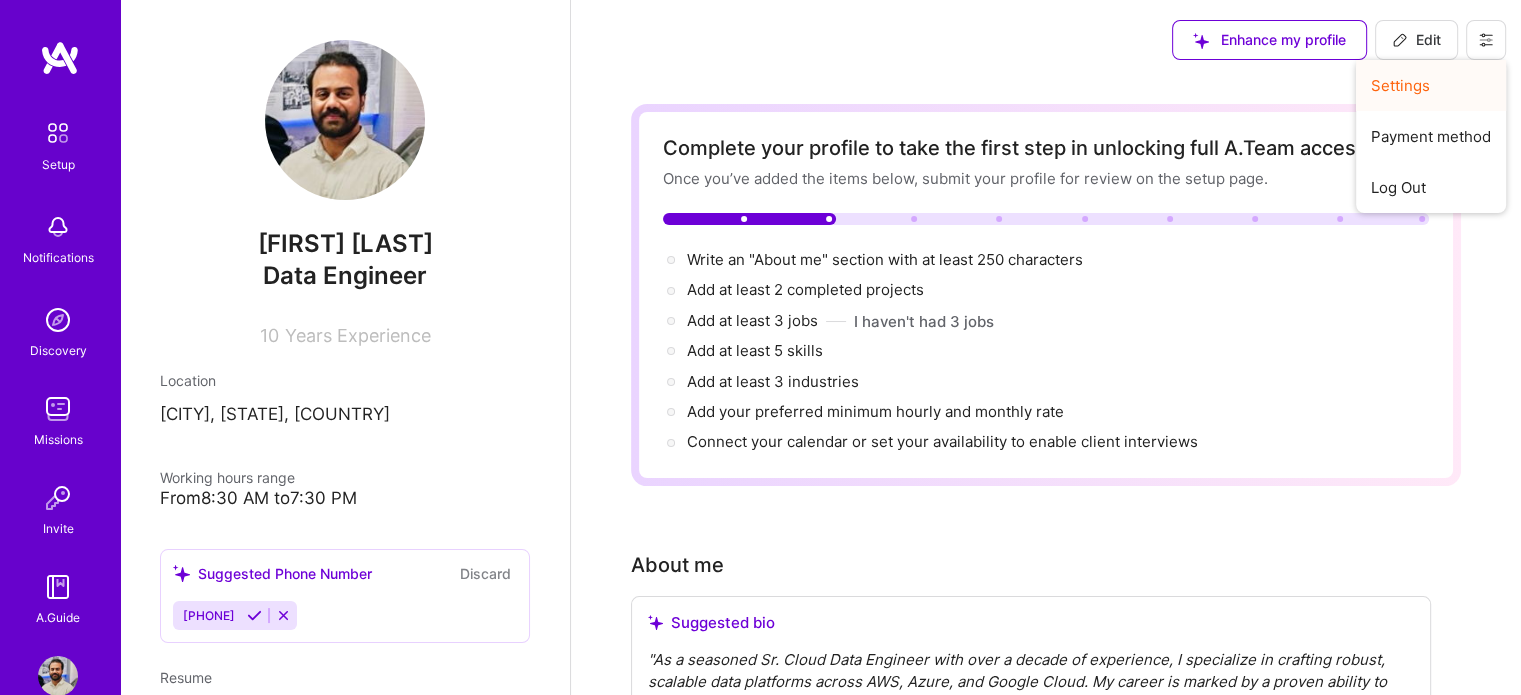 click on "Settings" at bounding box center [1431, 85] 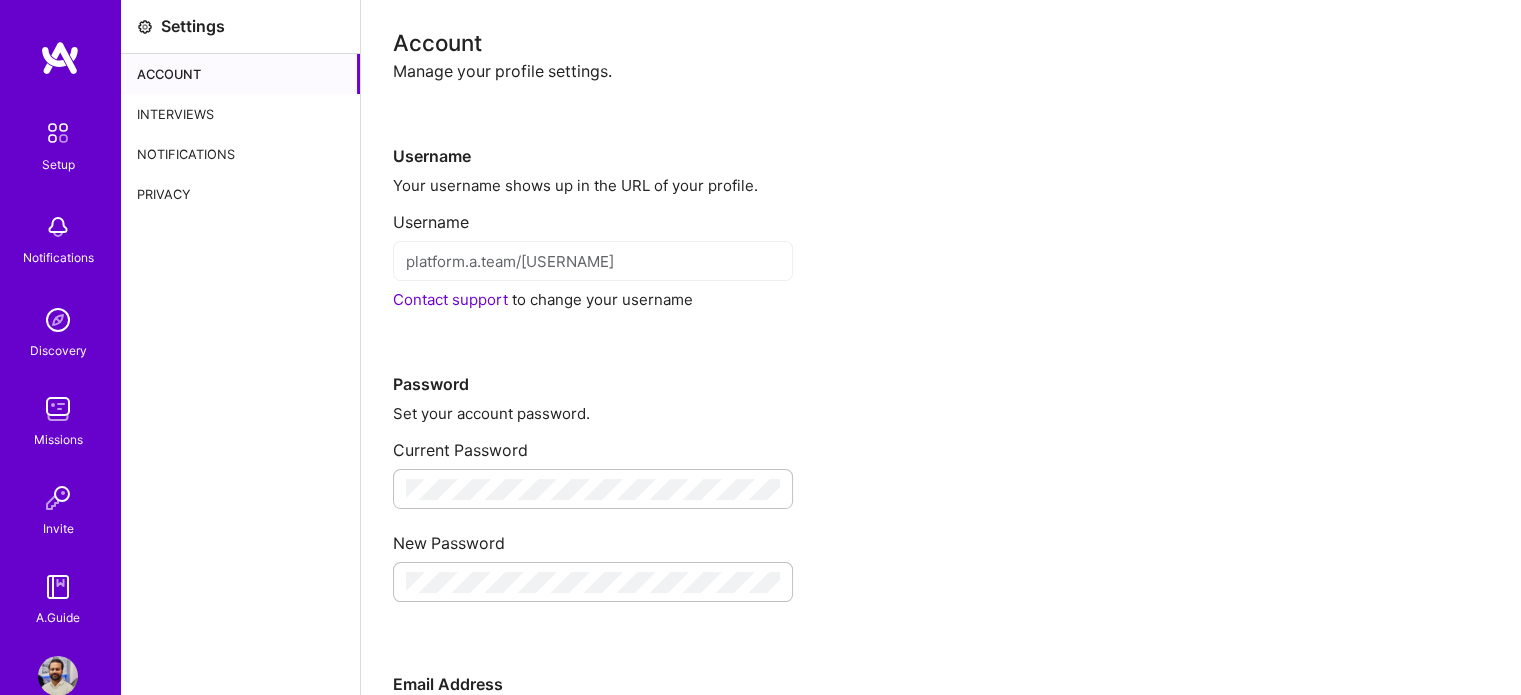 click on "Manage your profile settings." at bounding box center [941, 71] 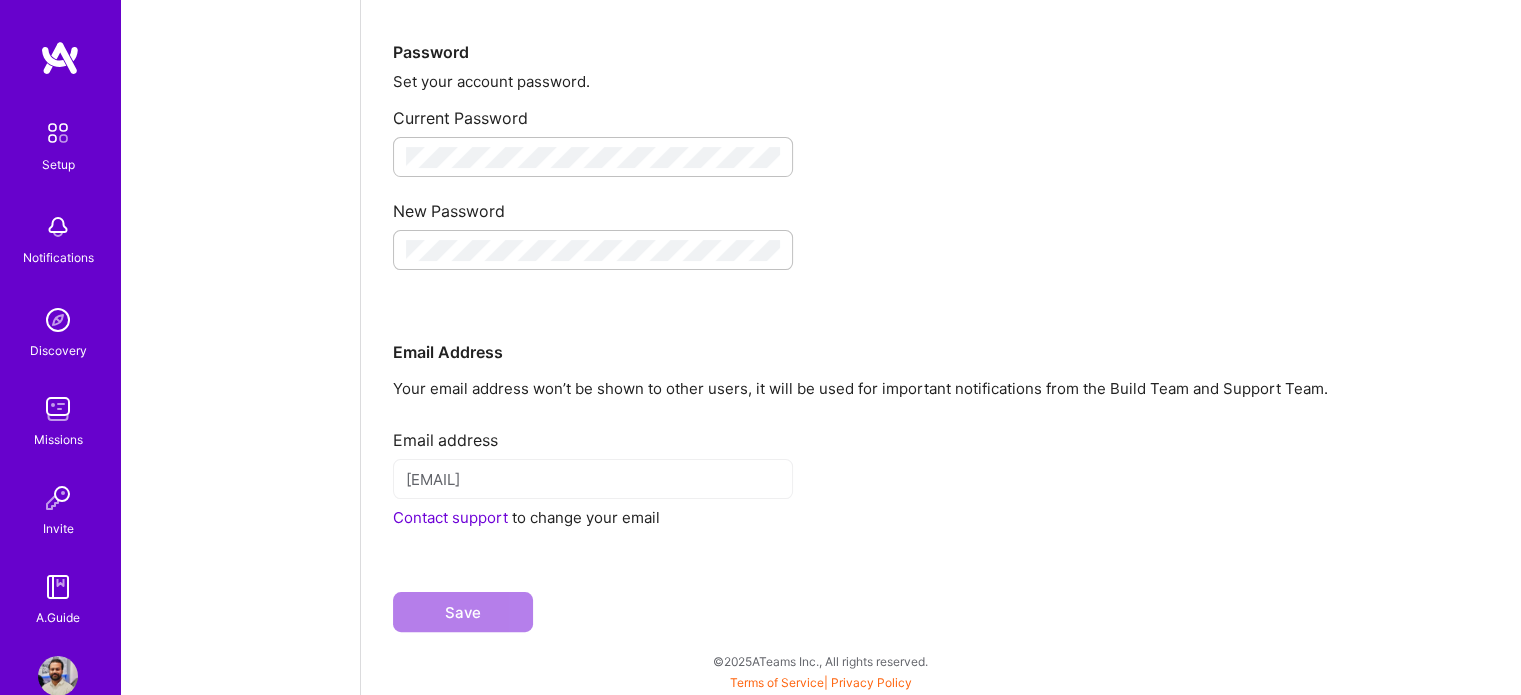 scroll, scrollTop: 0, scrollLeft: 0, axis: both 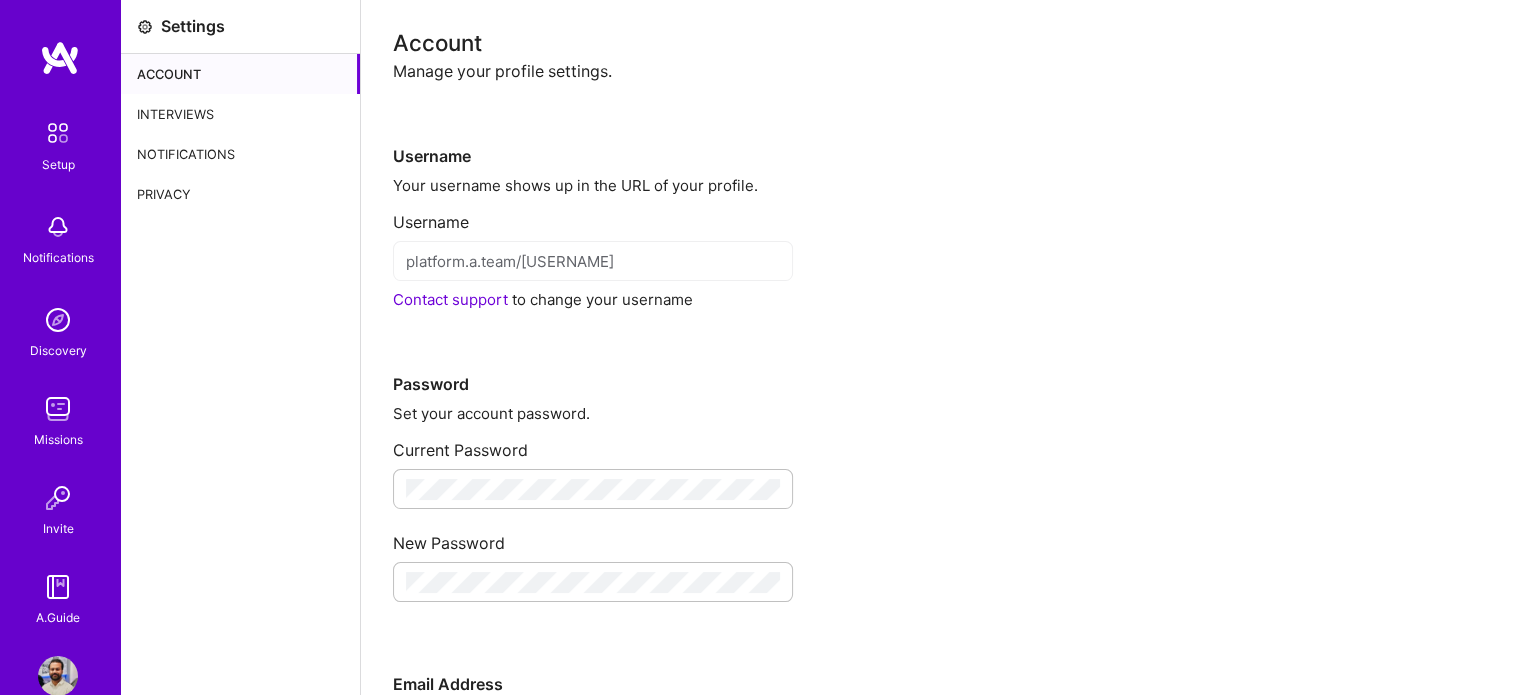 click on "Account" at bounding box center [240, 74] 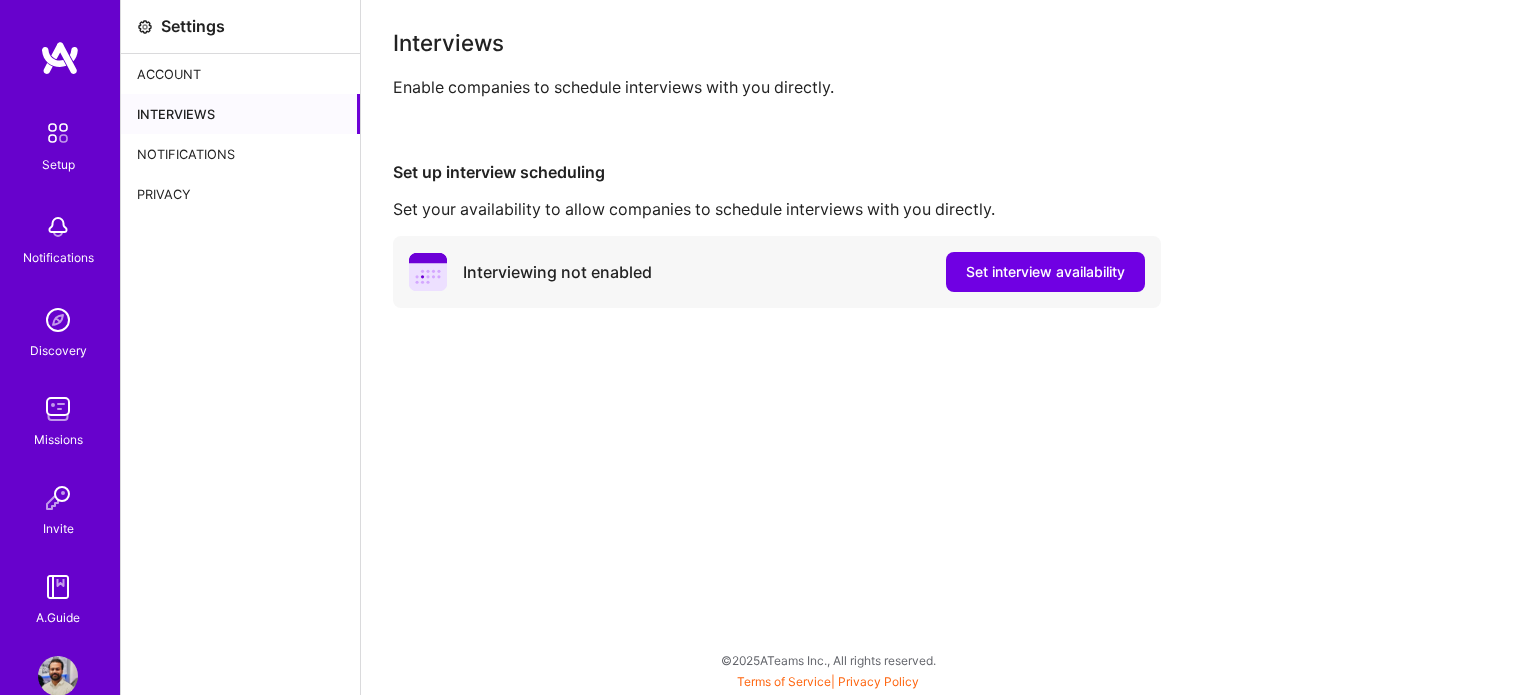 click on "Account" at bounding box center [240, 74] 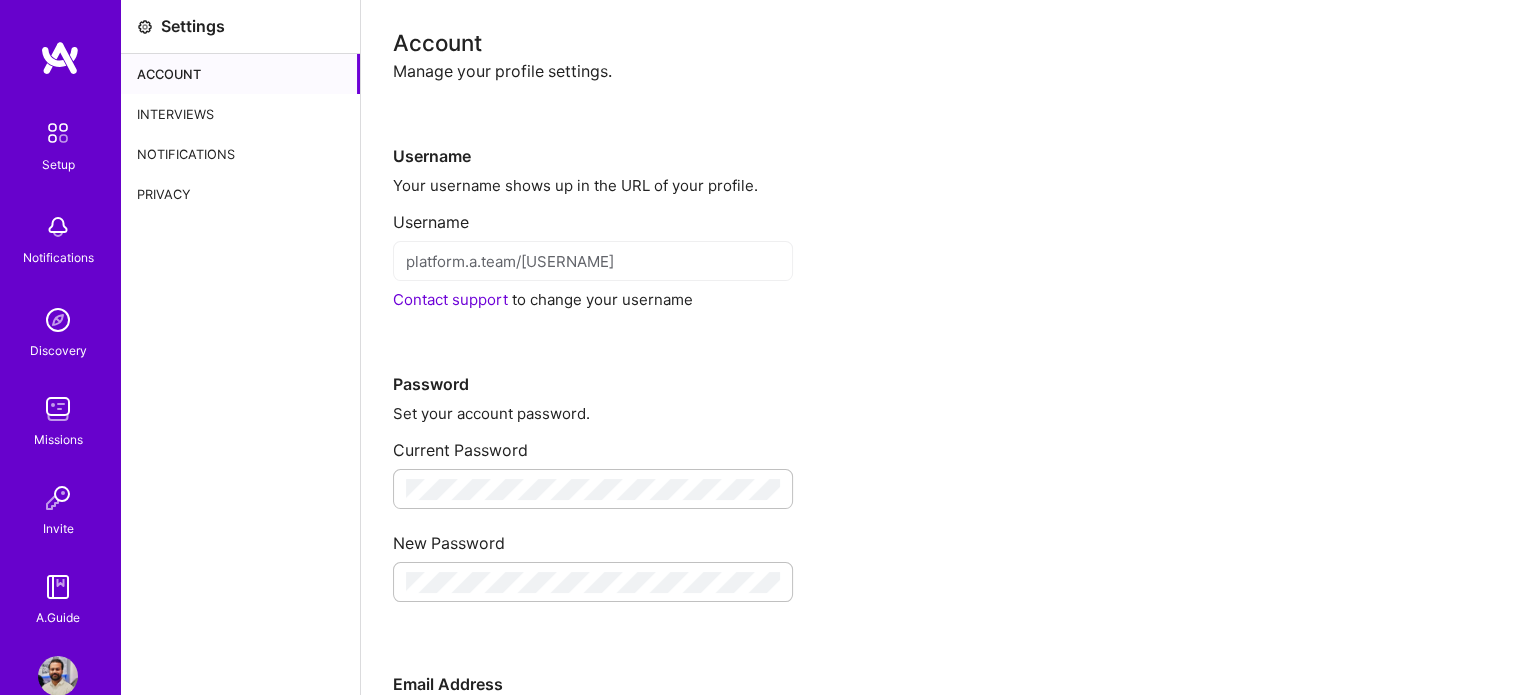 click on "Privacy" at bounding box center (240, 194) 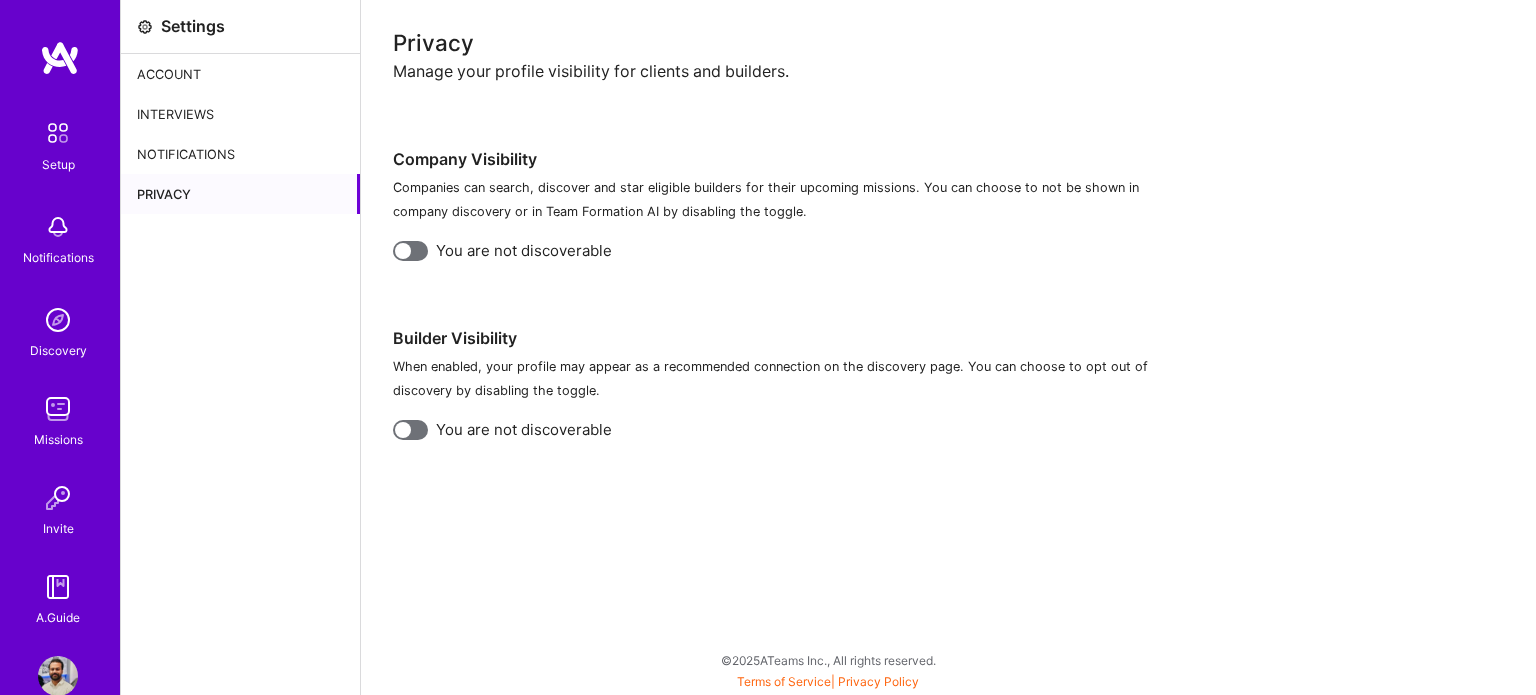 click on "Notifications" at bounding box center [240, 154] 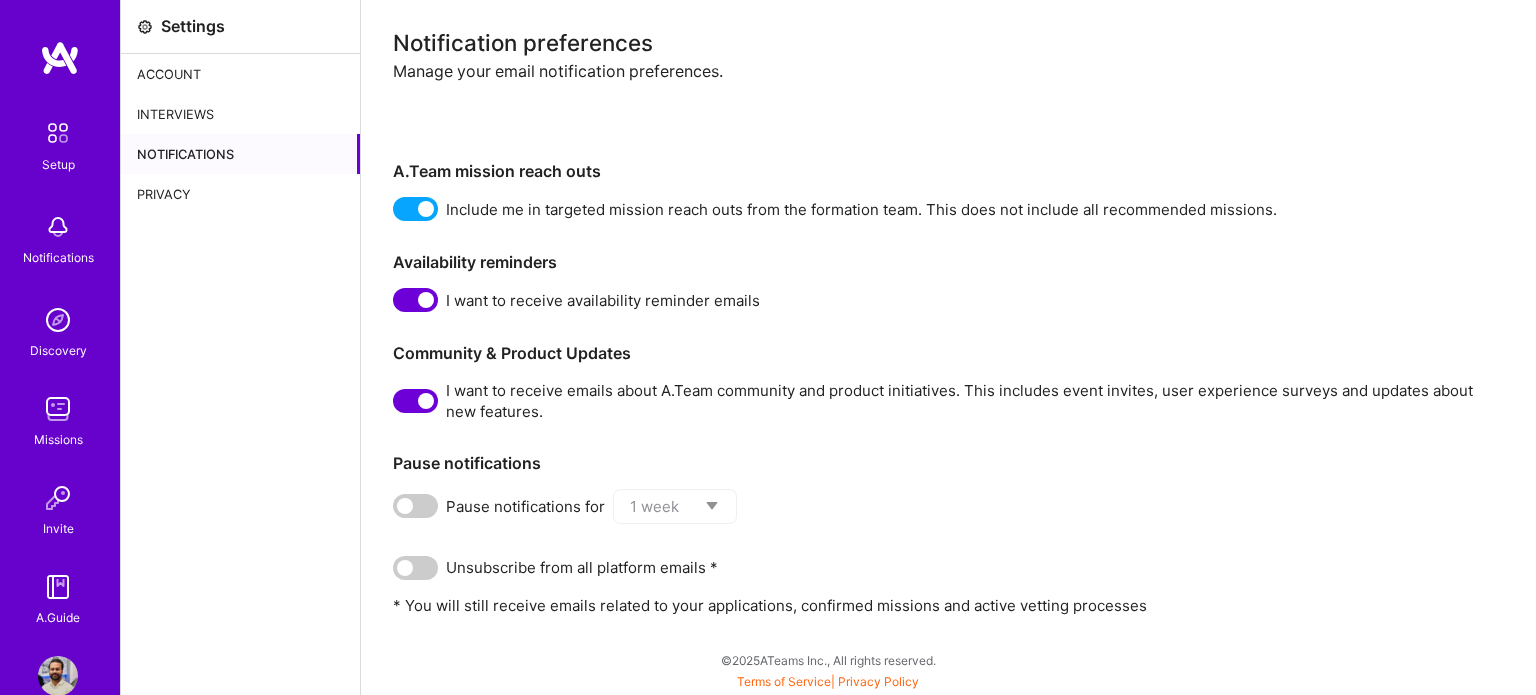 click at bounding box center [415, 568] 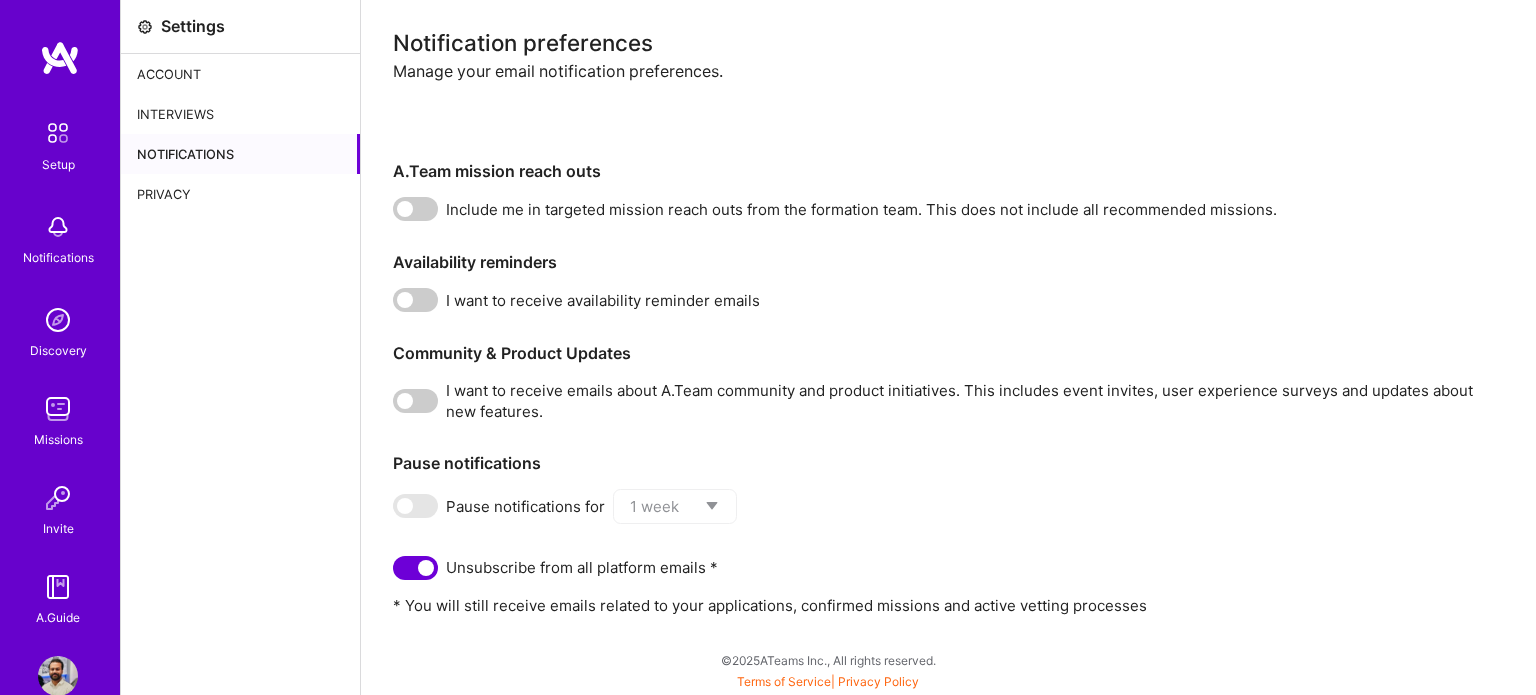 click at bounding box center (415, 506) 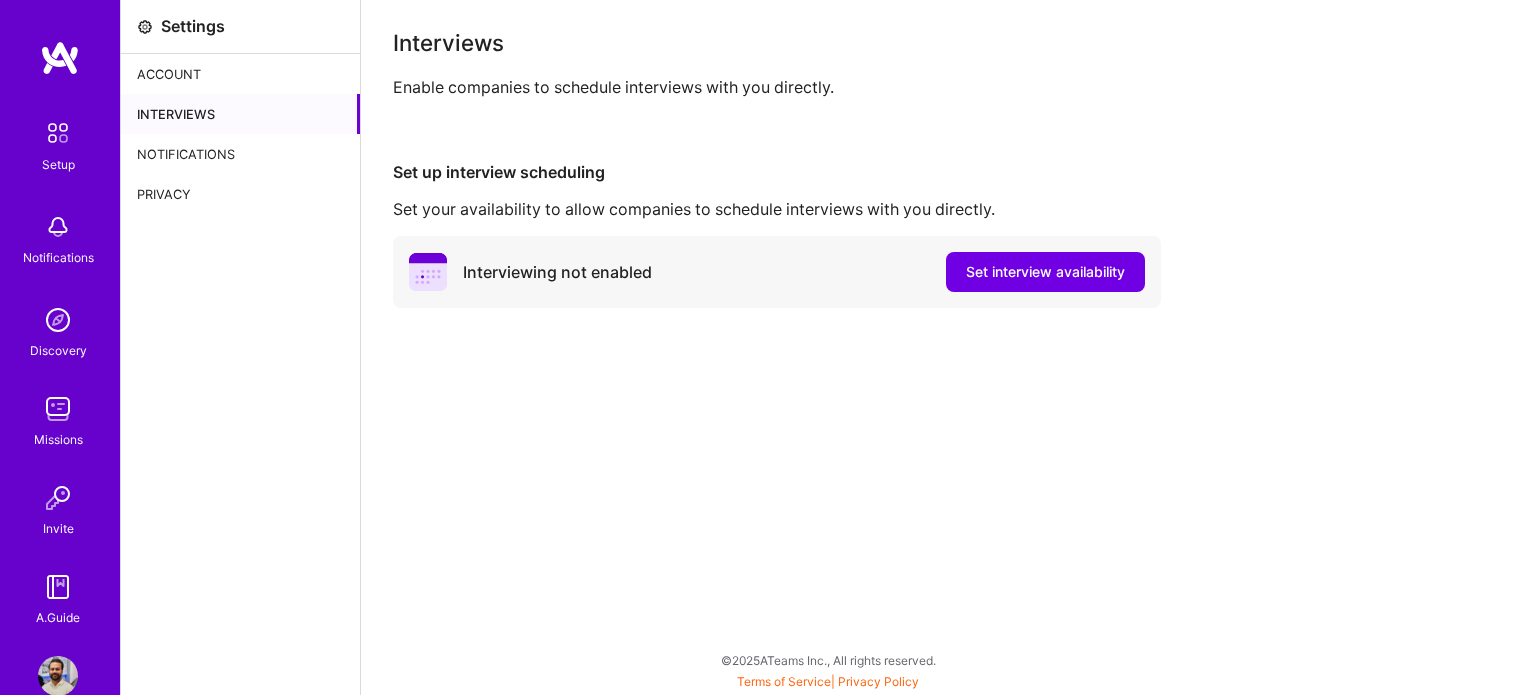 click on "Notifications" at bounding box center (240, 154) 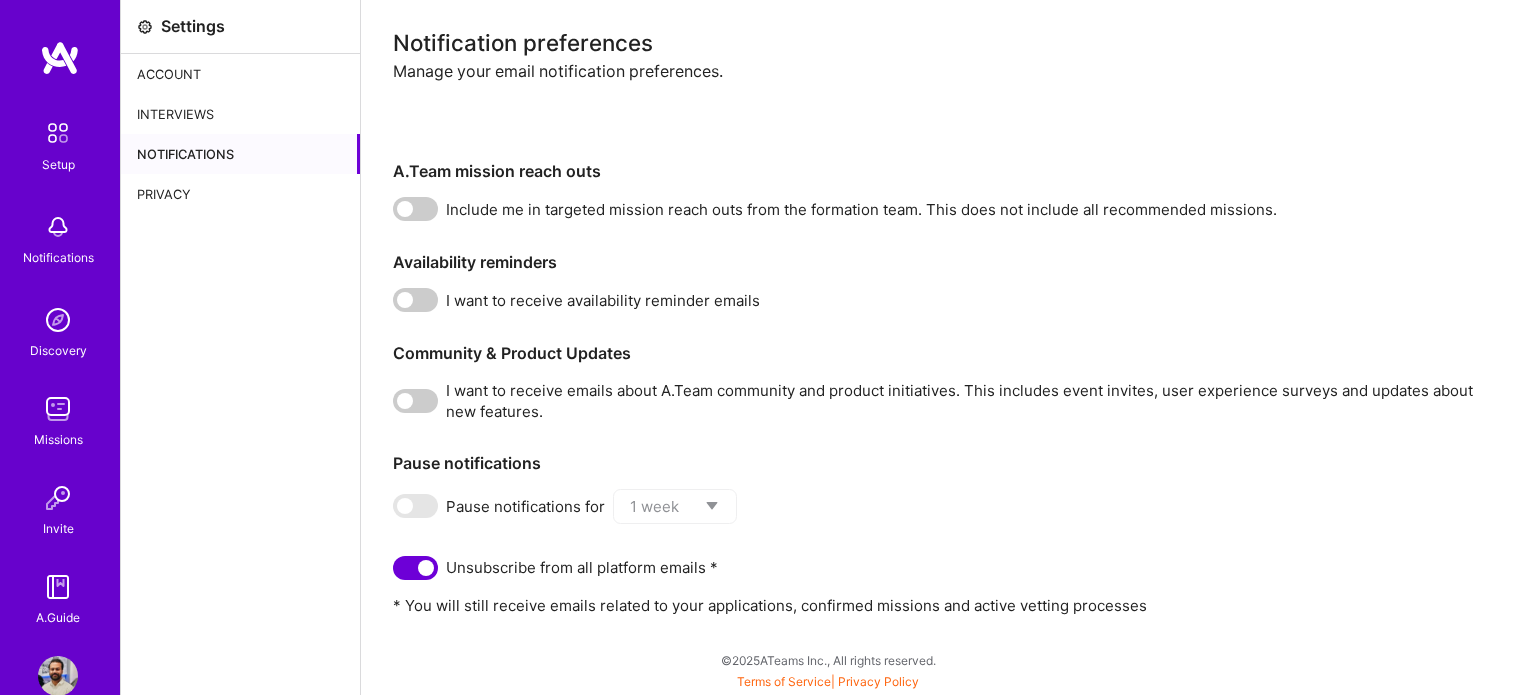 click on "Privacy" at bounding box center (240, 194) 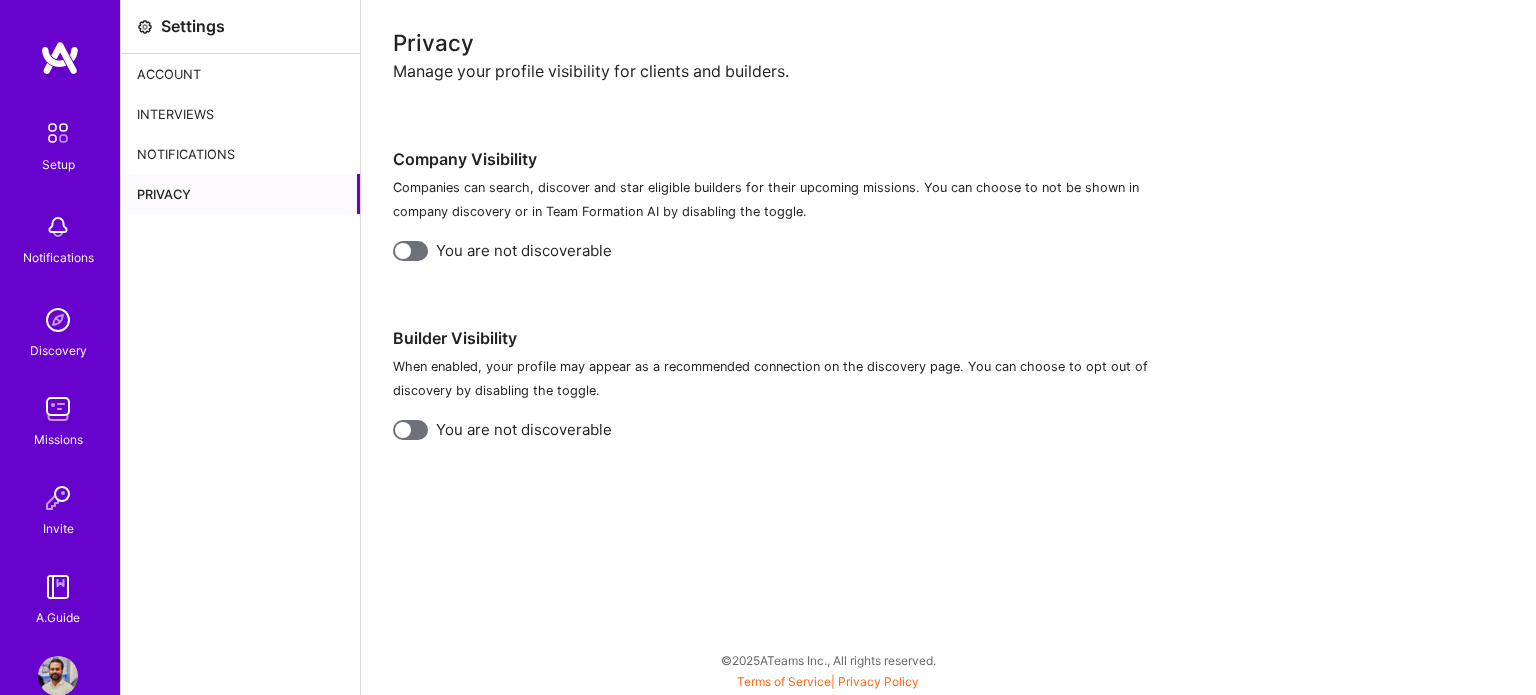 click at bounding box center [403, 251] 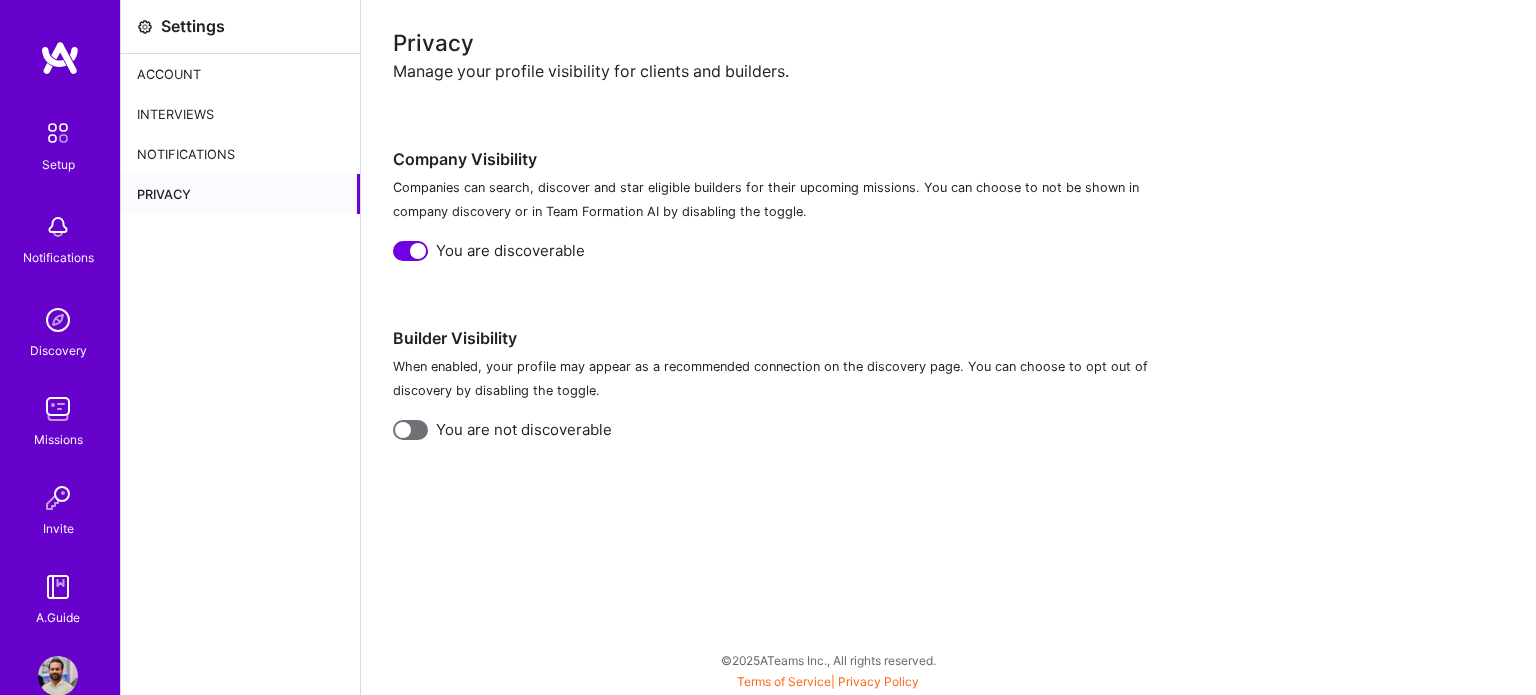 click at bounding box center [418, 251] 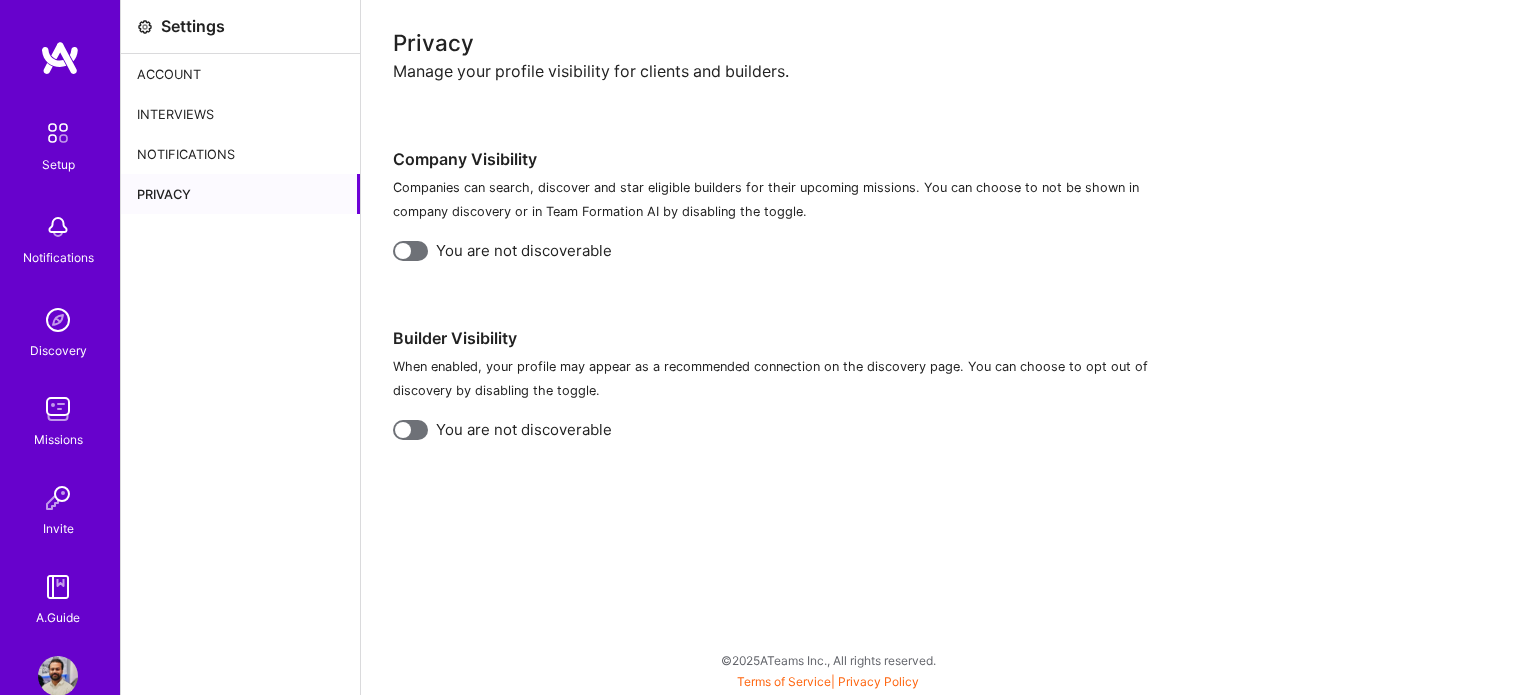 click on "Privacy" at bounding box center (240, 194) 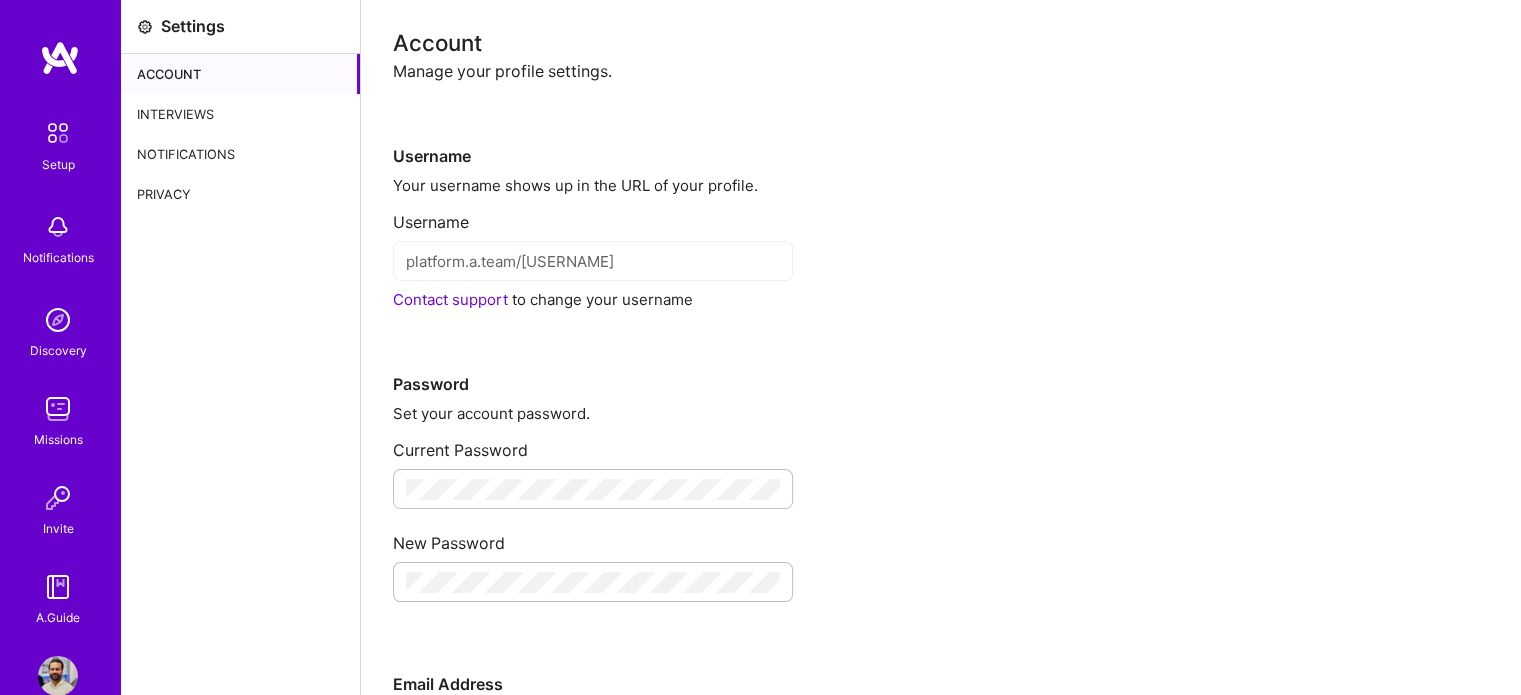 click on "Contact support" at bounding box center (450, 299) 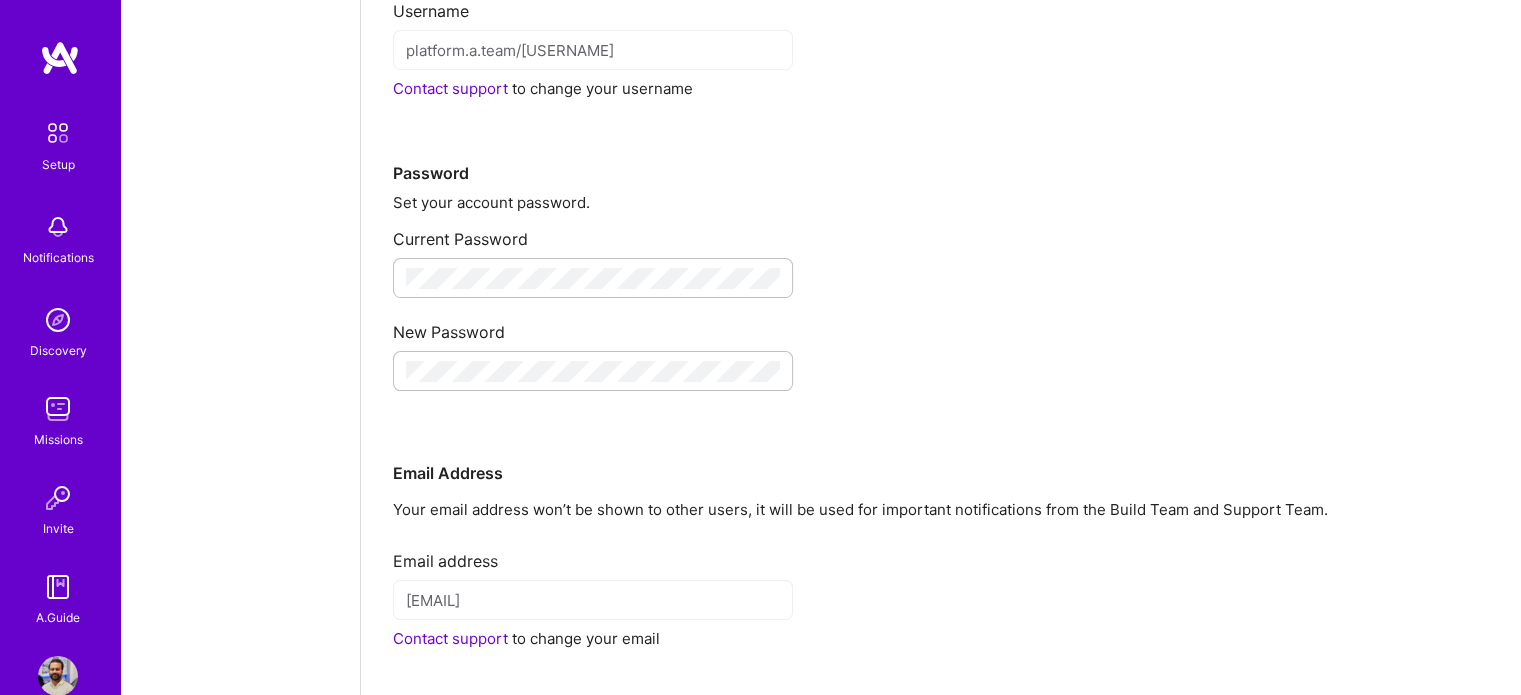 scroll, scrollTop: 332, scrollLeft: 0, axis: vertical 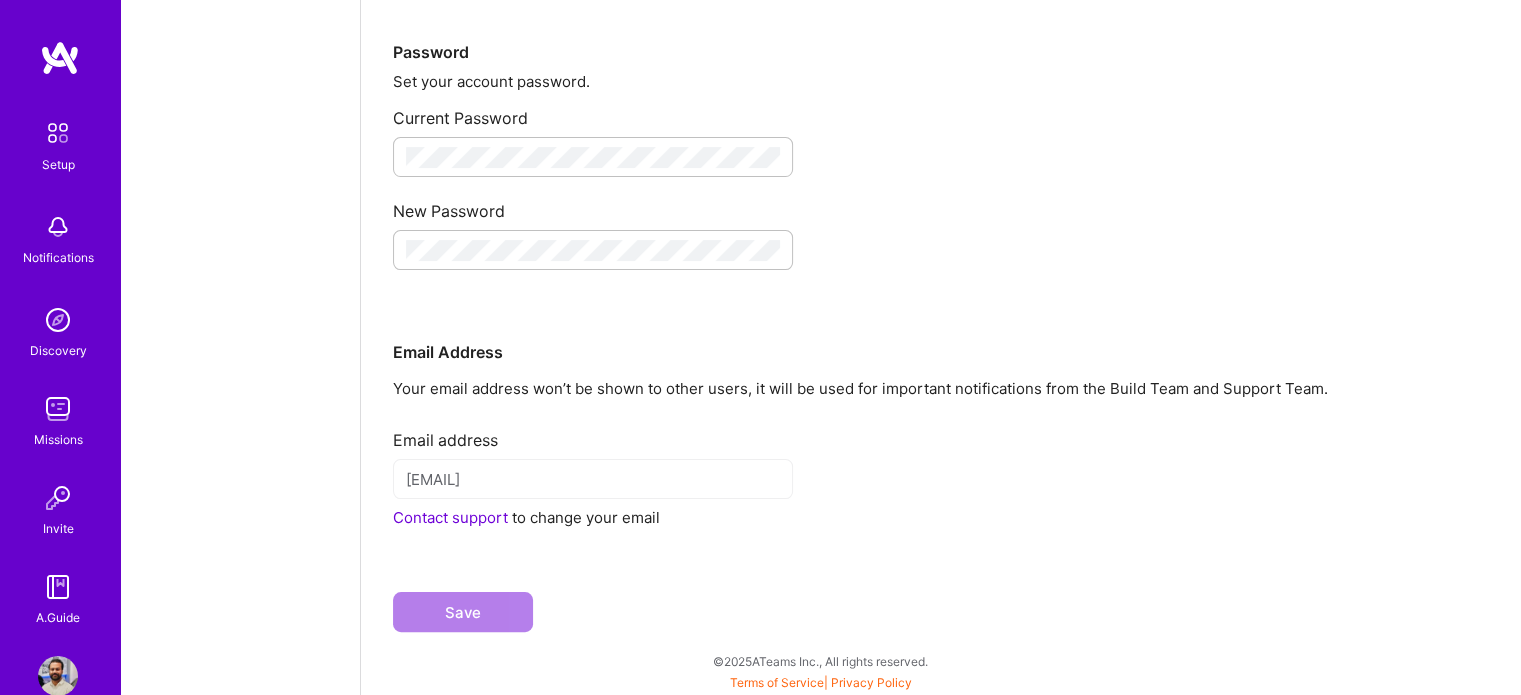 click on "Contact support" at bounding box center [450, 517] 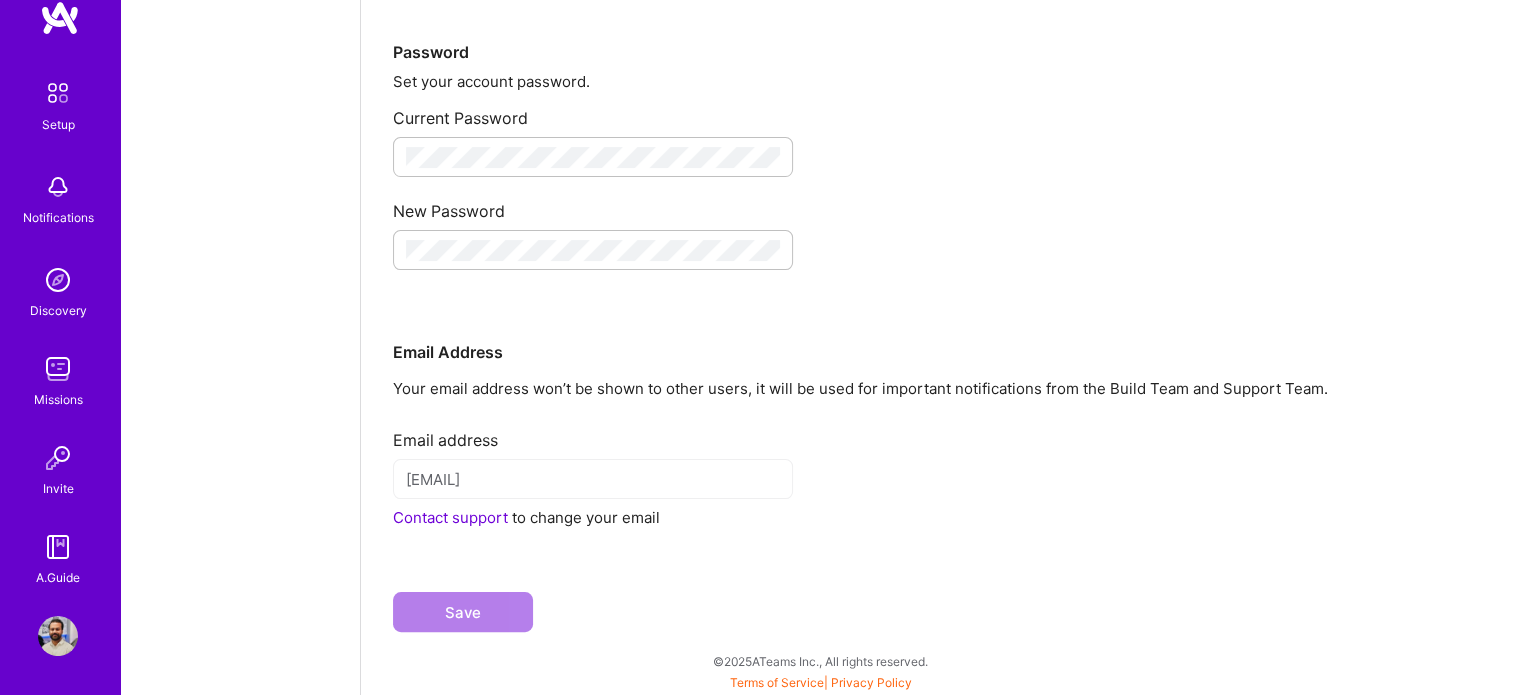 click at bounding box center (58, 636) 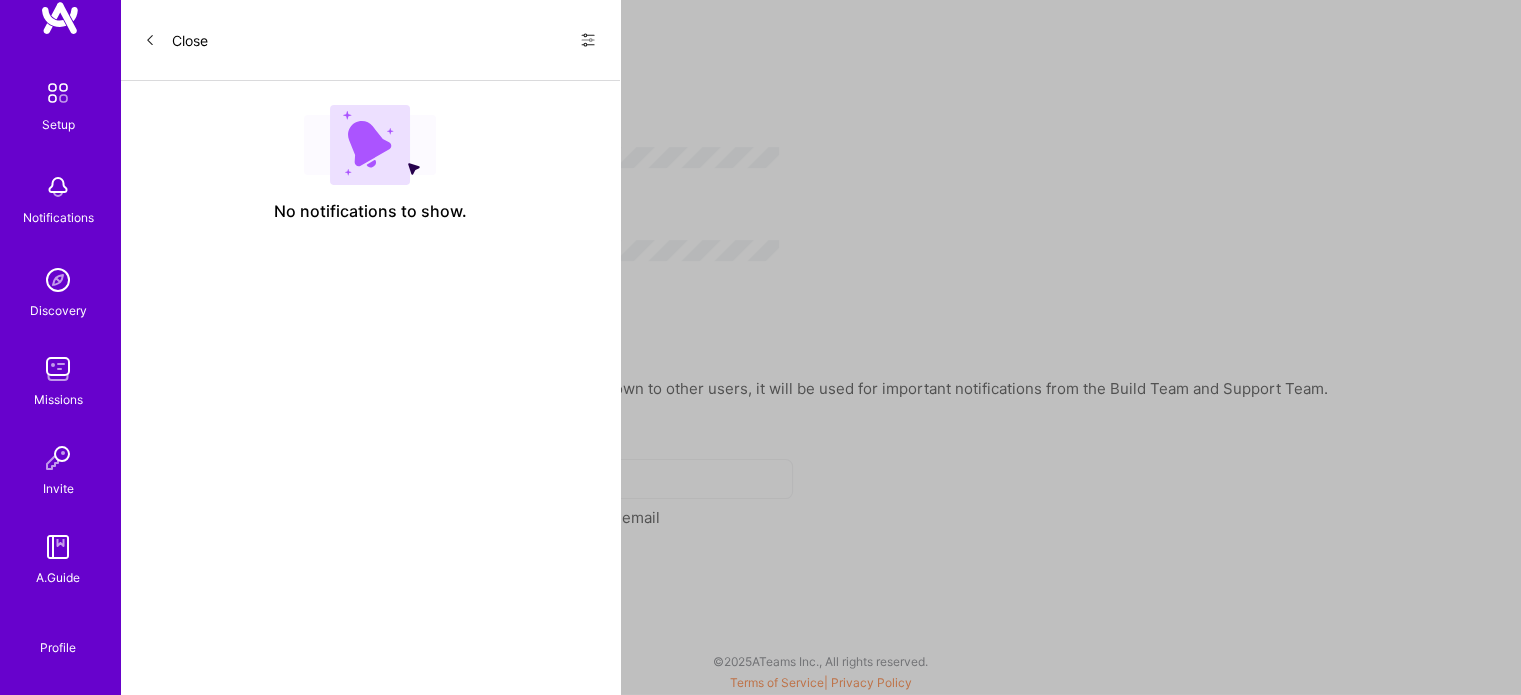 scroll, scrollTop: 0, scrollLeft: 0, axis: both 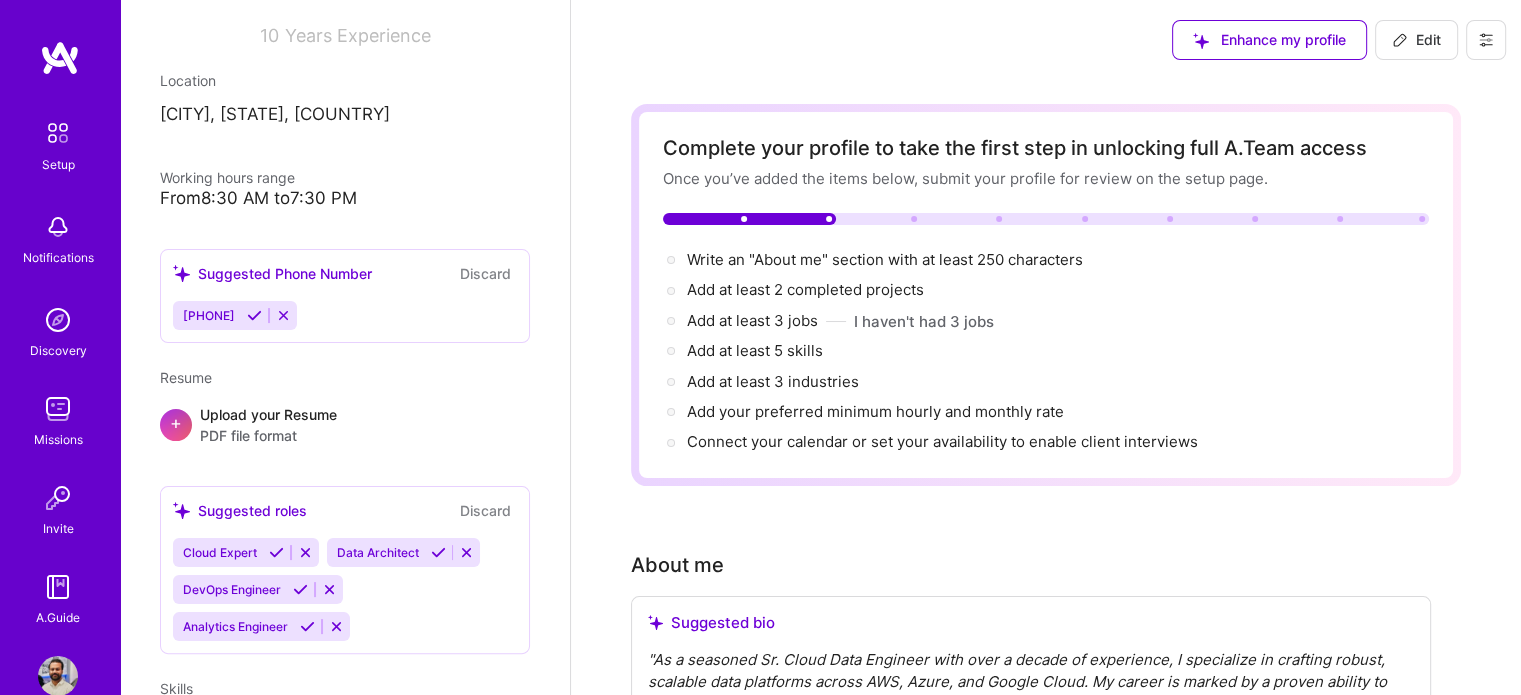 click on "Discard" at bounding box center (485, 273) 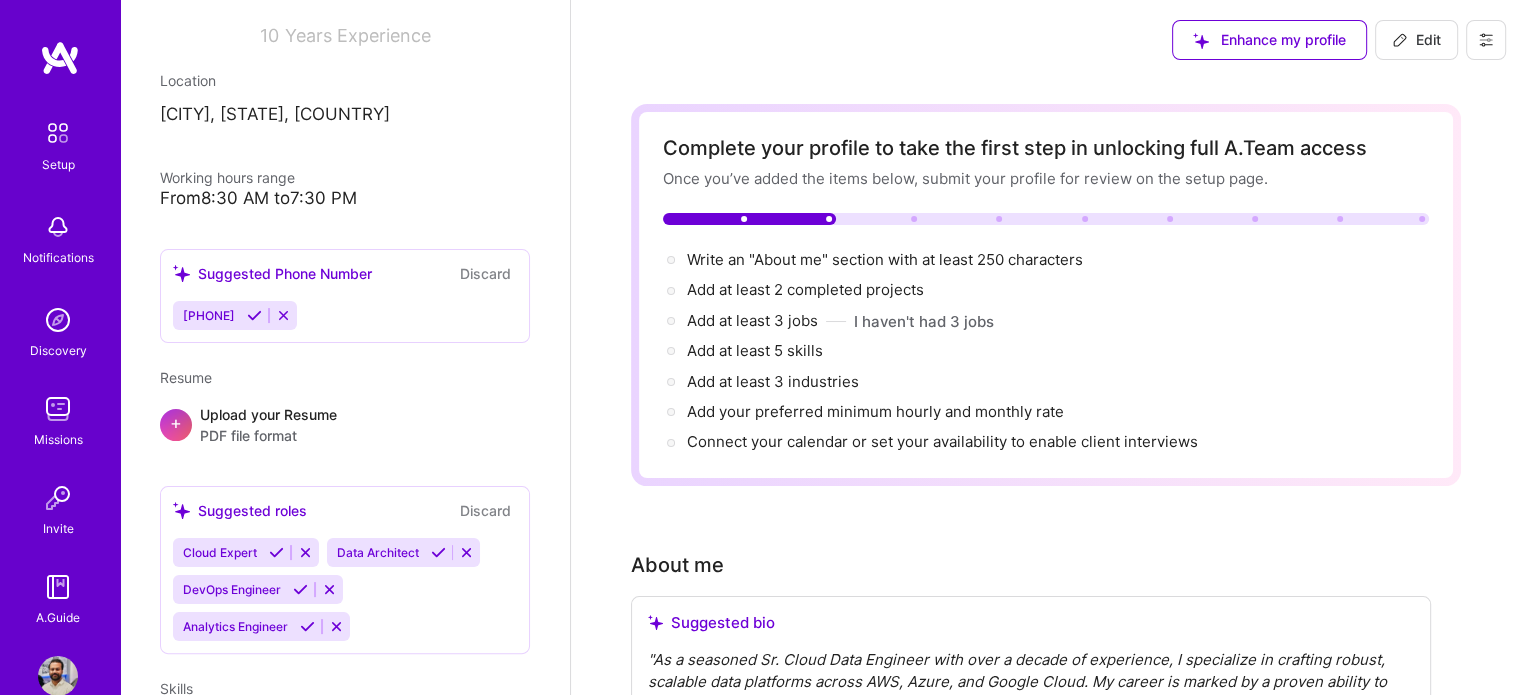 click on "Discard" at bounding box center [485, 510] 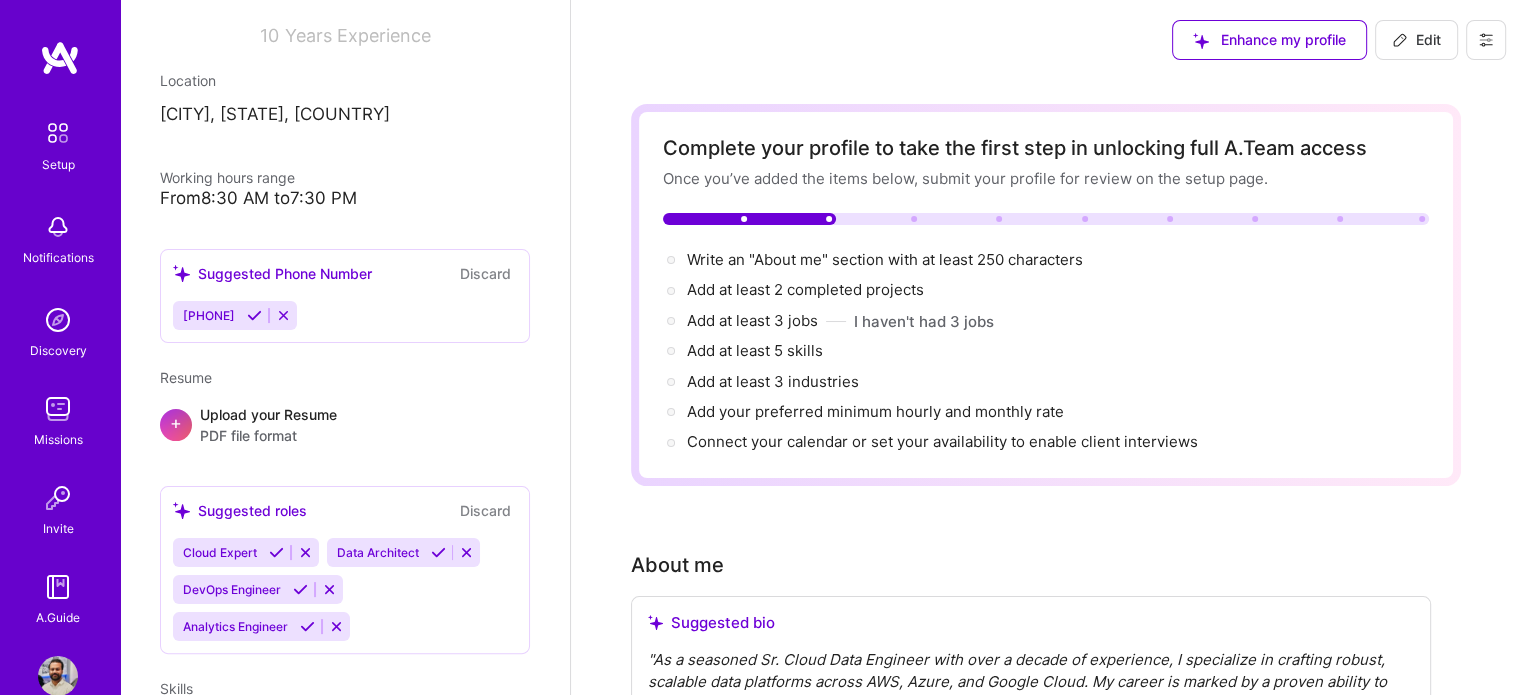 click on "Discard" at bounding box center [485, 273] 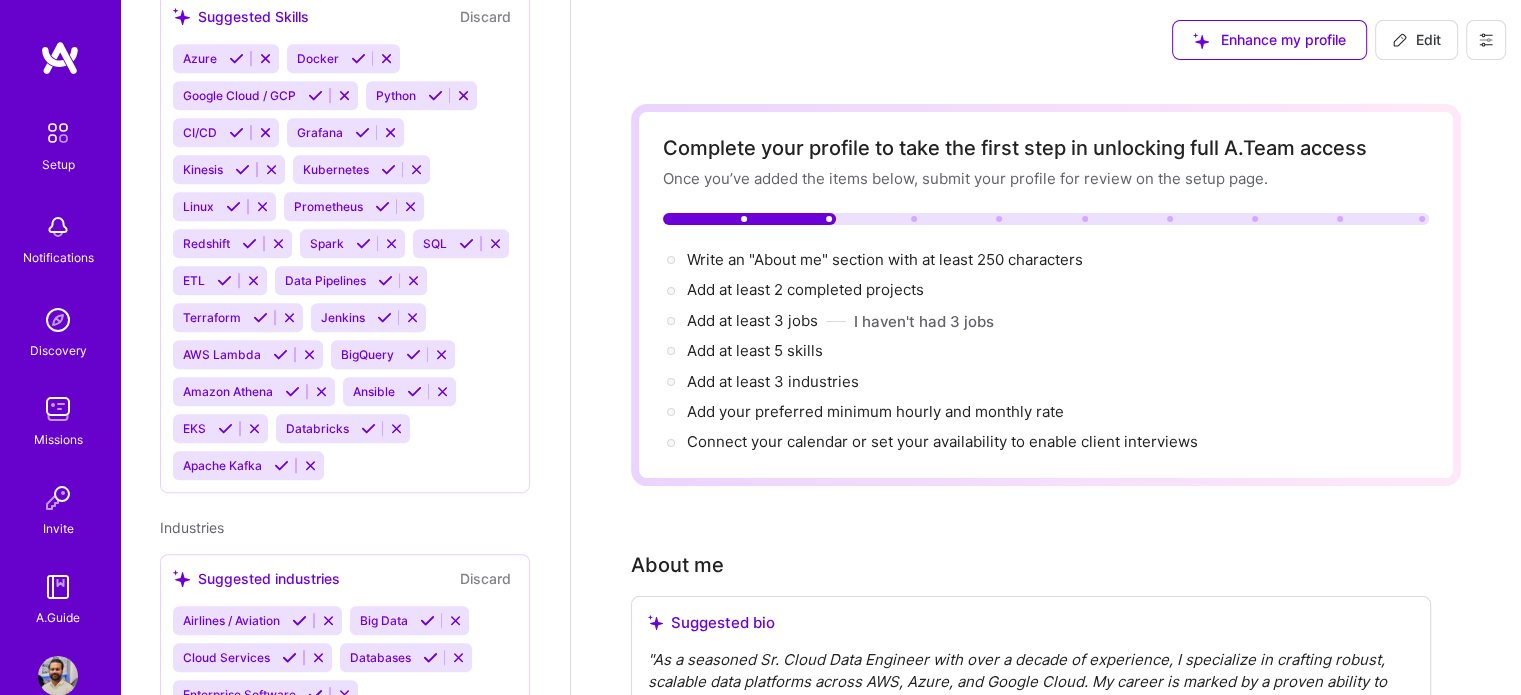 scroll, scrollTop: 1112, scrollLeft: 0, axis: vertical 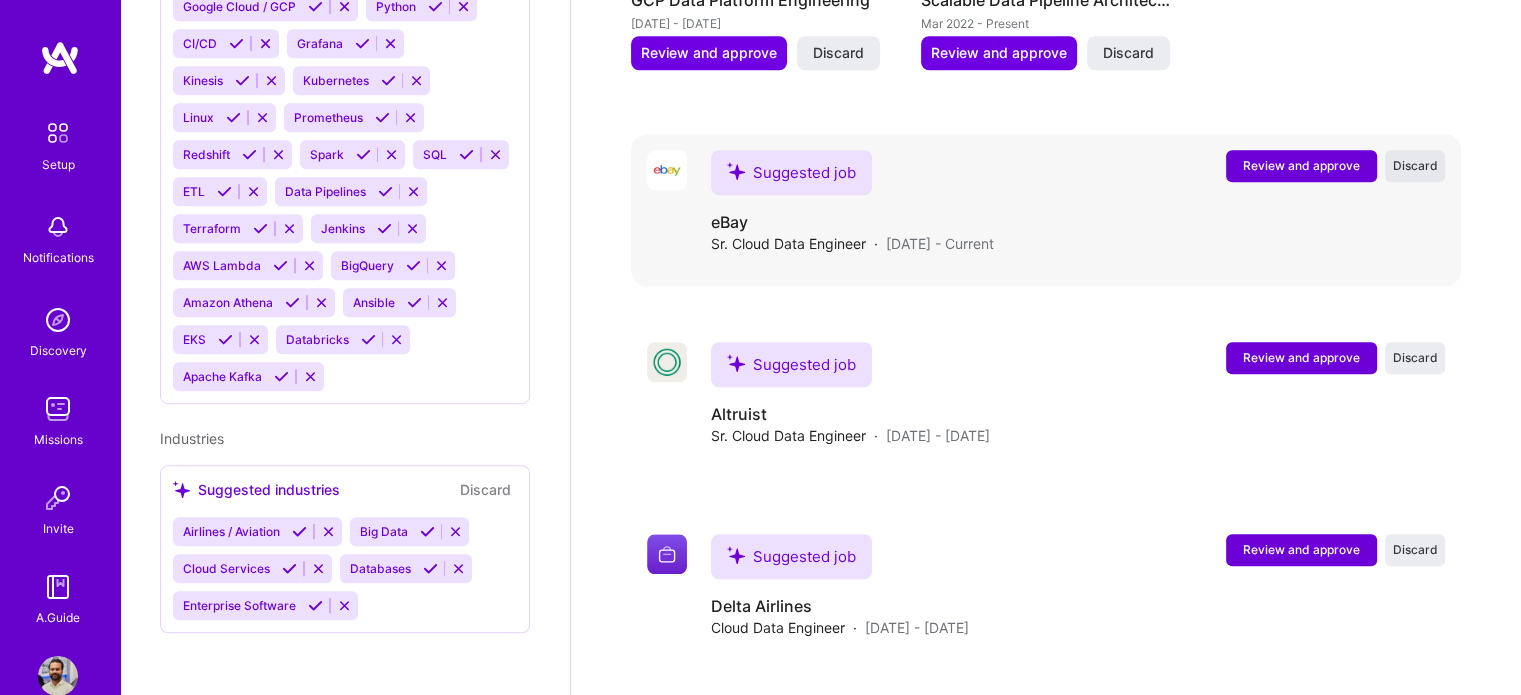 click on "Discard" at bounding box center [1415, 165] 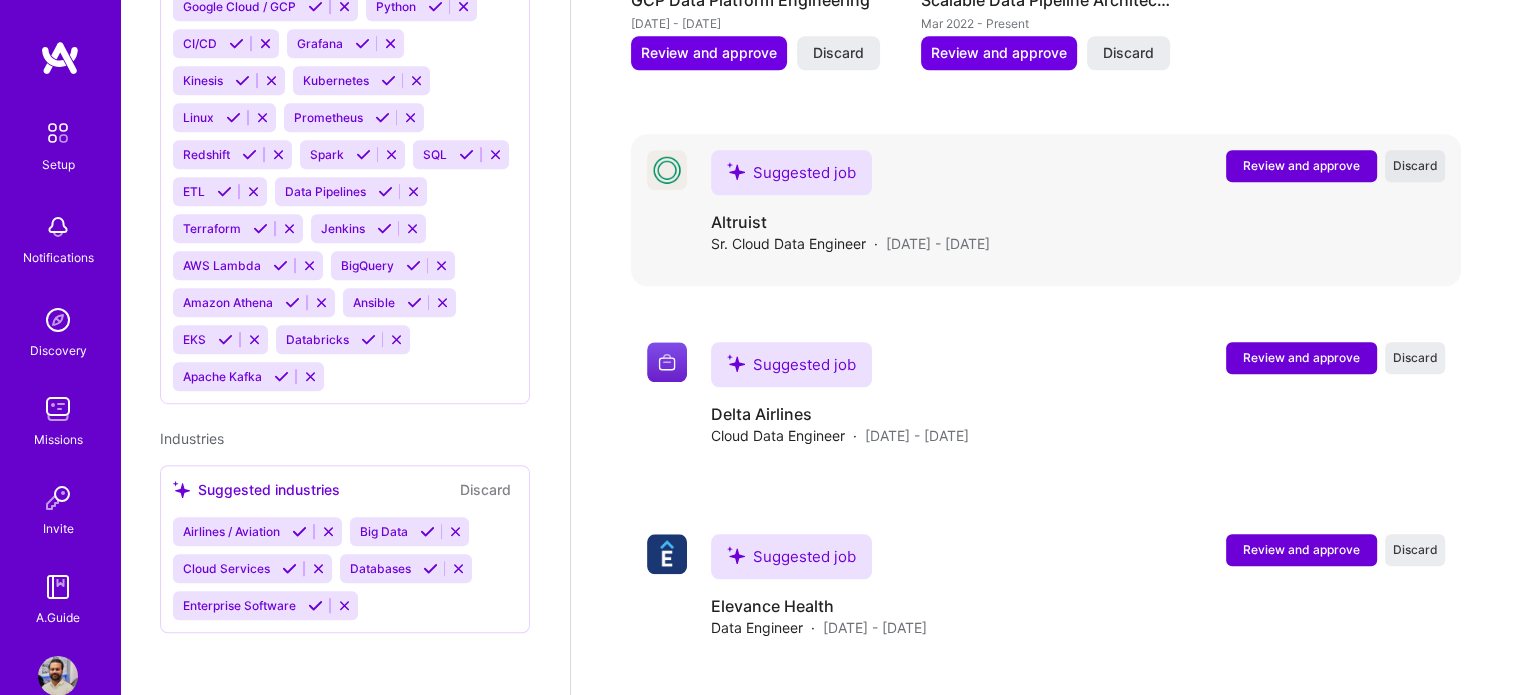 click on "Discard" at bounding box center [1415, 165] 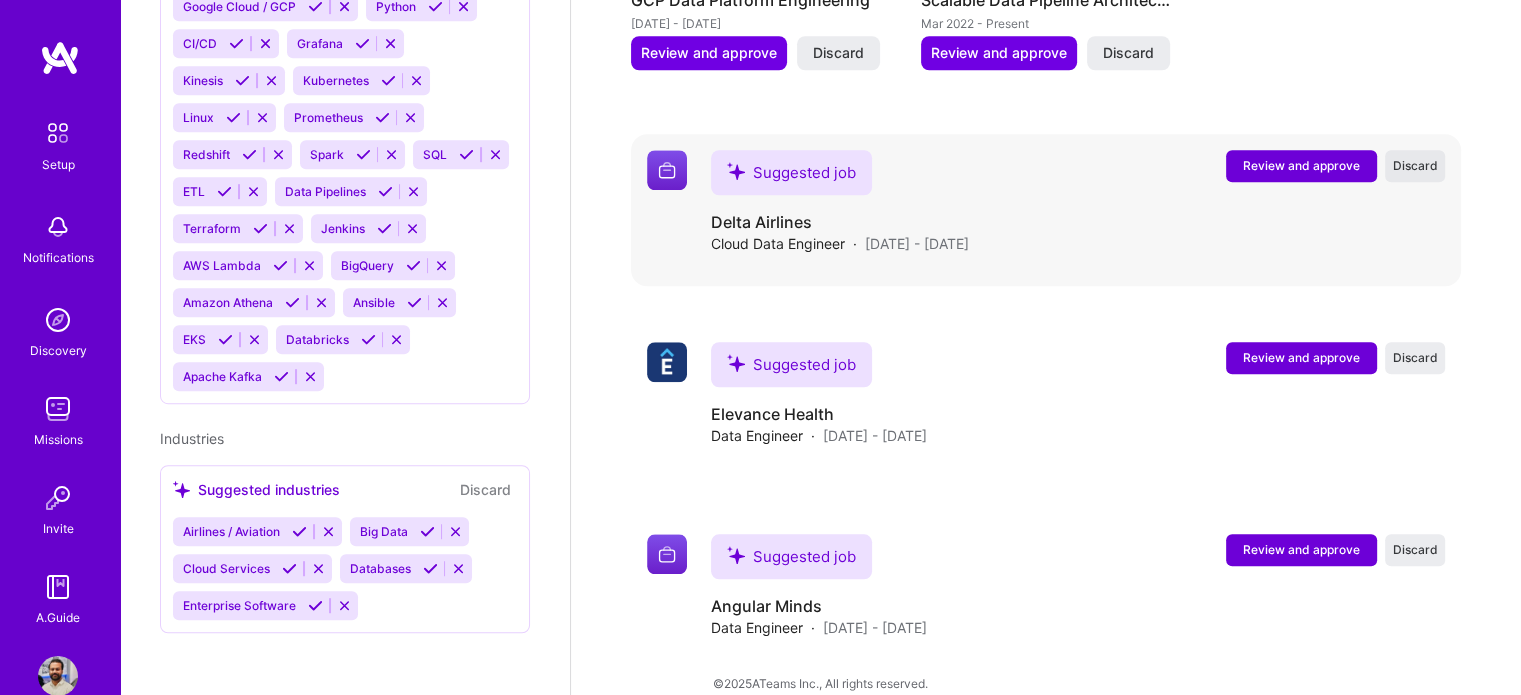click on "Discard" at bounding box center [1415, 165] 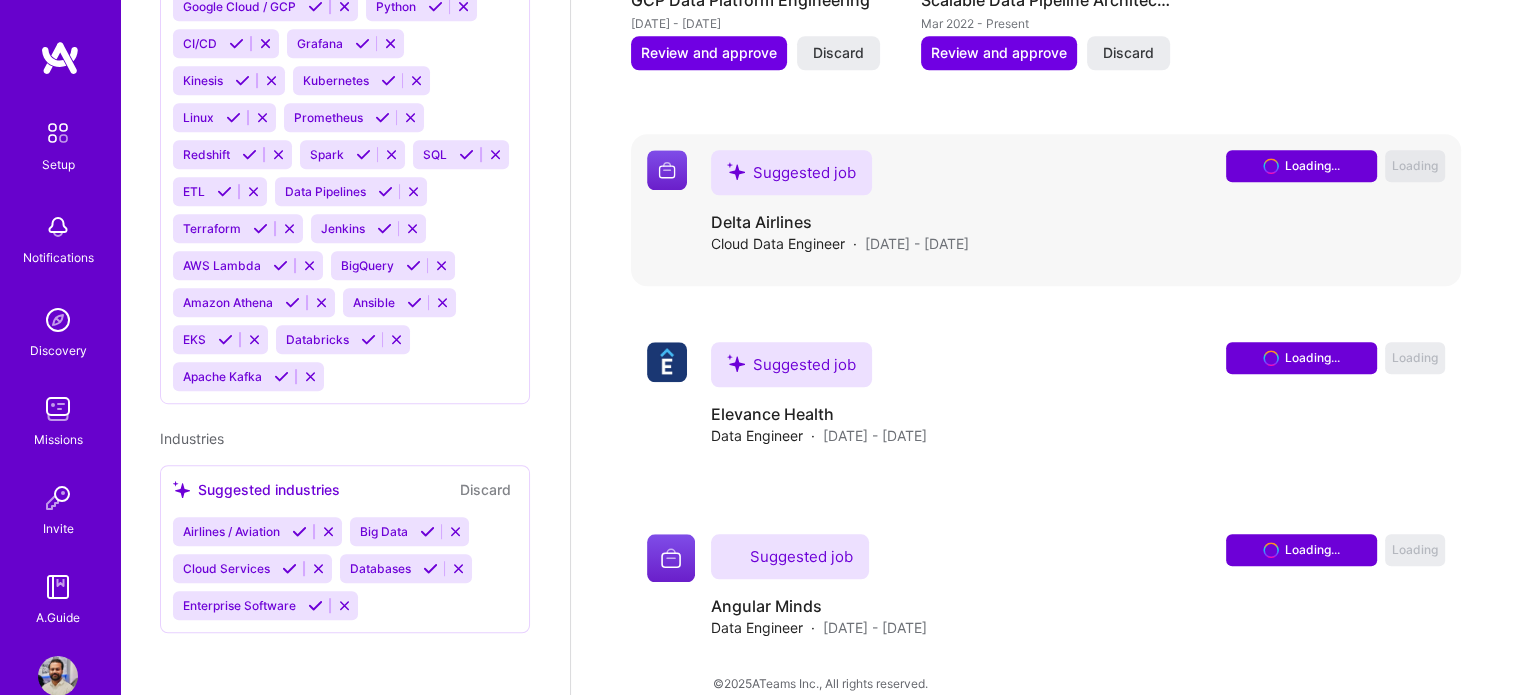 scroll, scrollTop: 1574, scrollLeft: 0, axis: vertical 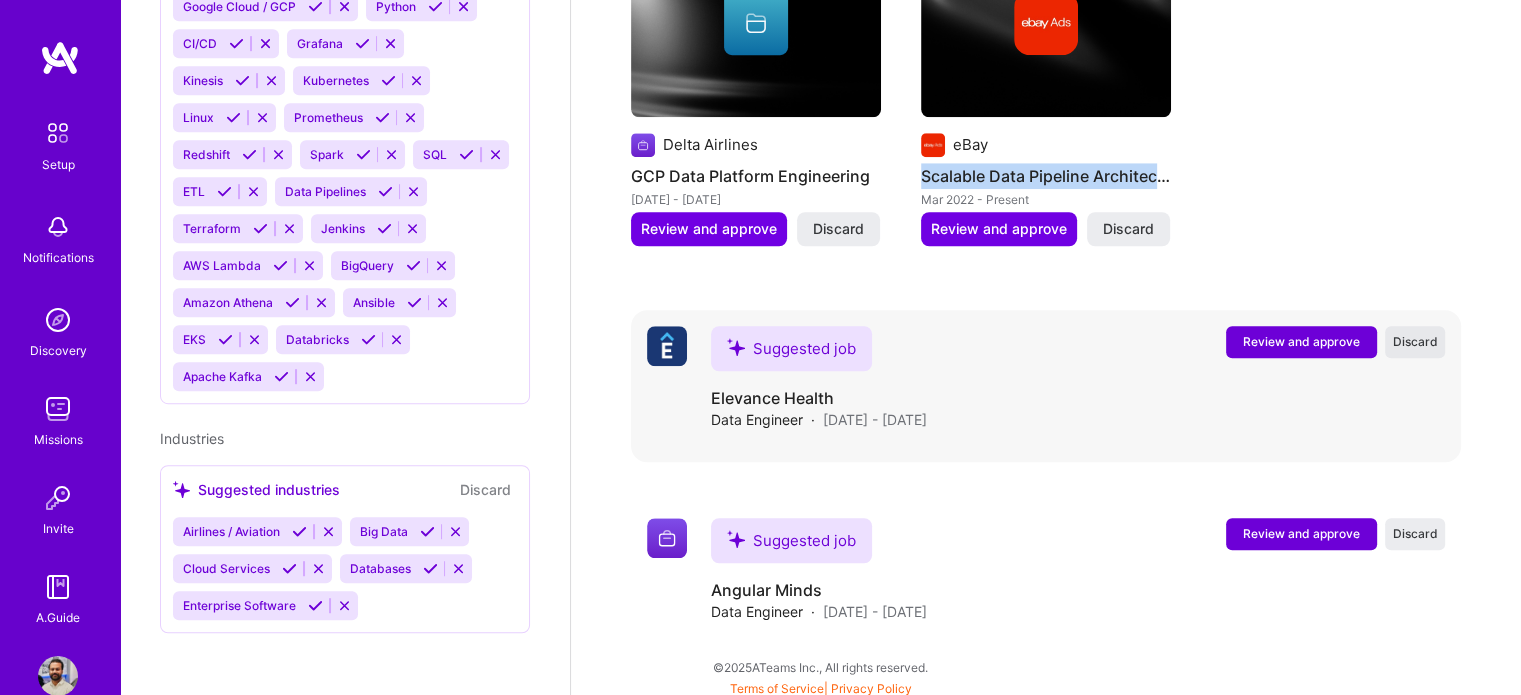 click on "Suggested Project
Angular Minds Apache Spark and Hadoop Data Engineering [DATE] - [DATE] Review and approve Discard Suggested Project Elevance Health AWS Data Pipeline Deployment [DATE] - [DATE] Review and approve Discard Suggested Project Truist Azure Cloud-Native Data Platform Development [DATE] - [DATE] Review and approve Discard Suggested Project
Delta Airlines GCP Data Platform Engineering [DATE] - [DATE] Review and approve Discard Suggested Project eBay Scalable Data Pipeline Architectures [DATE] - Present Review and approve Discard" at bounding box center (1046, -136) 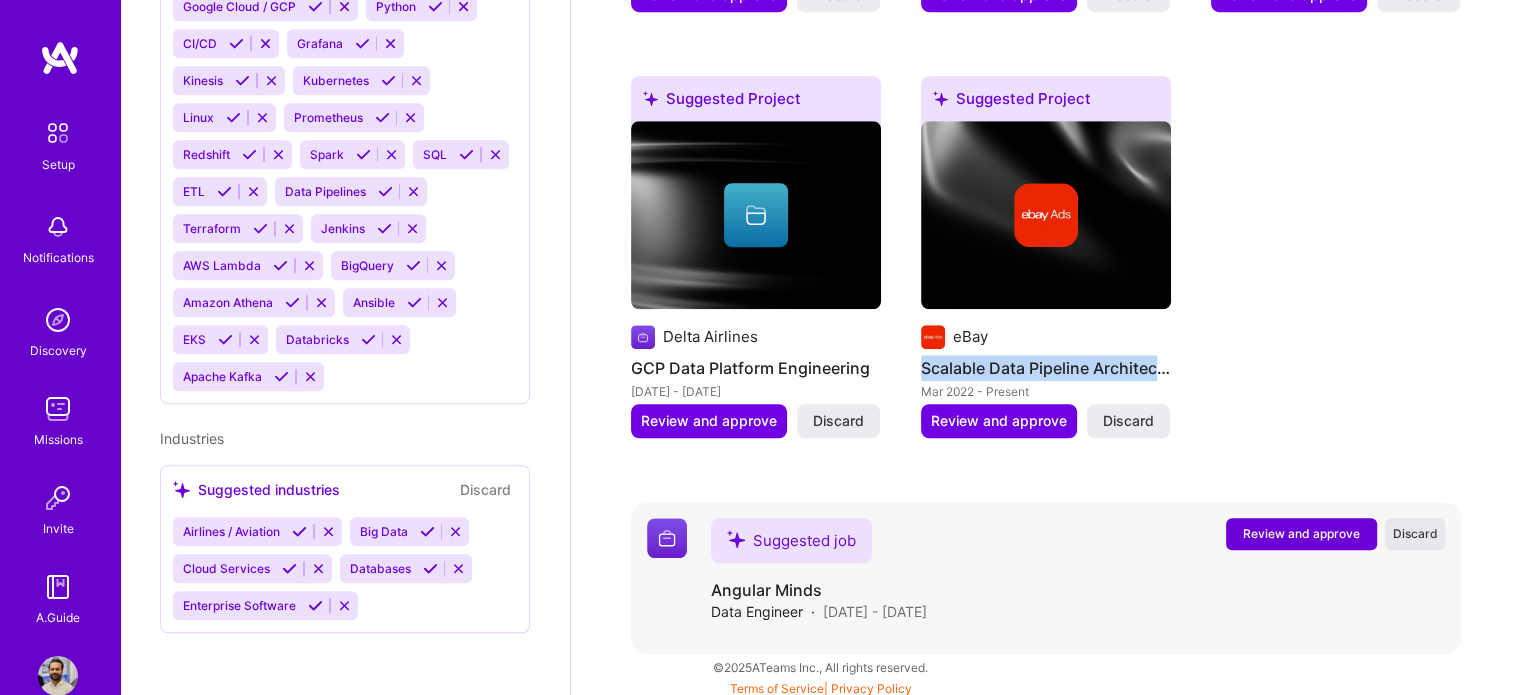 click on "Discard" at bounding box center [1415, 533] 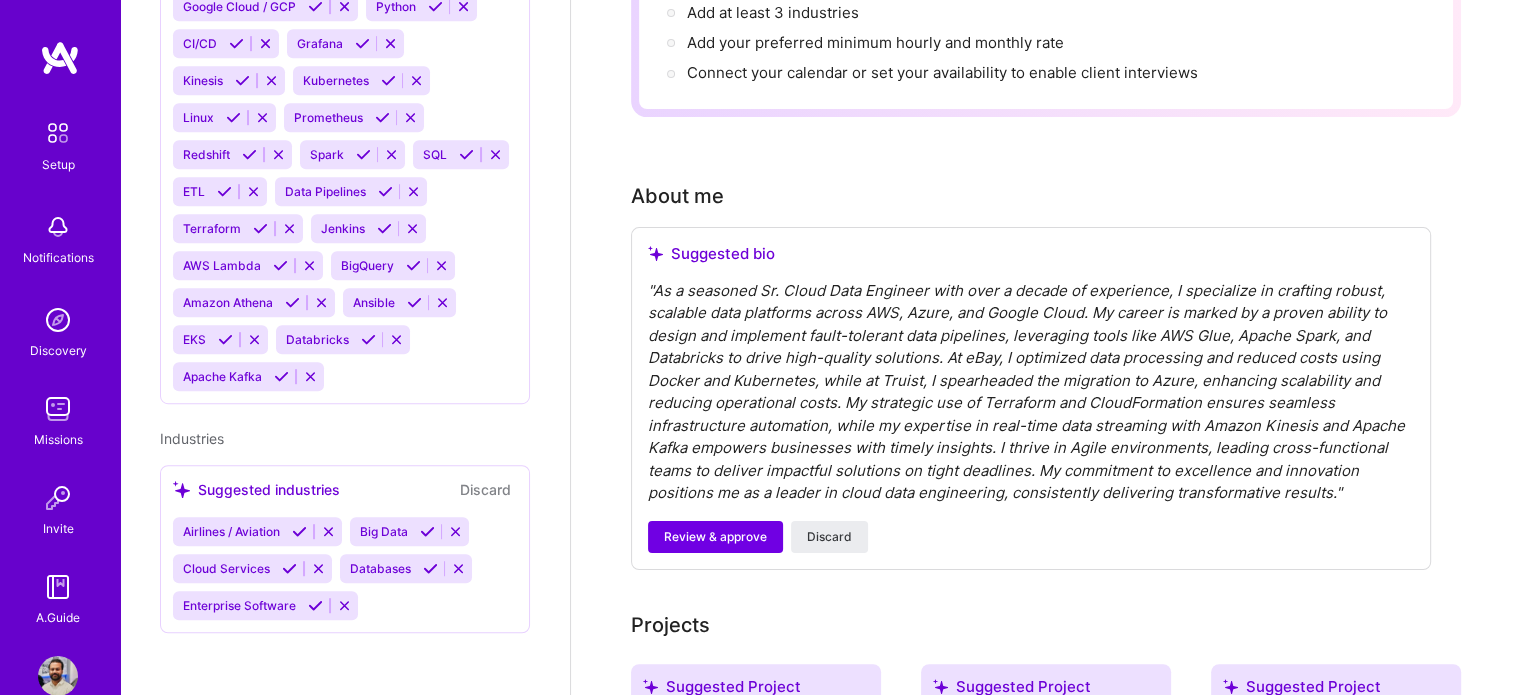 scroll, scrollTop: 530, scrollLeft: 0, axis: vertical 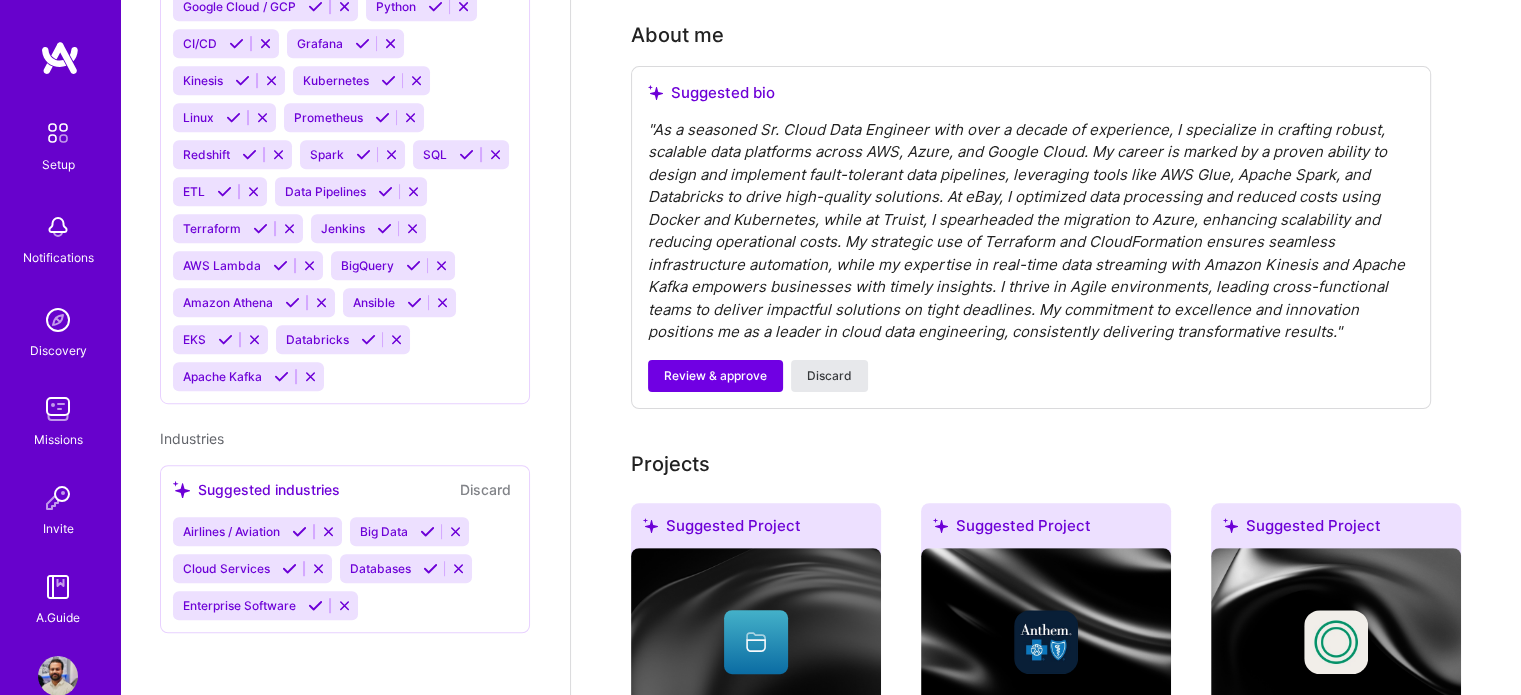 click on "Discard" at bounding box center (829, 376) 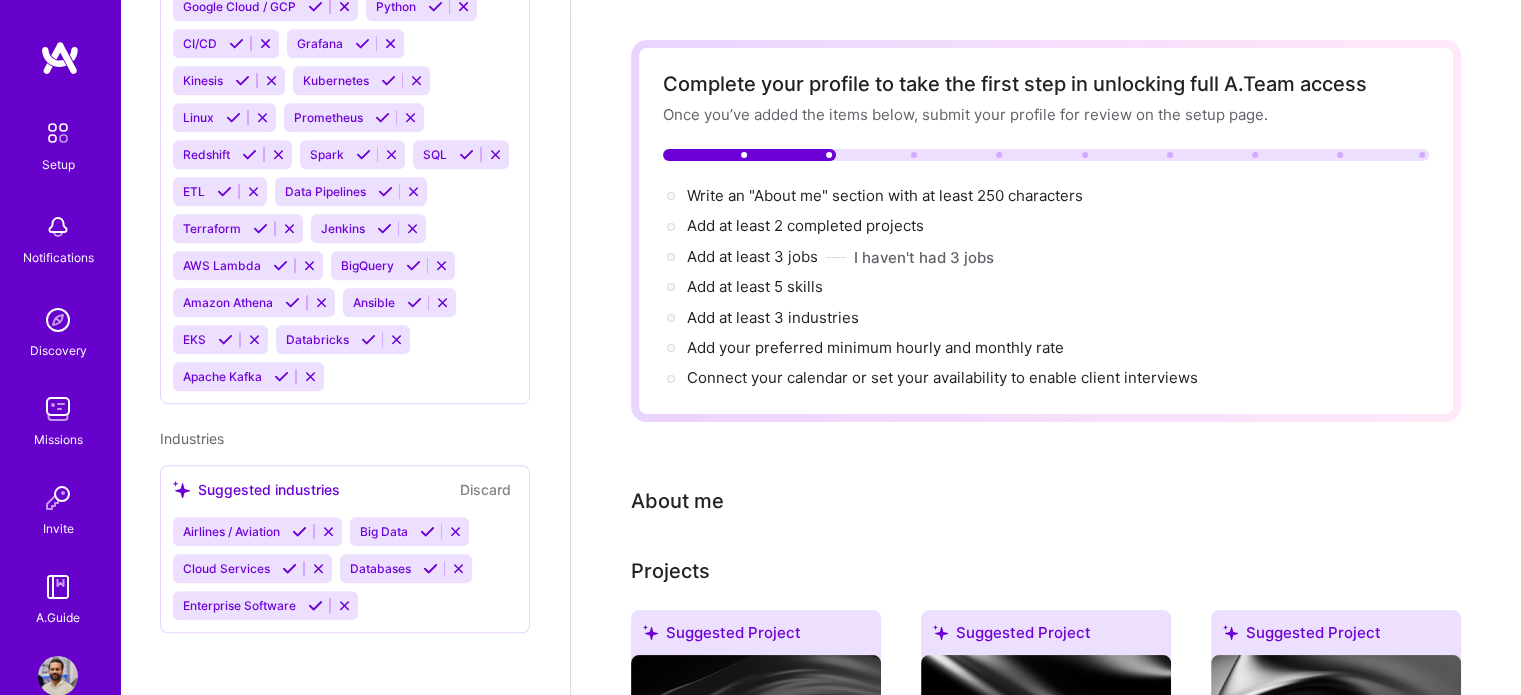 scroll, scrollTop: 0, scrollLeft: 0, axis: both 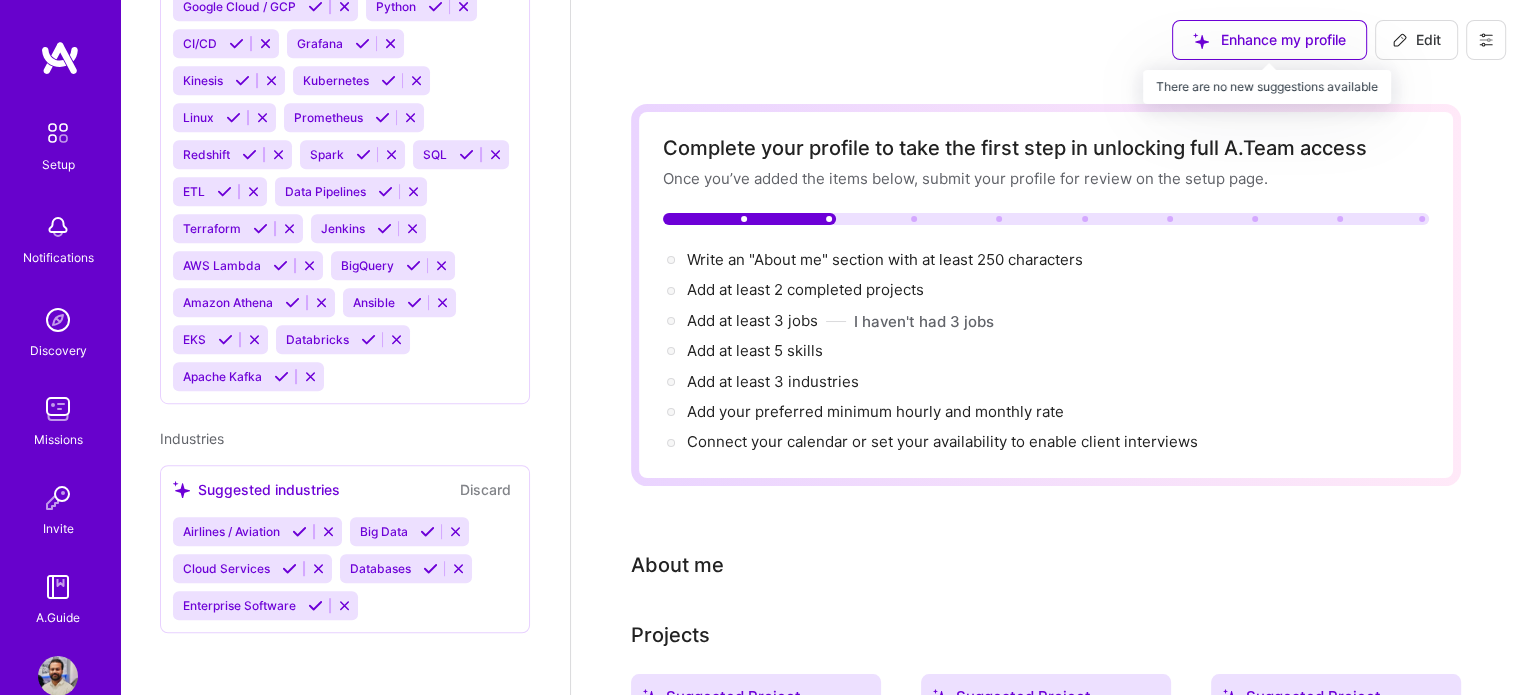 click on "Enhance my profile" at bounding box center (1269, 40) 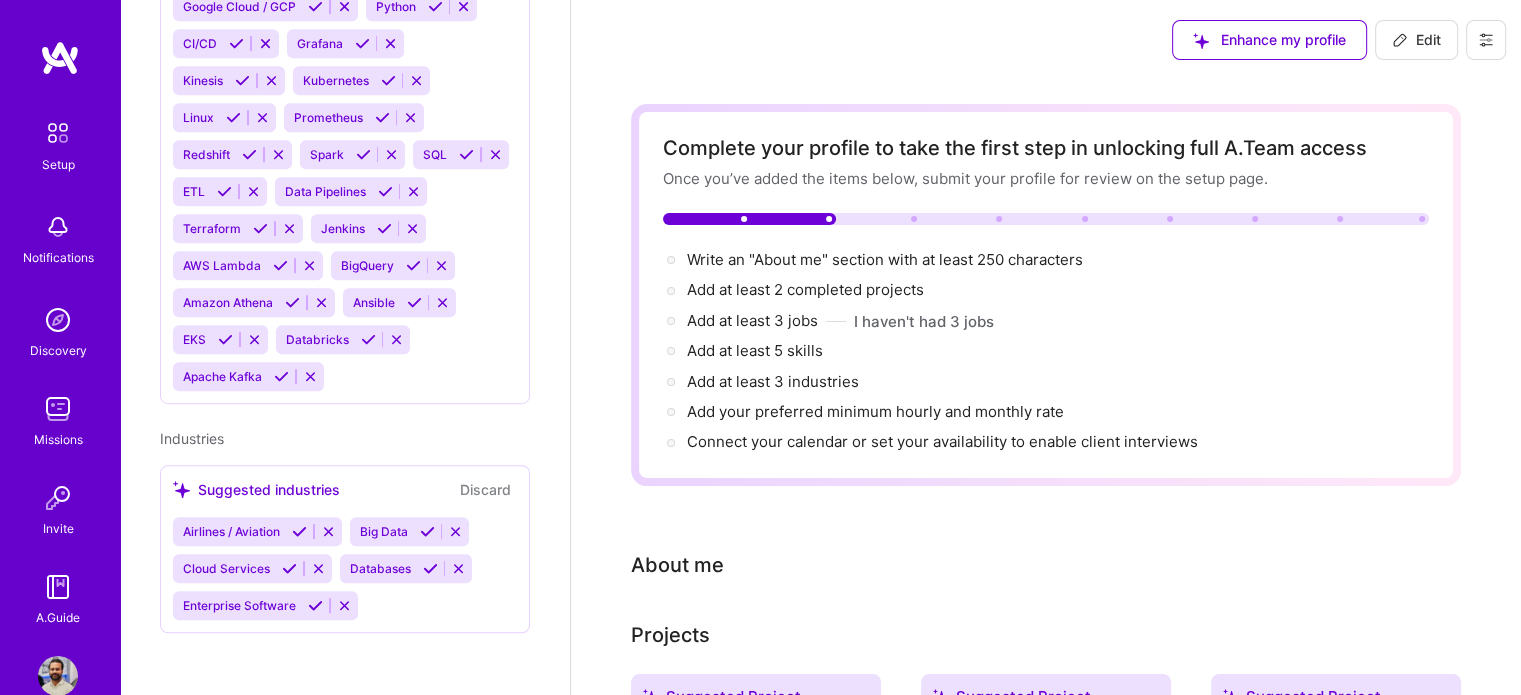 click on "Edit" at bounding box center (1416, 40) 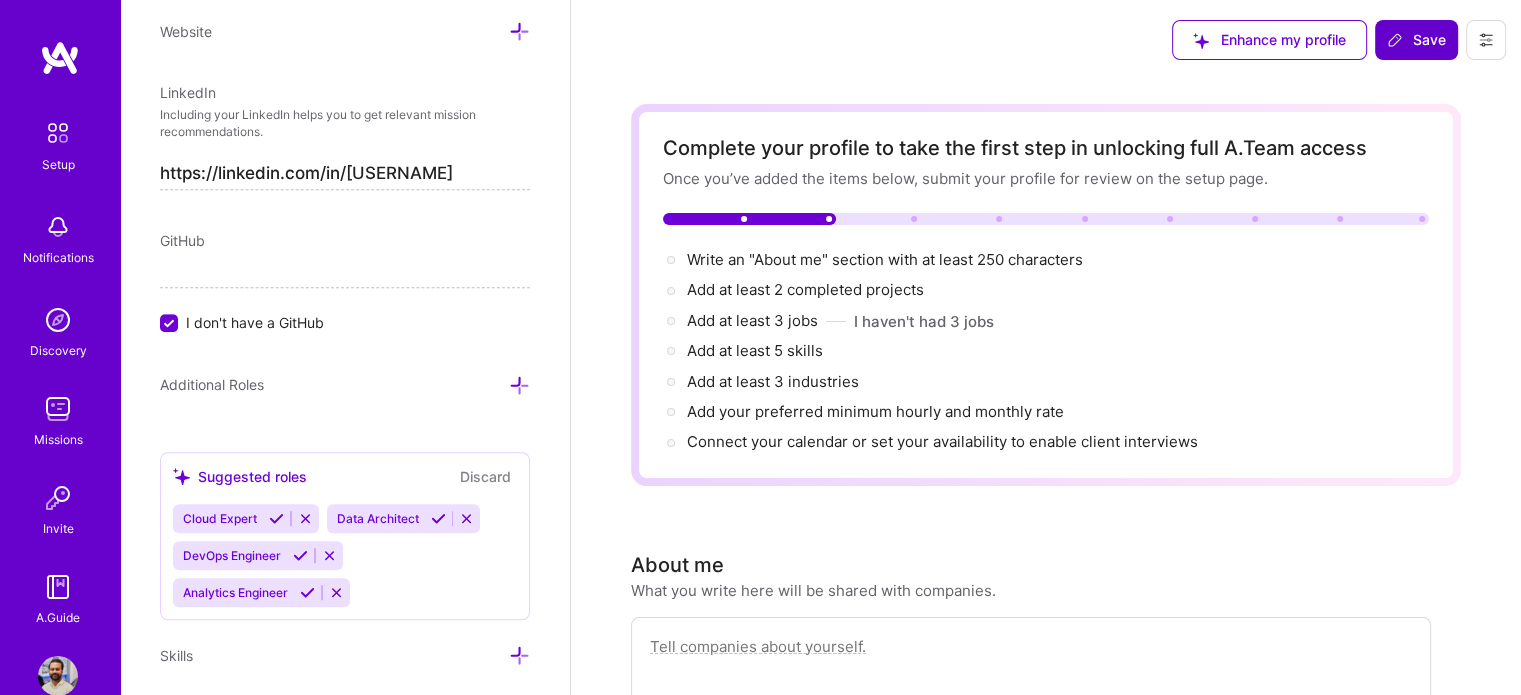 scroll, scrollTop: 936, scrollLeft: 0, axis: vertical 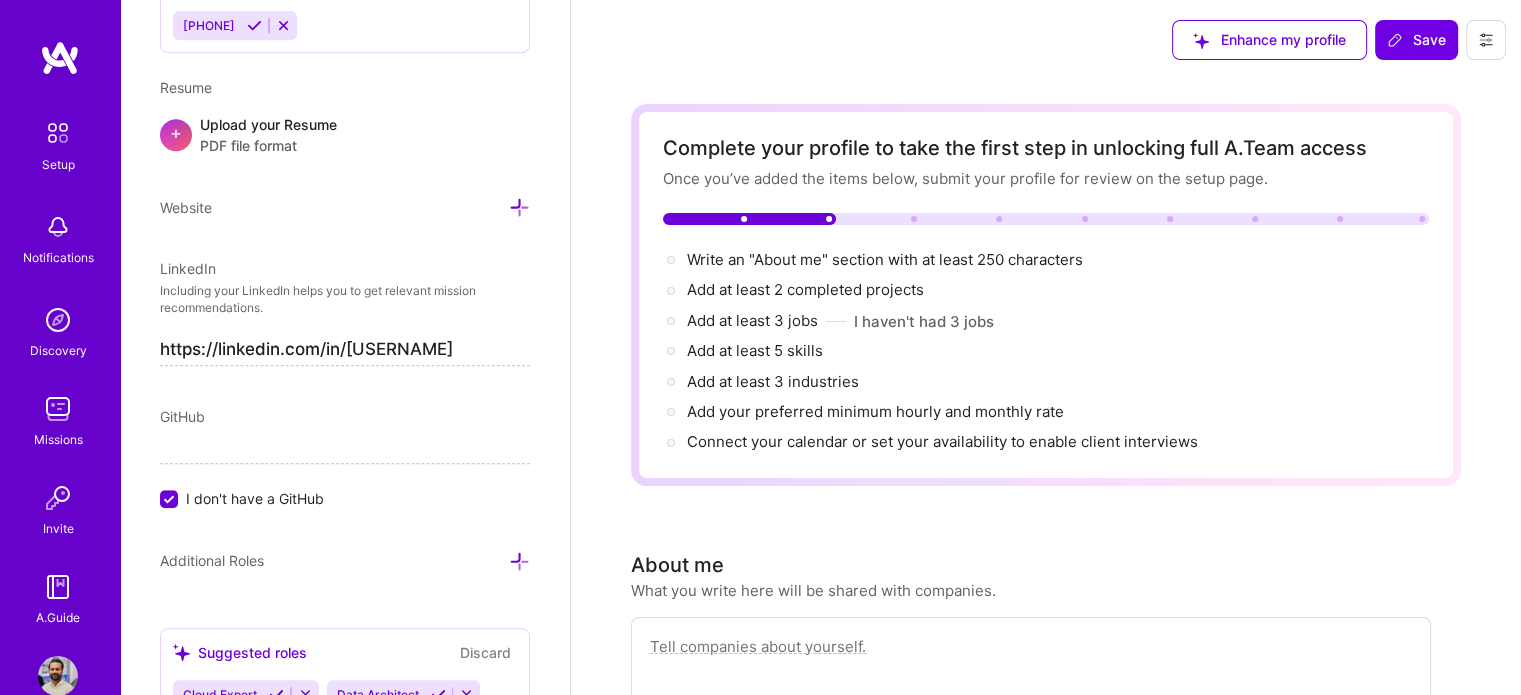 click 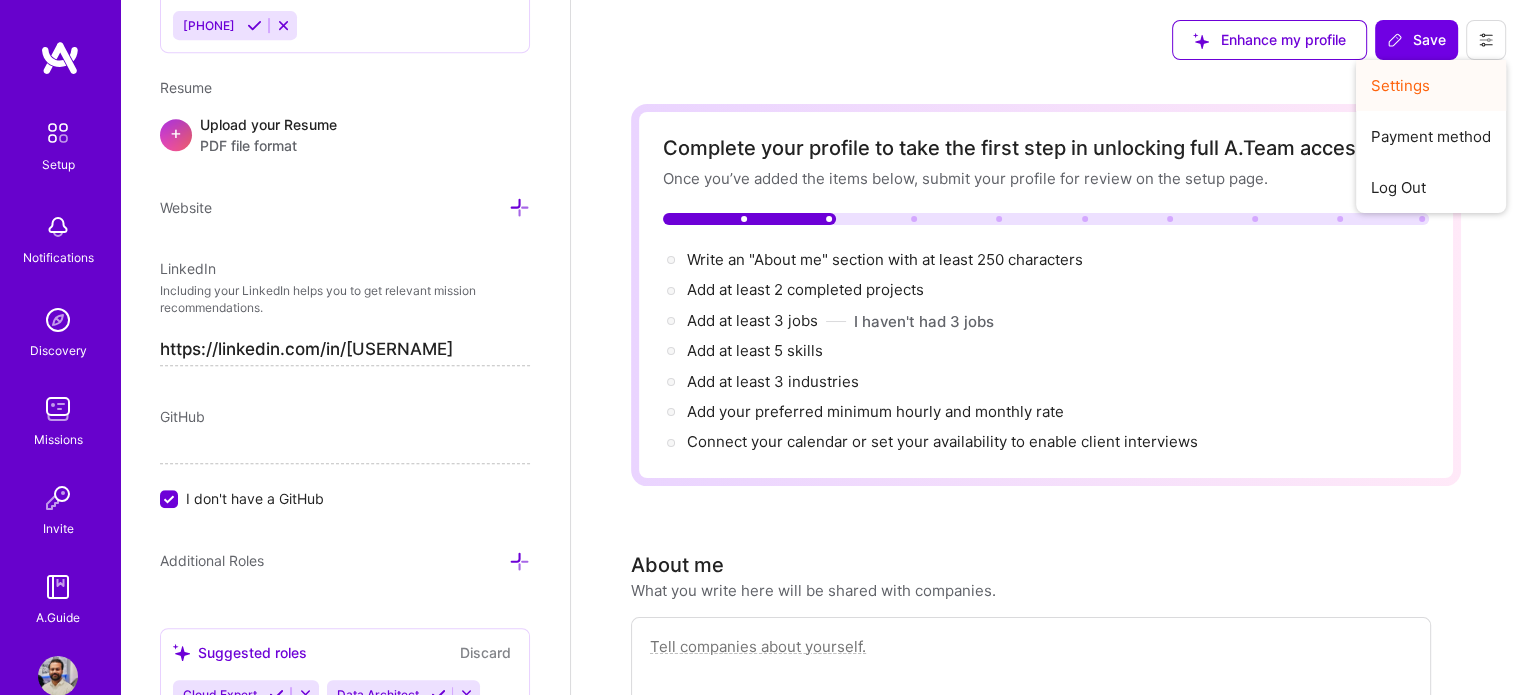 click on "Settings" at bounding box center [1431, 85] 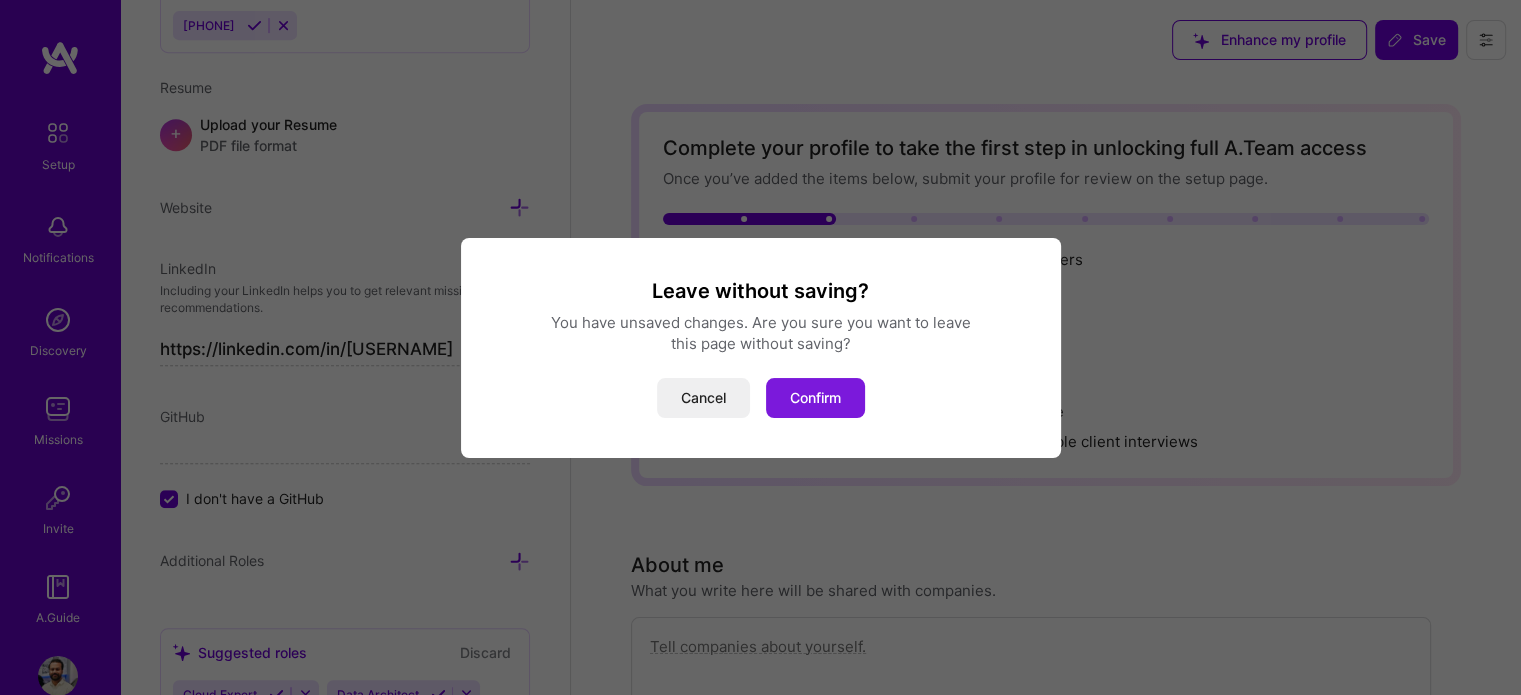 click on "Confirm" at bounding box center (815, 398) 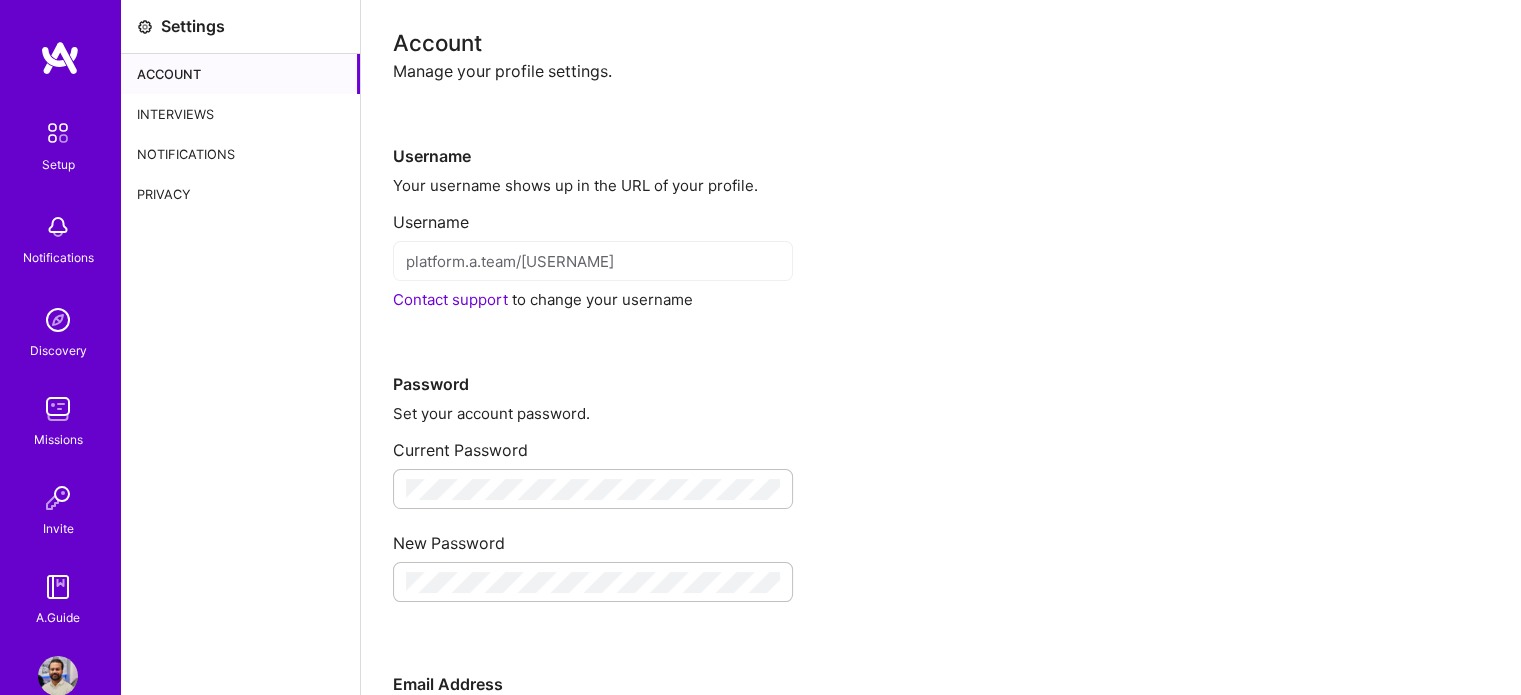 click at bounding box center (145, 27) 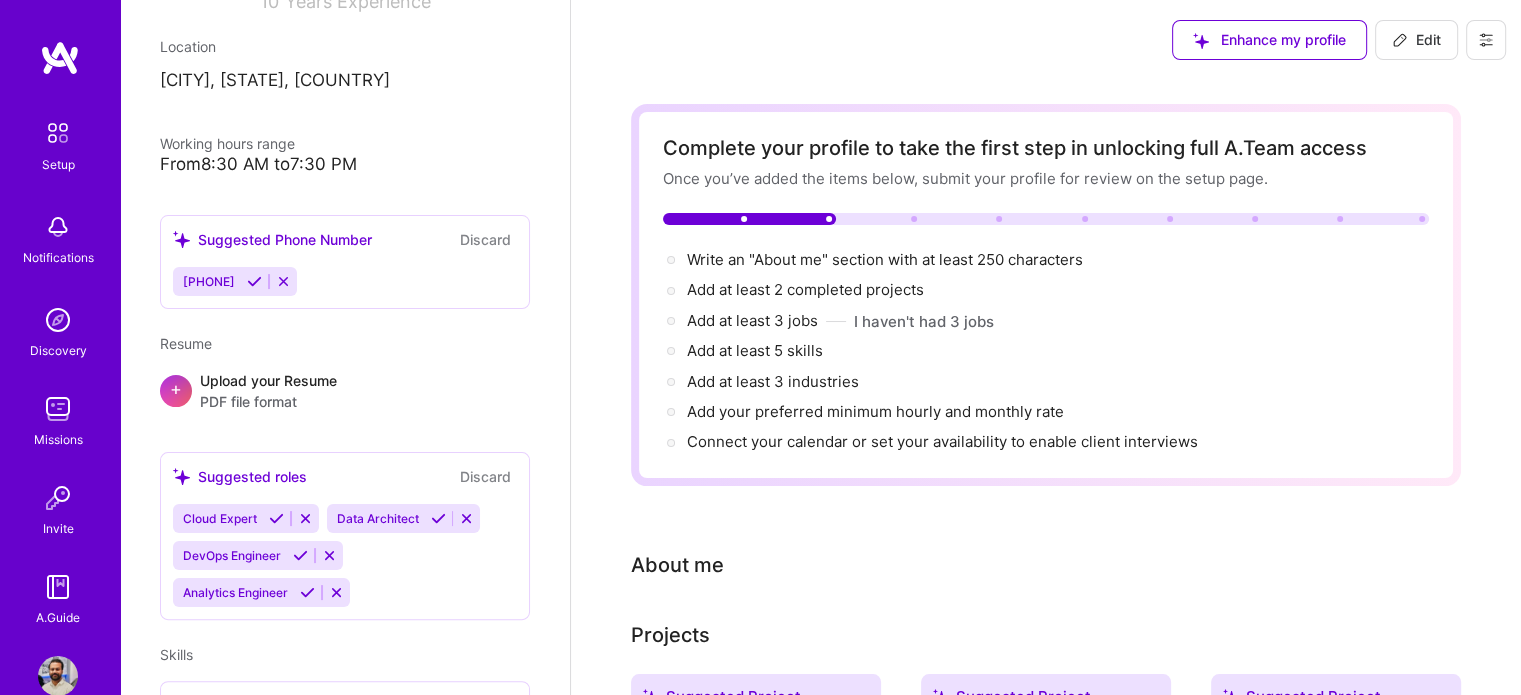 scroll, scrollTop: 300, scrollLeft: 0, axis: vertical 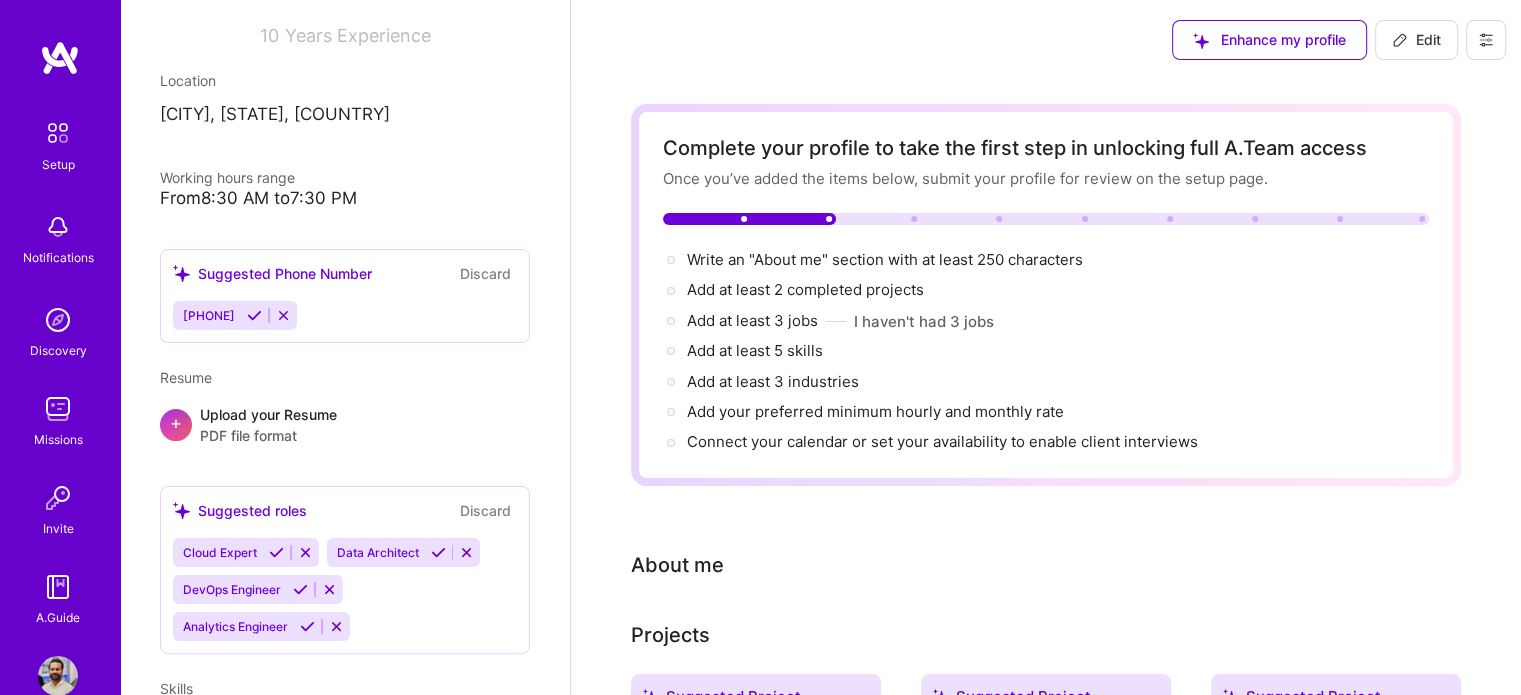 click at bounding box center (283, 315) 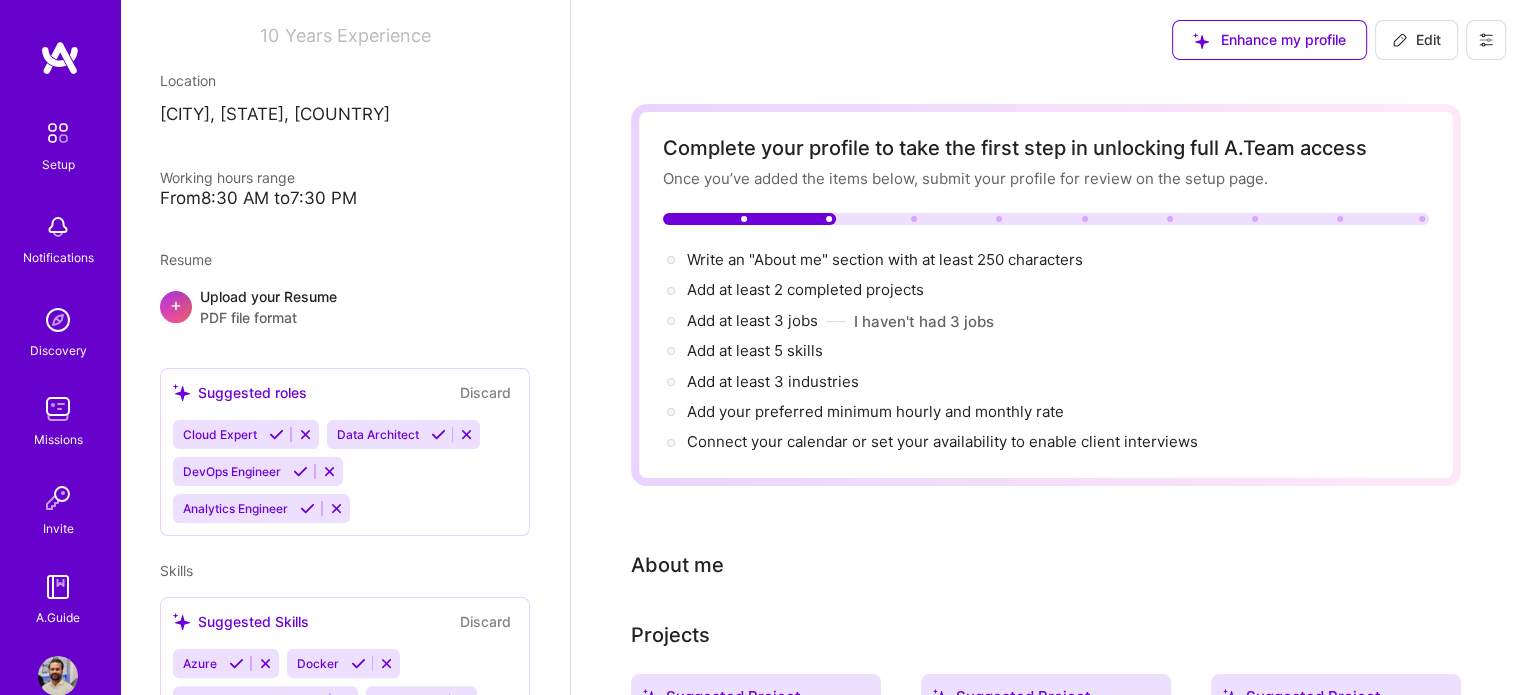 click on "PDF file format" at bounding box center (268, 317) 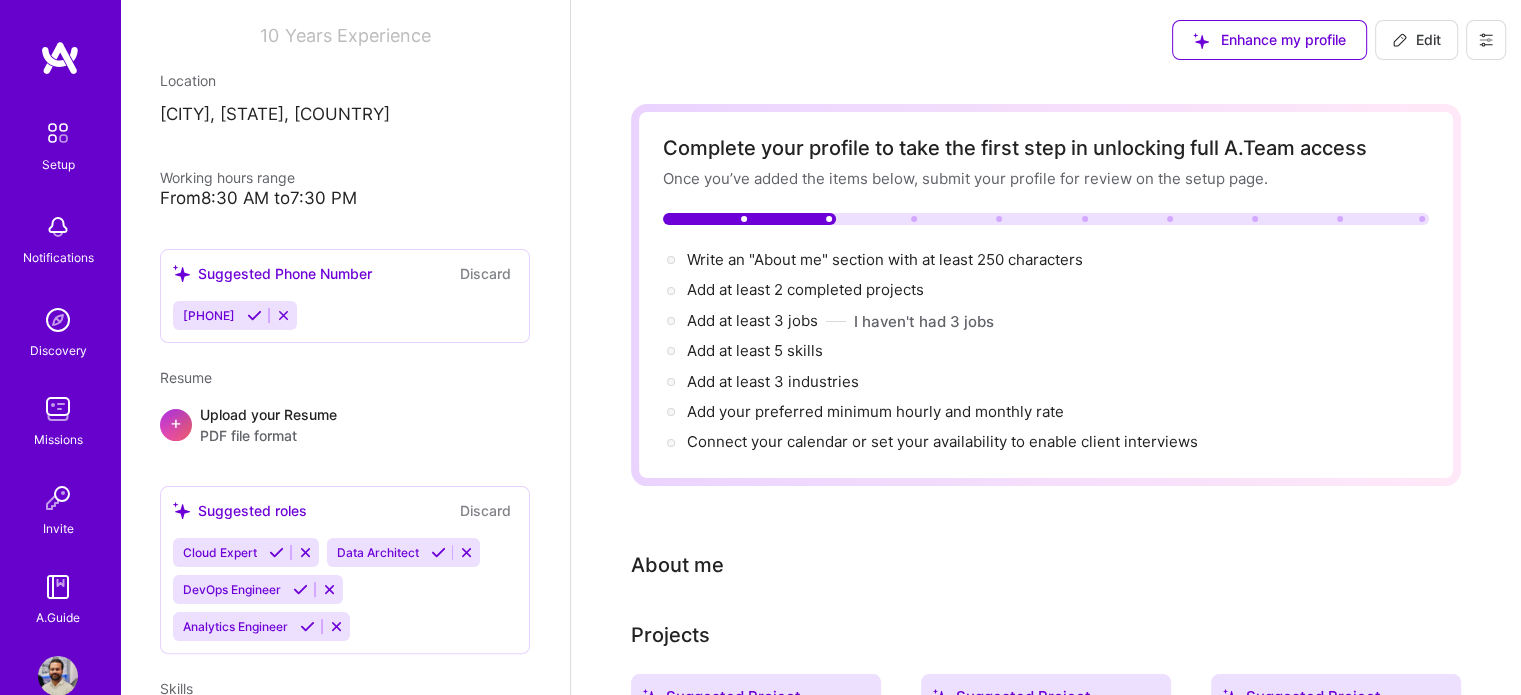 scroll, scrollTop: 500, scrollLeft: 0, axis: vertical 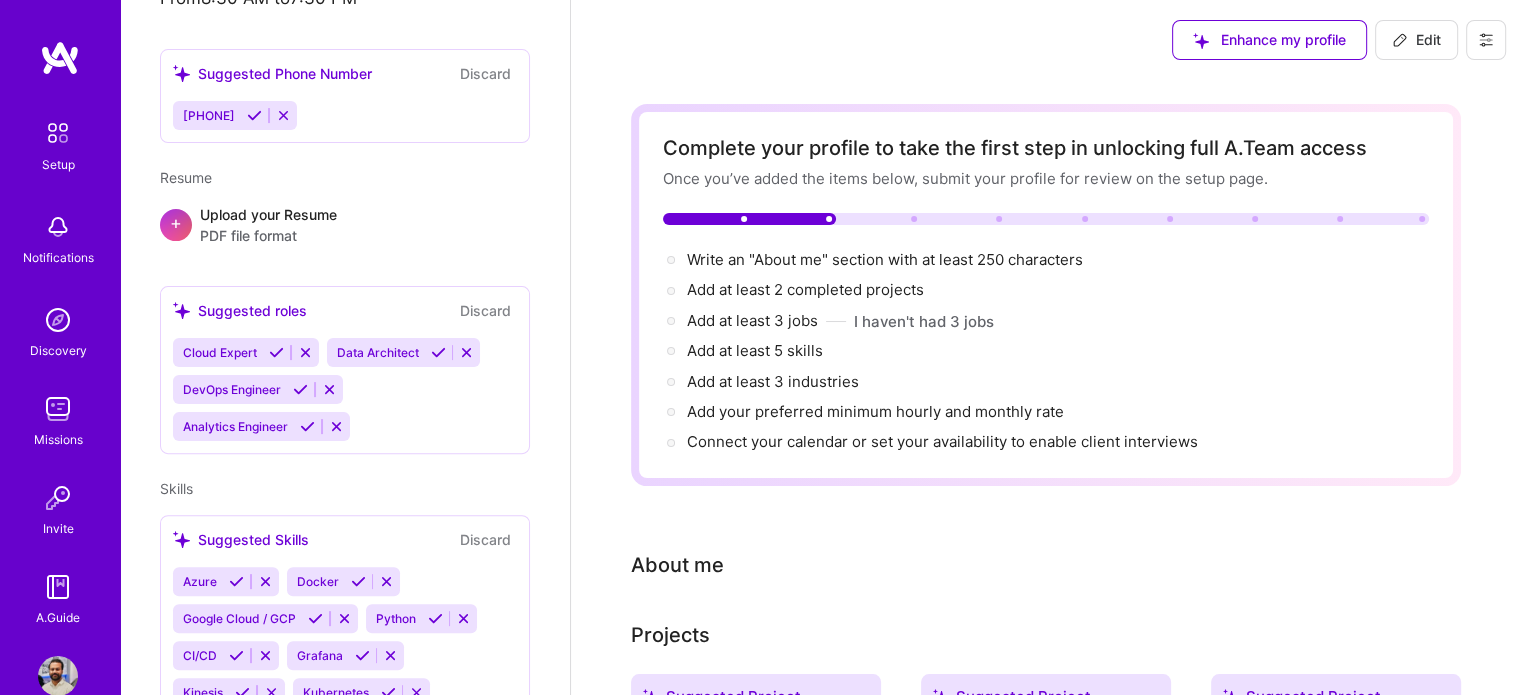 click at bounding box center [305, 352] 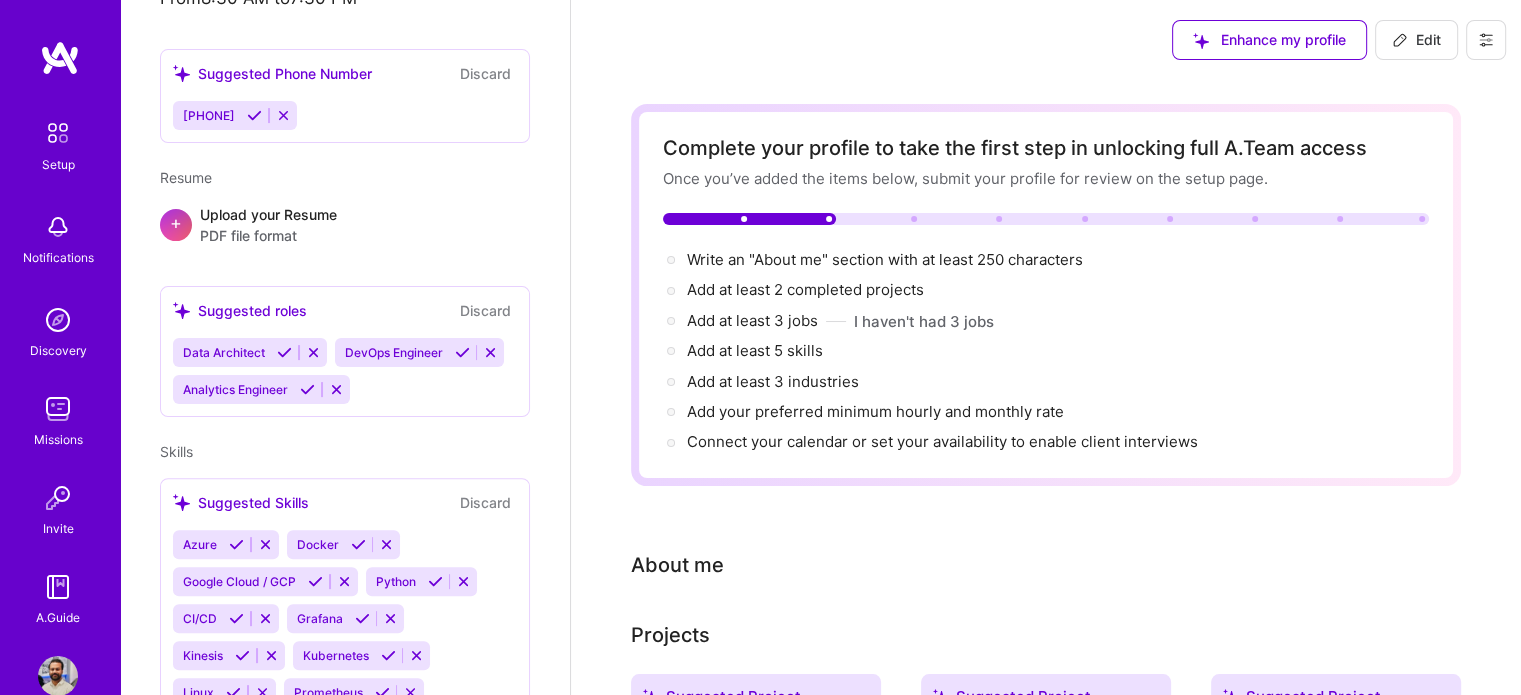 click at bounding box center [313, 352] 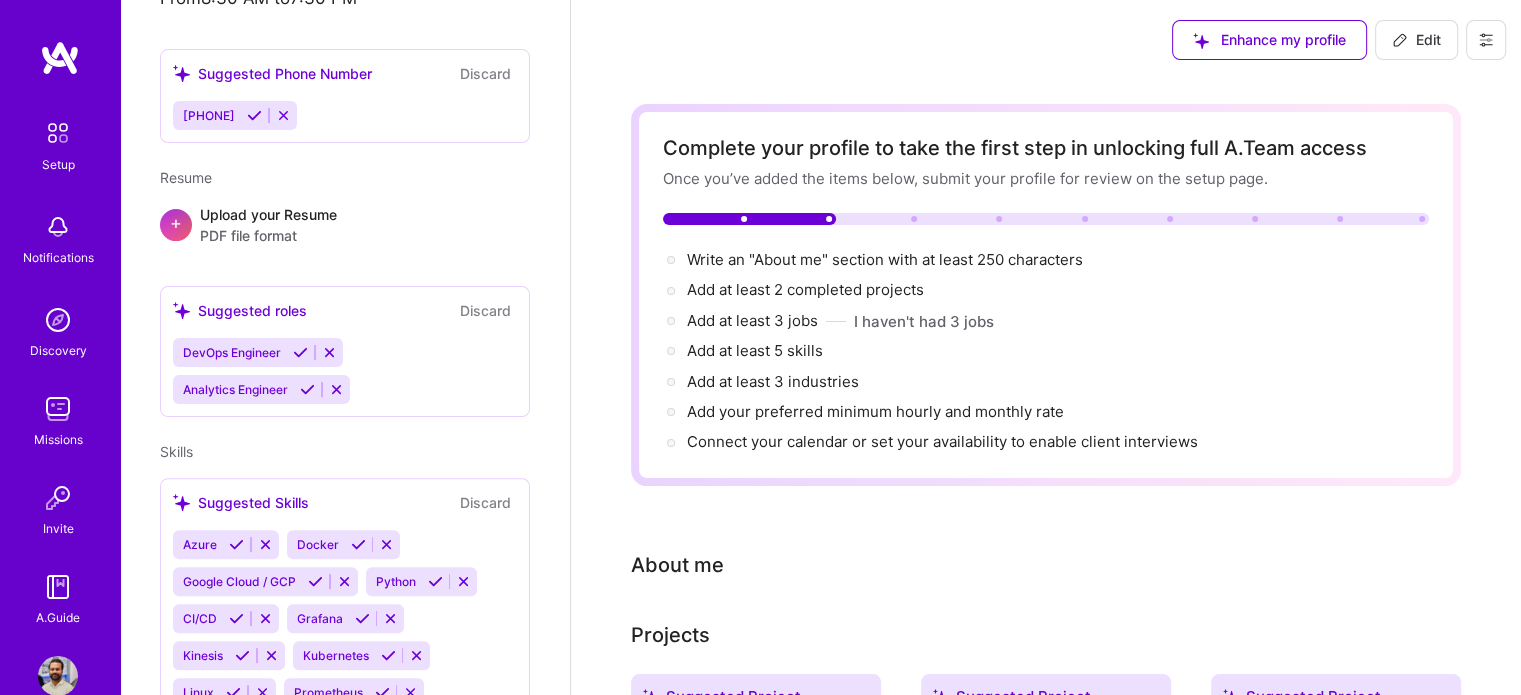 click at bounding box center (329, 352) 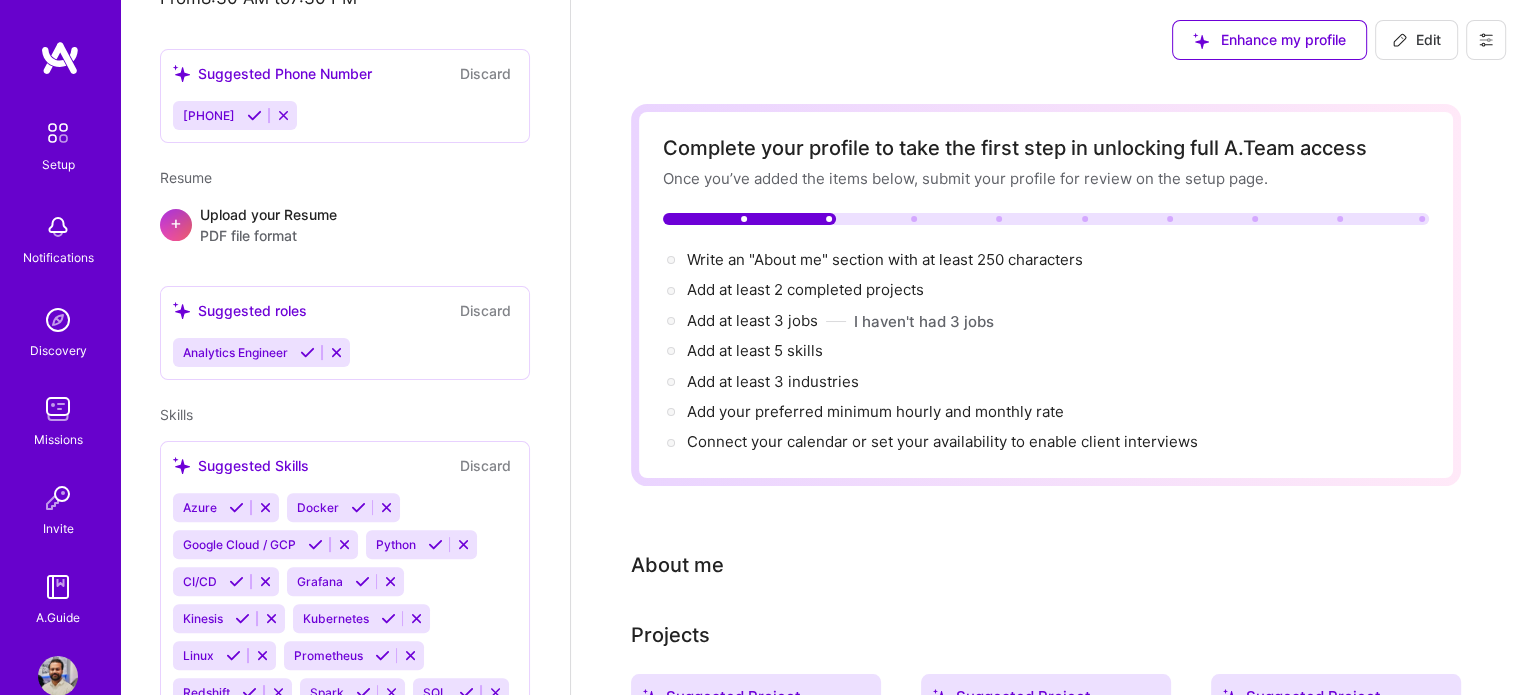 click at bounding box center (336, 352) 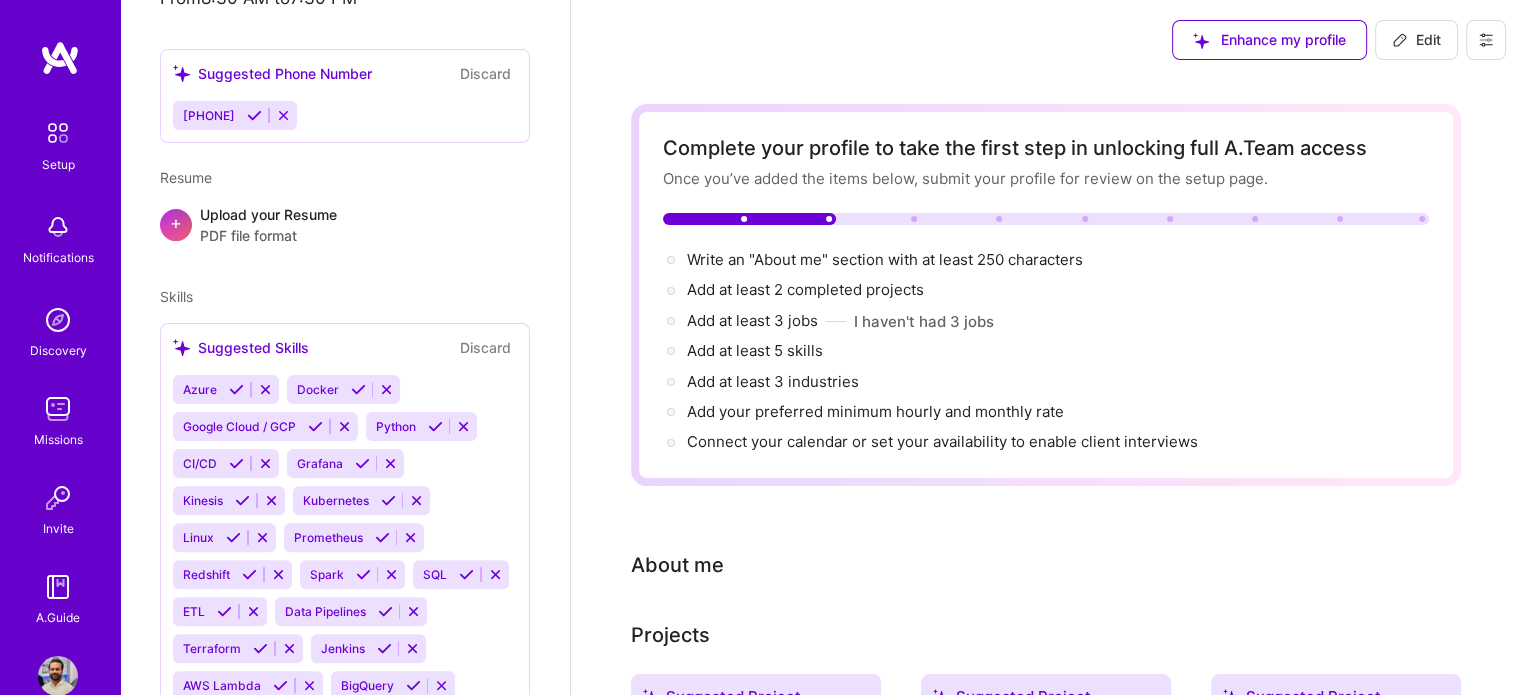 click at bounding box center (265, 389) 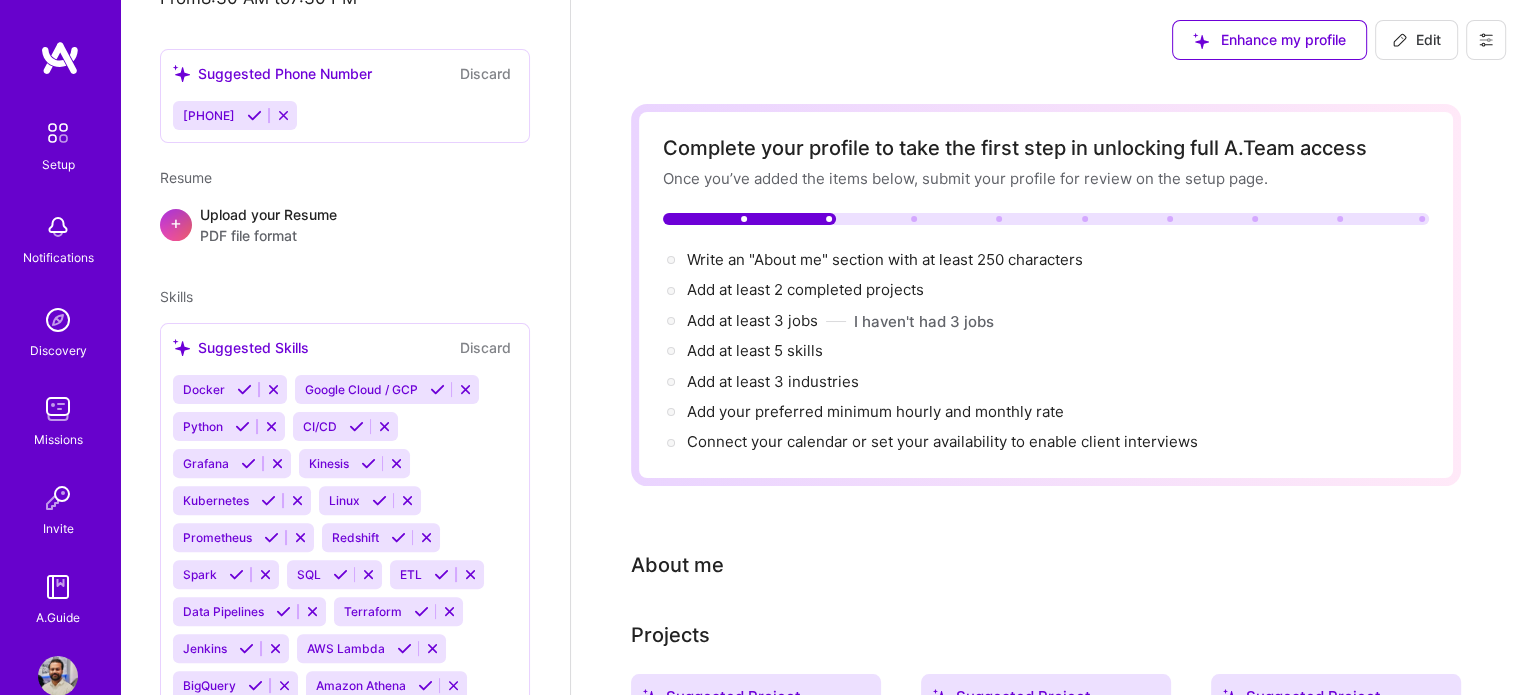 click at bounding box center (273, 389) 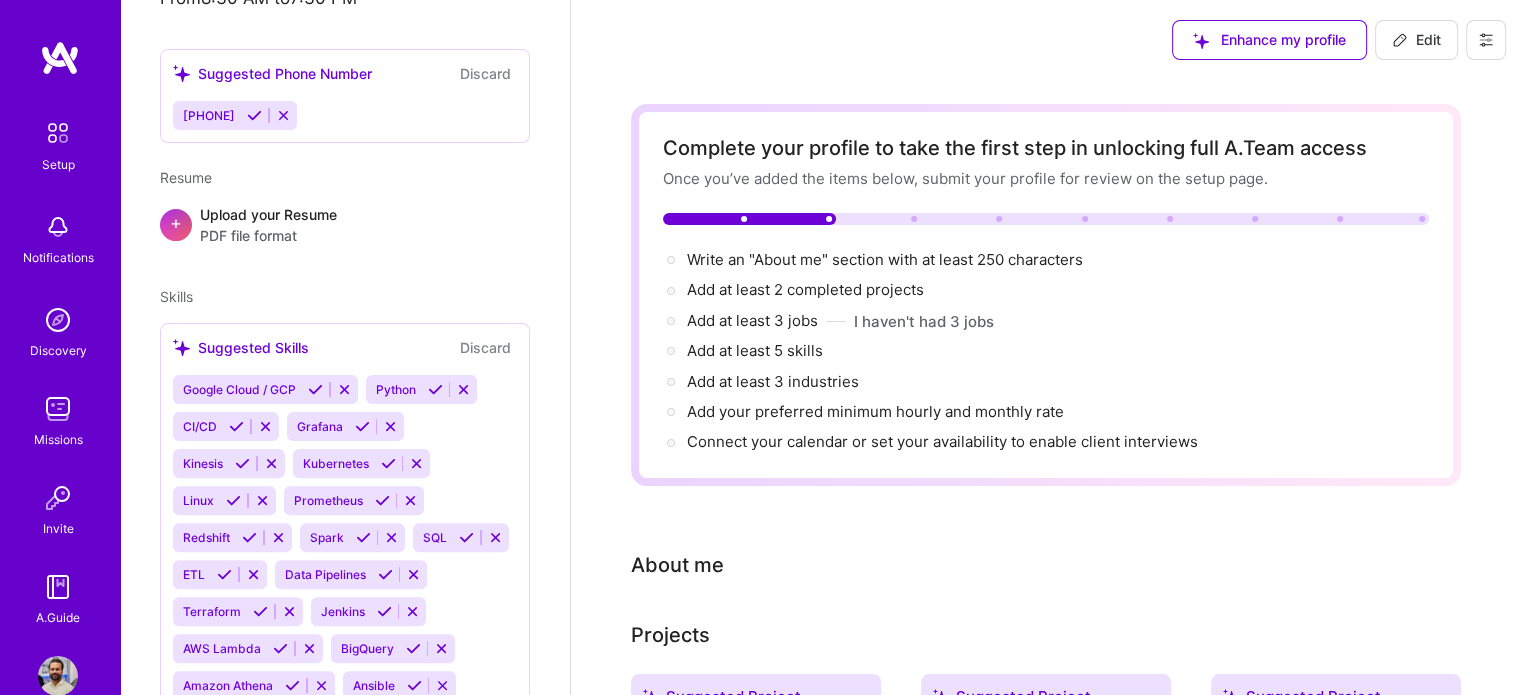 click at bounding box center (265, 426) 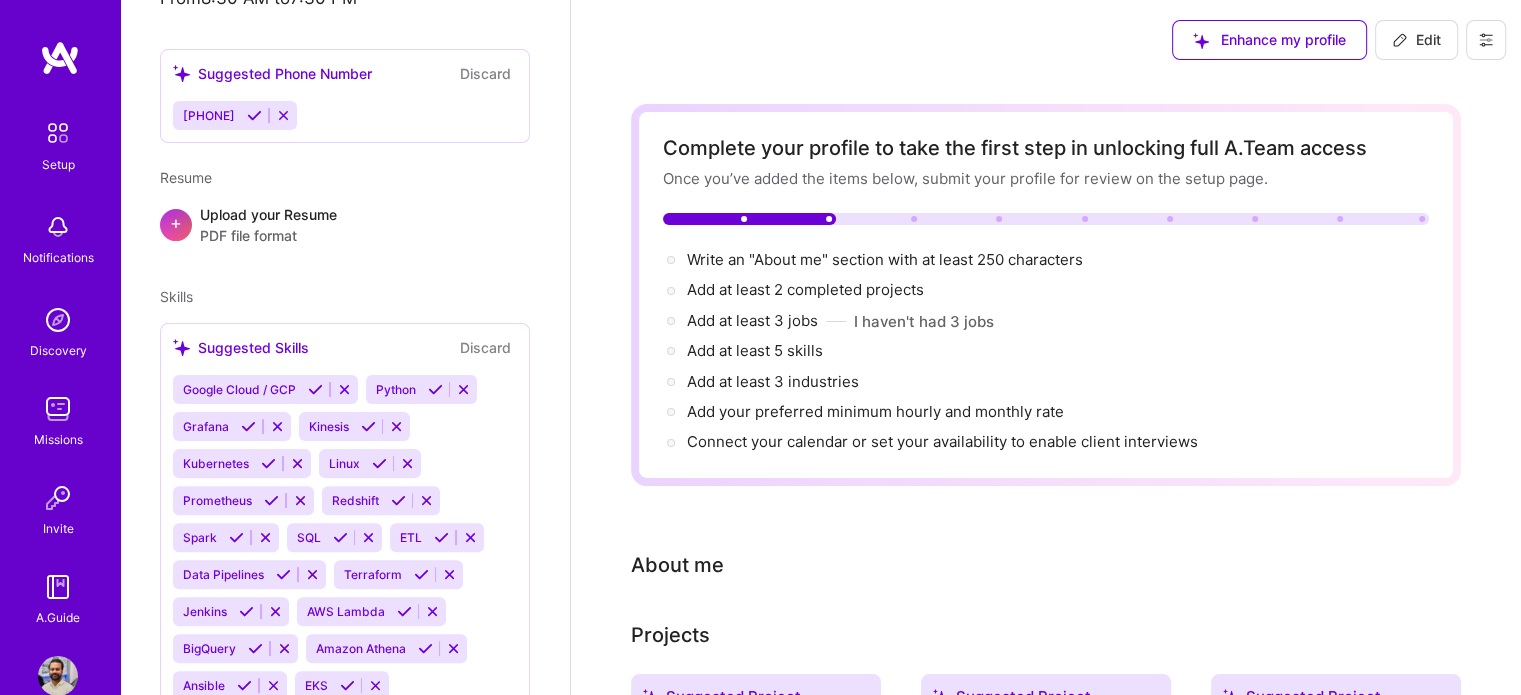 click at bounding box center (297, 463) 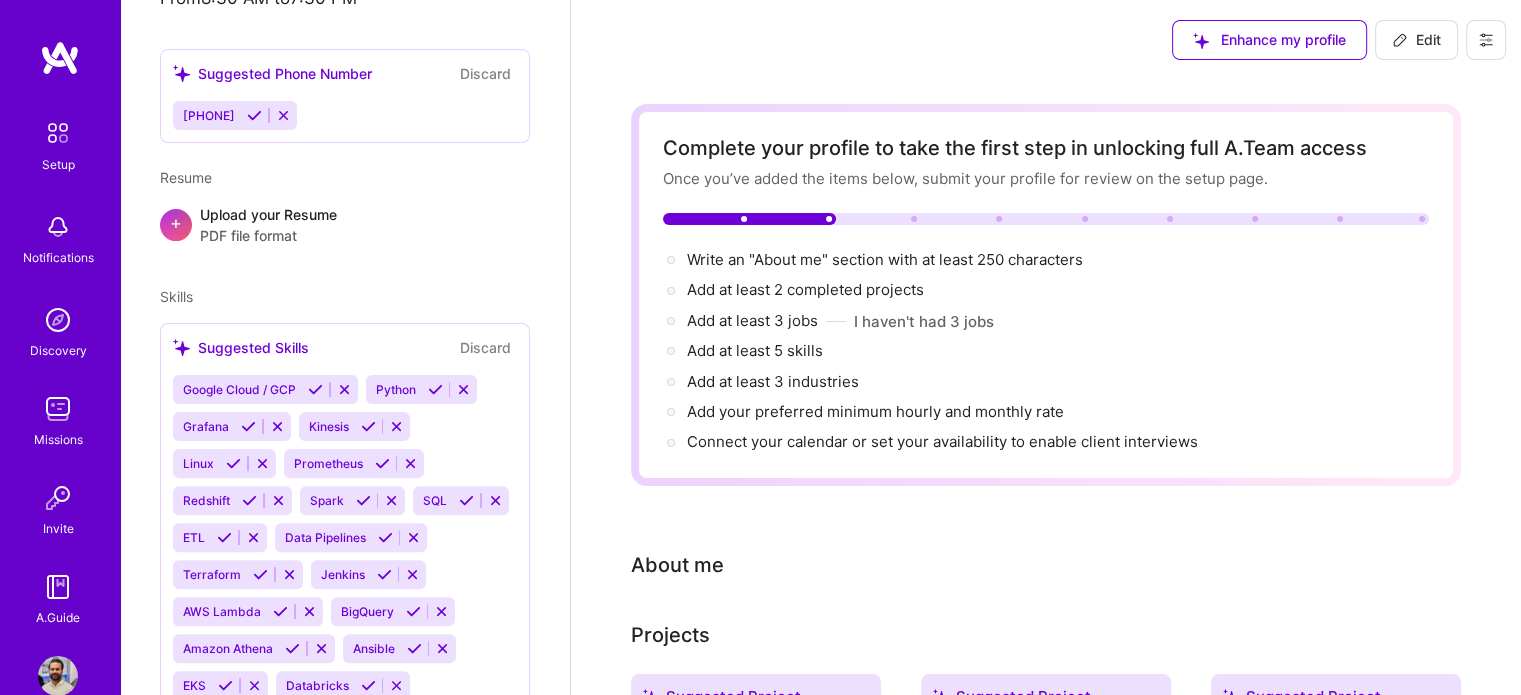 click at bounding box center (277, 426) 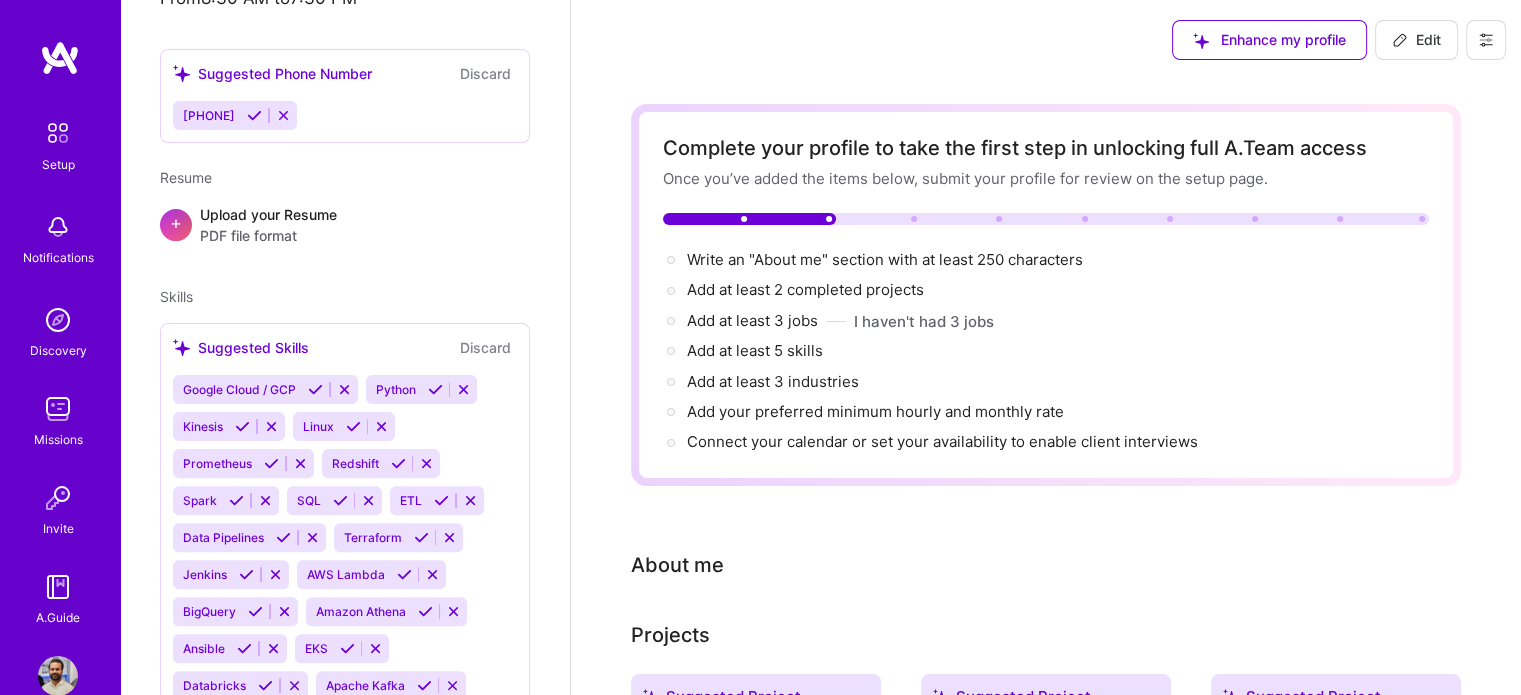 click at bounding box center [300, 463] 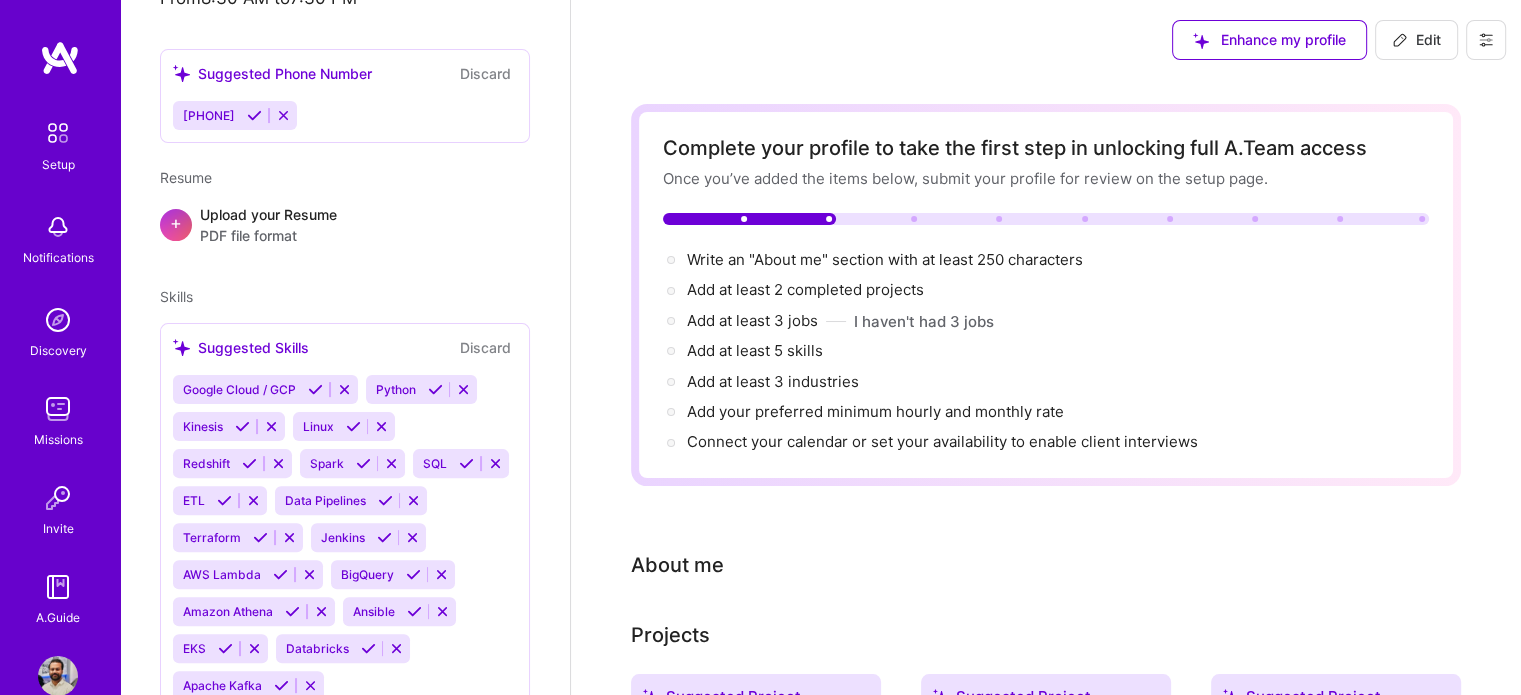 click at bounding box center (271, 426) 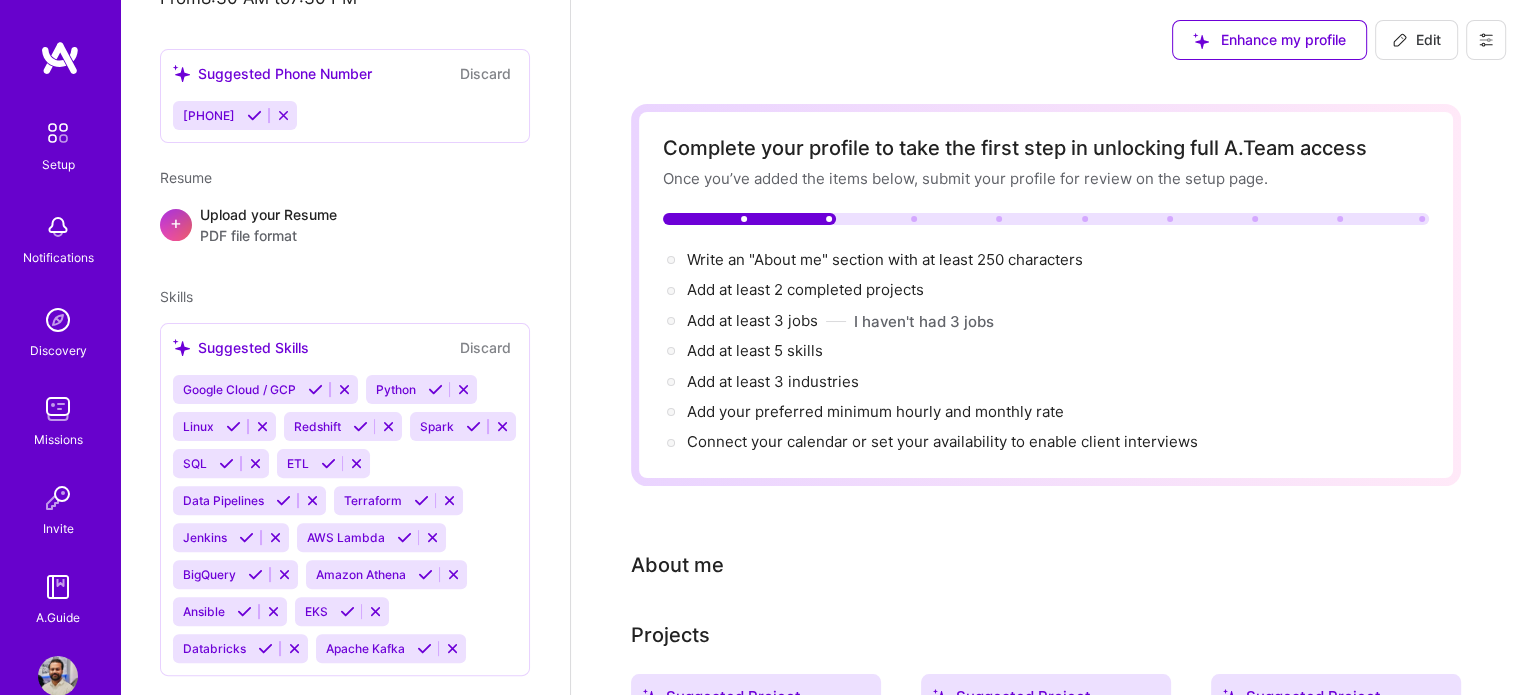 click at bounding box center [255, 463] 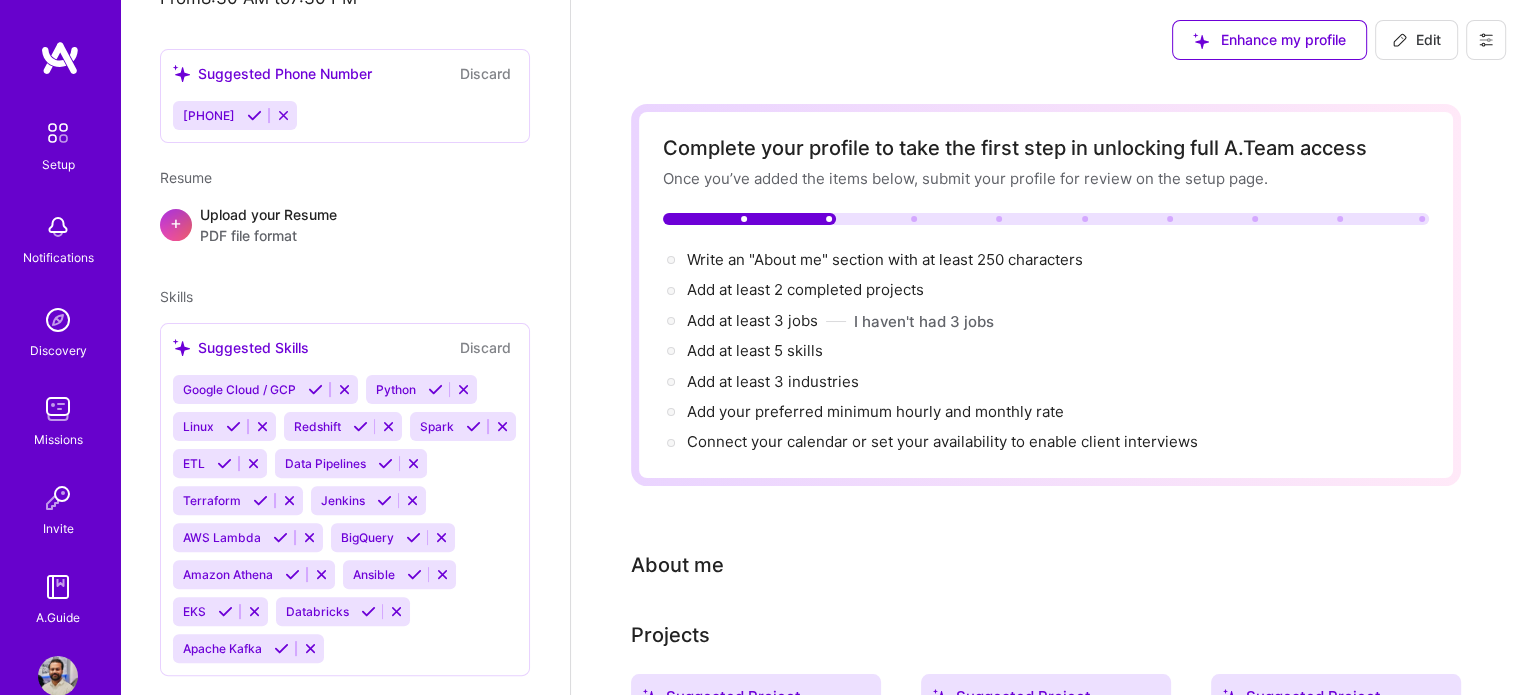 click on "Discard" at bounding box center [485, 347] 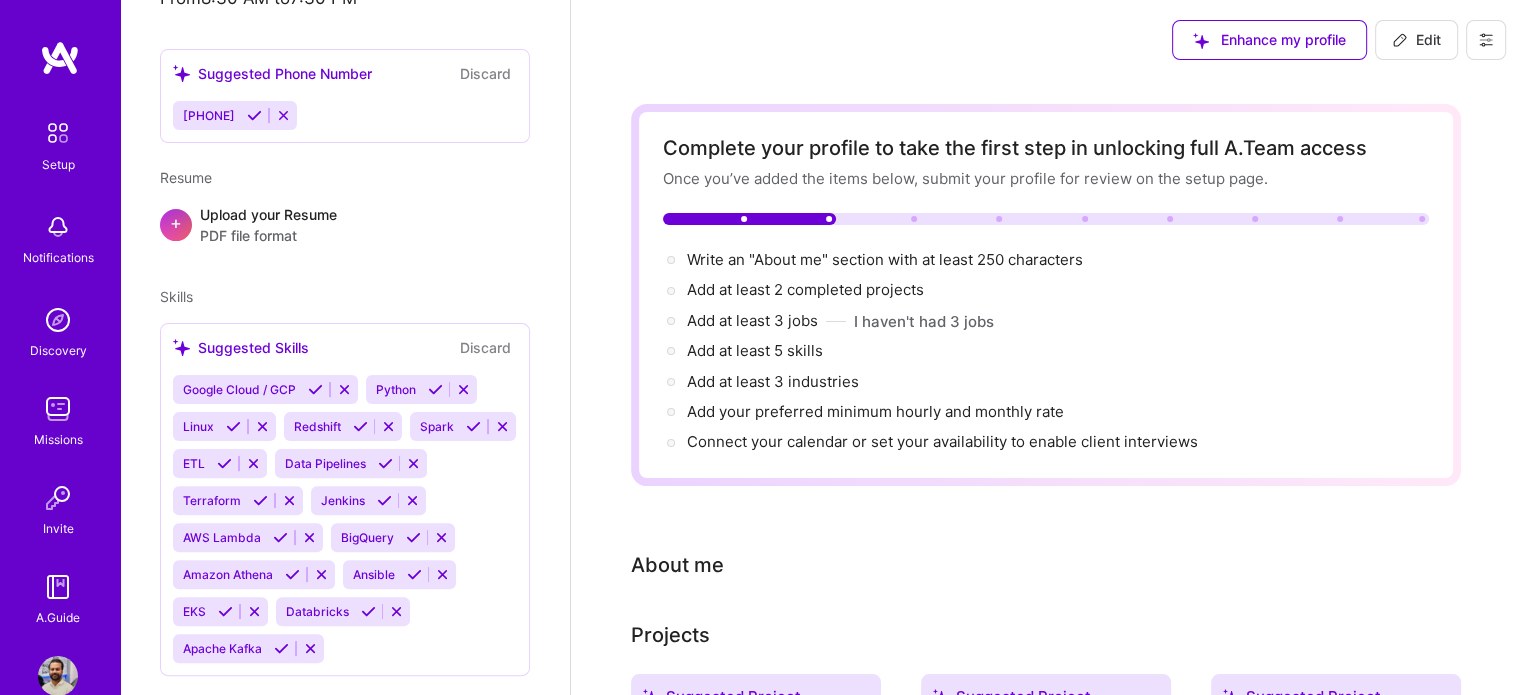 click on "Discard" at bounding box center [485, 347] 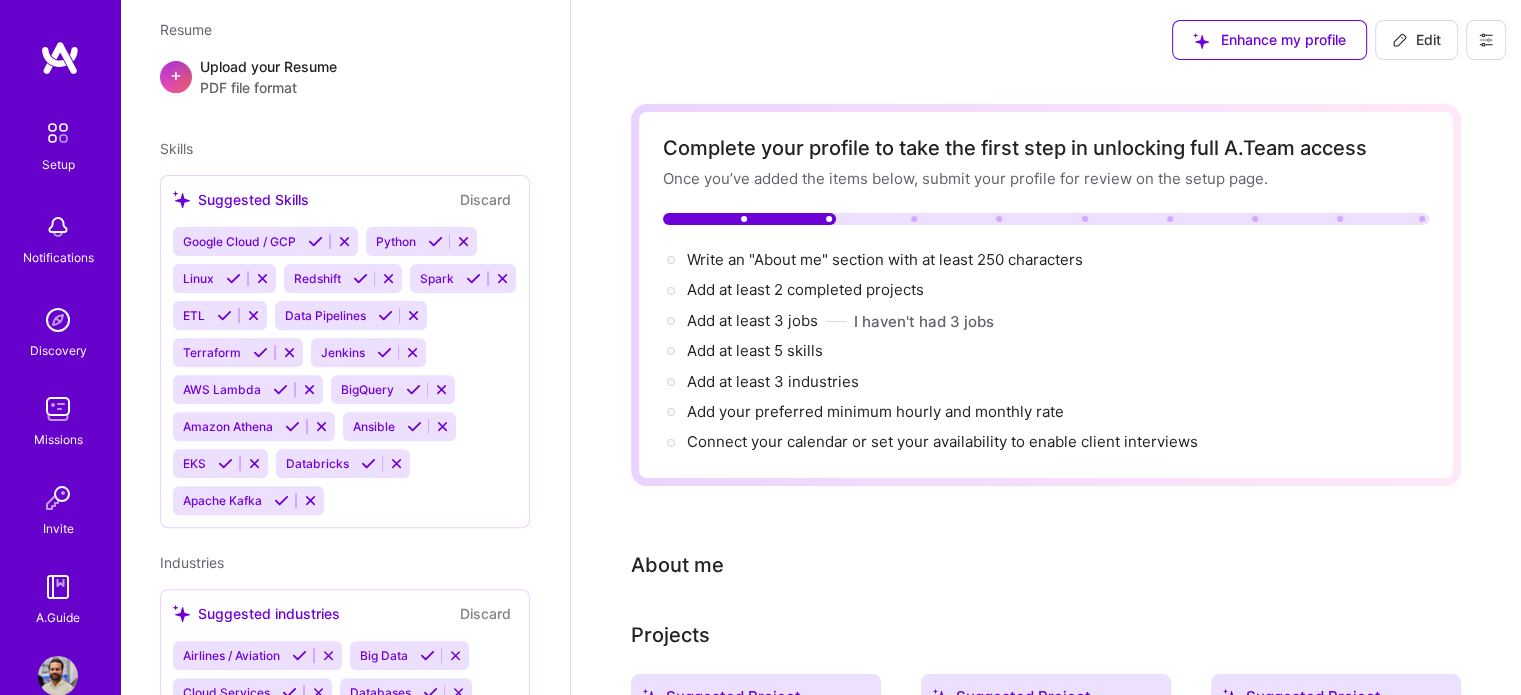 scroll, scrollTop: 773, scrollLeft: 0, axis: vertical 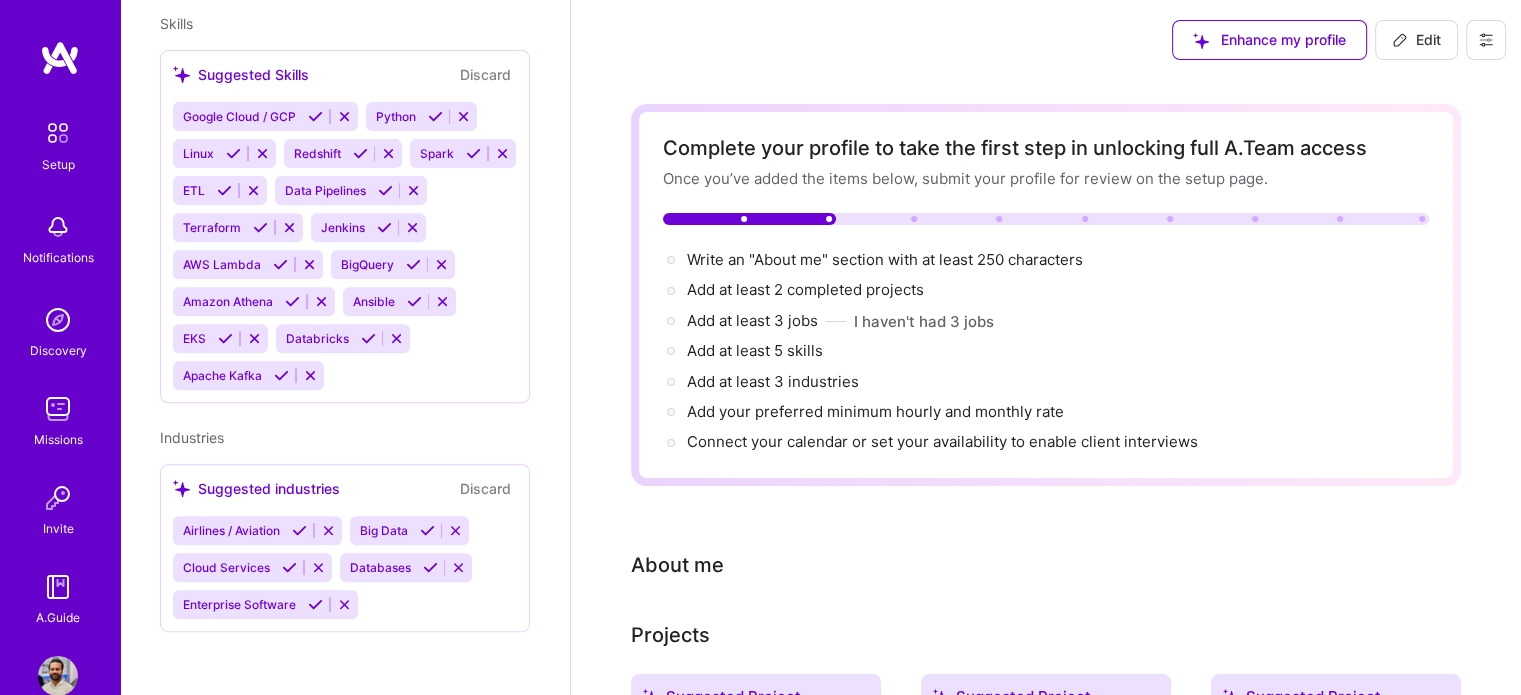 click on "Discard" at bounding box center [485, 488] 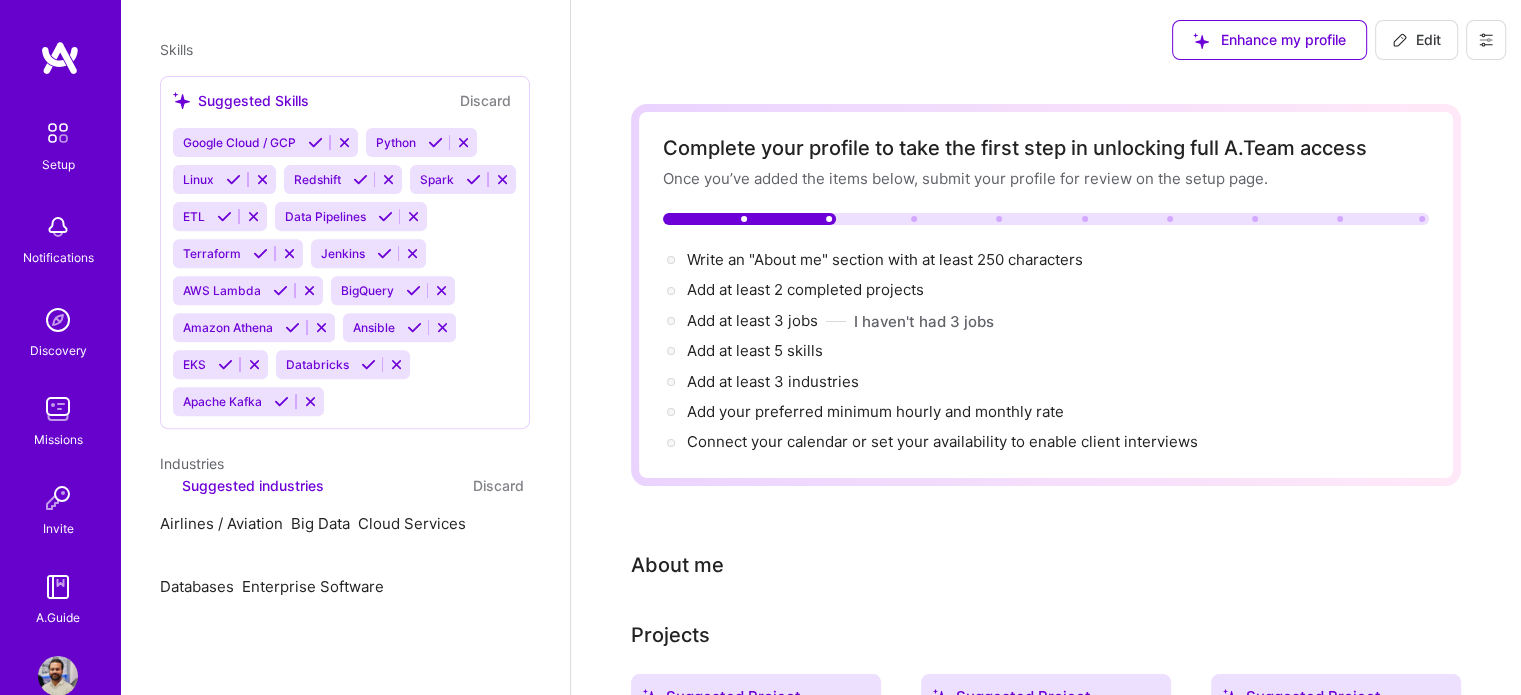 scroll, scrollTop: 773, scrollLeft: 0, axis: vertical 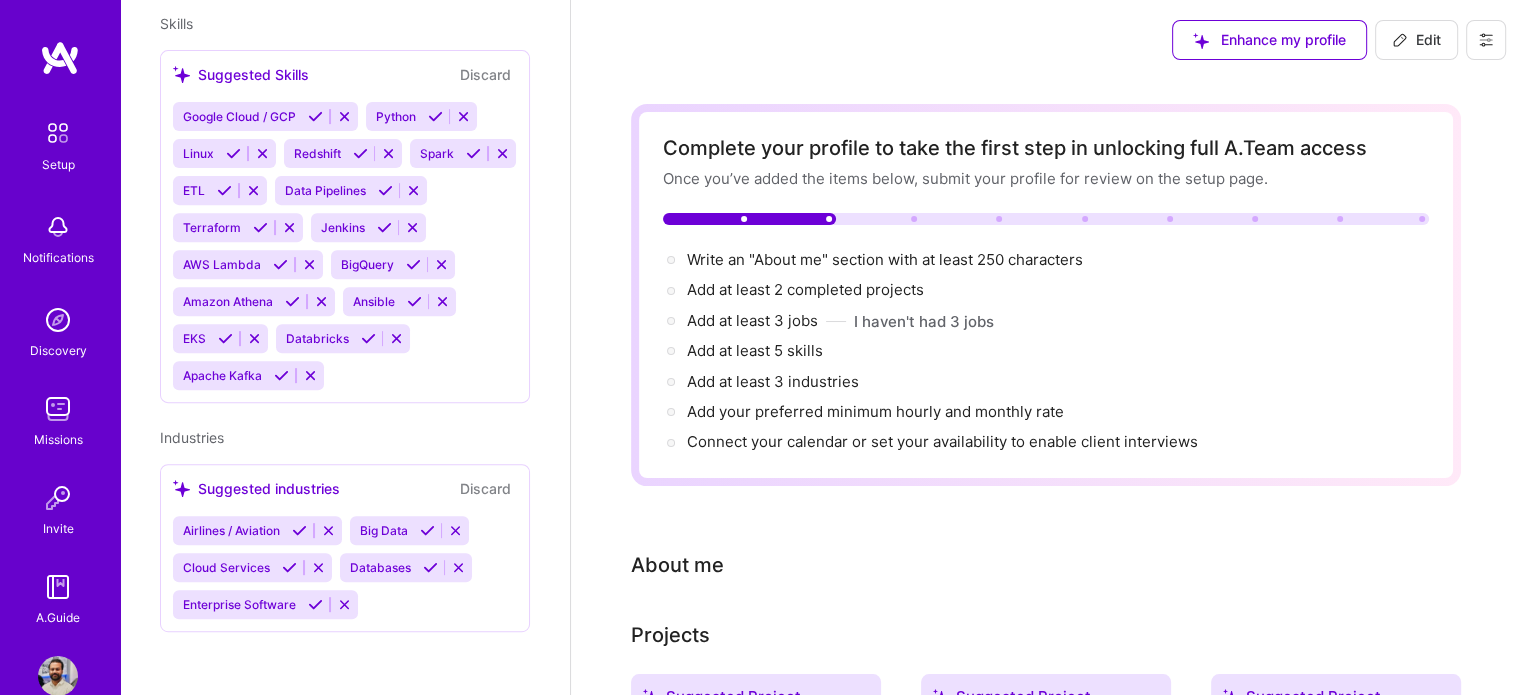 click on "Edit" at bounding box center [1416, 40] 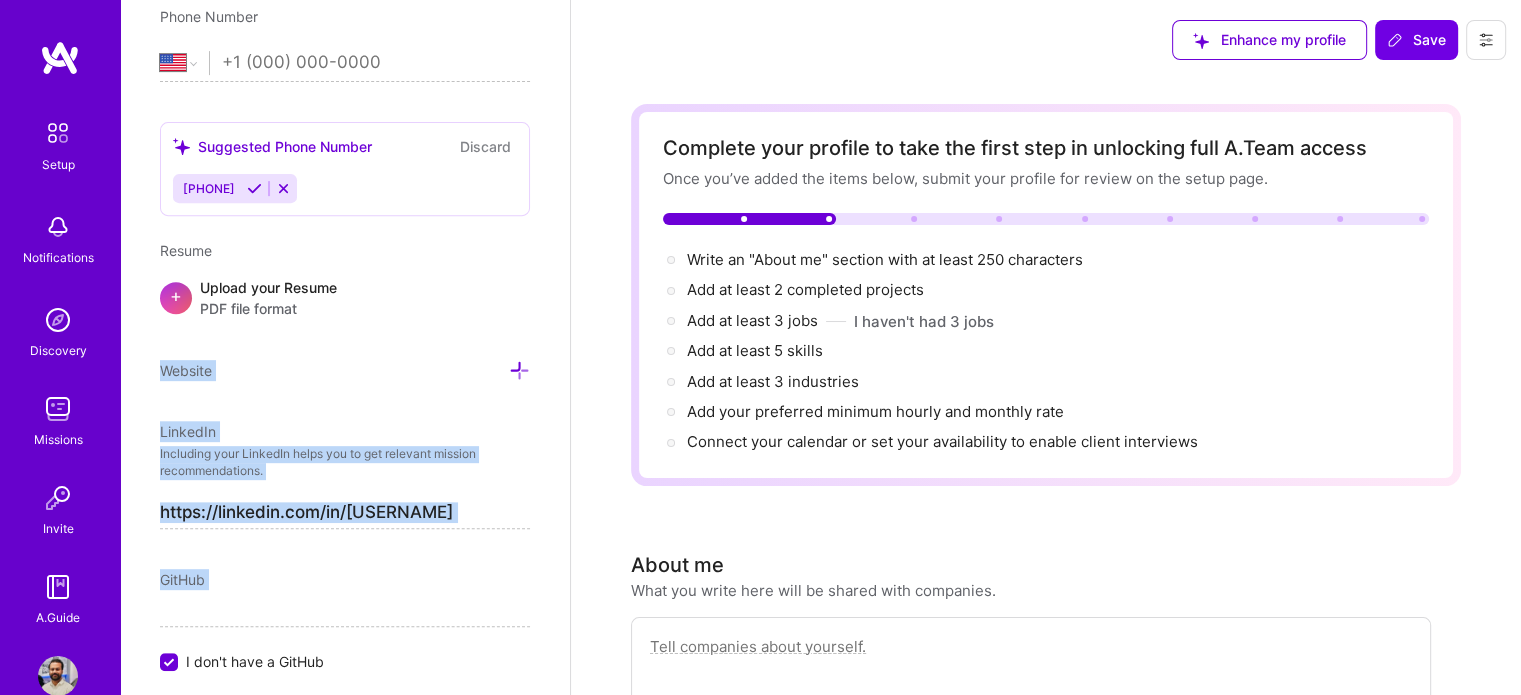 scroll, scrollTop: 936, scrollLeft: 0, axis: vertical 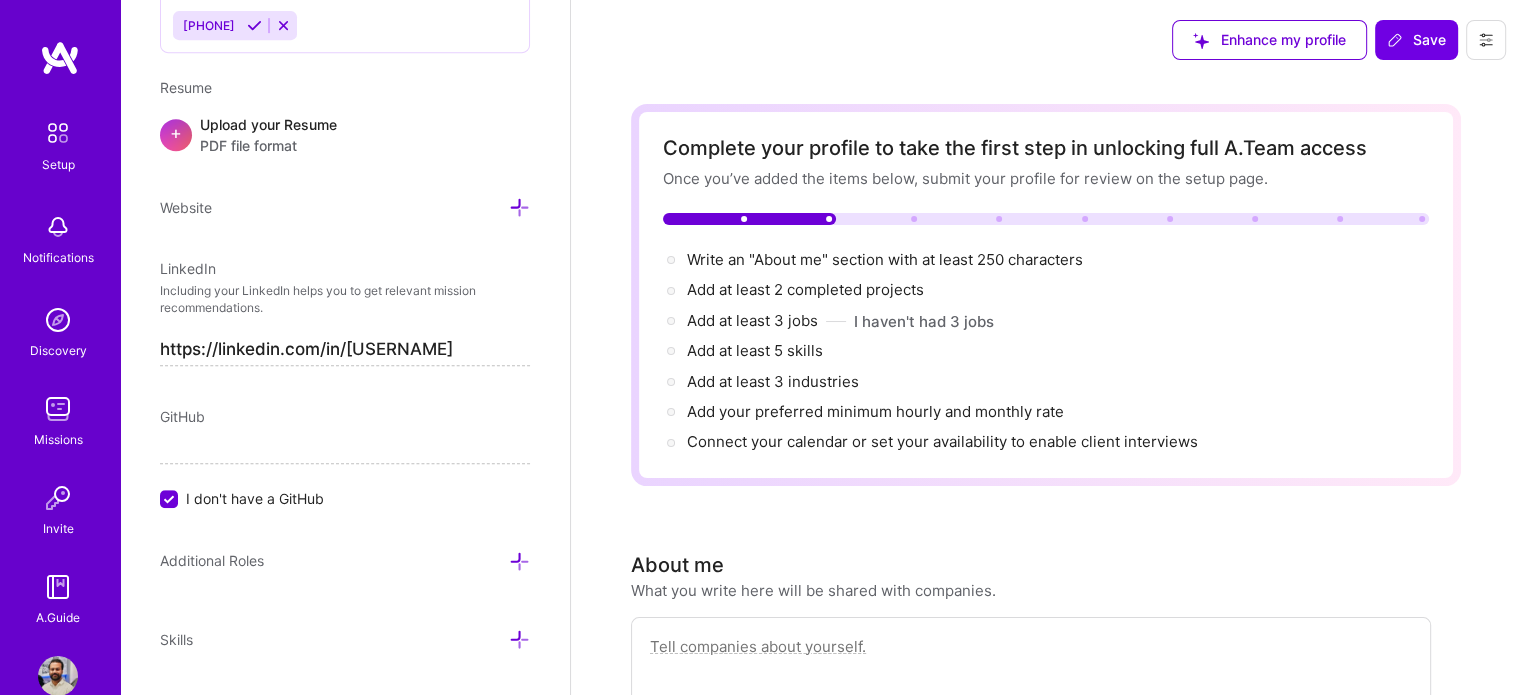 click on "I don't have a GitHub" at bounding box center (171, 500) 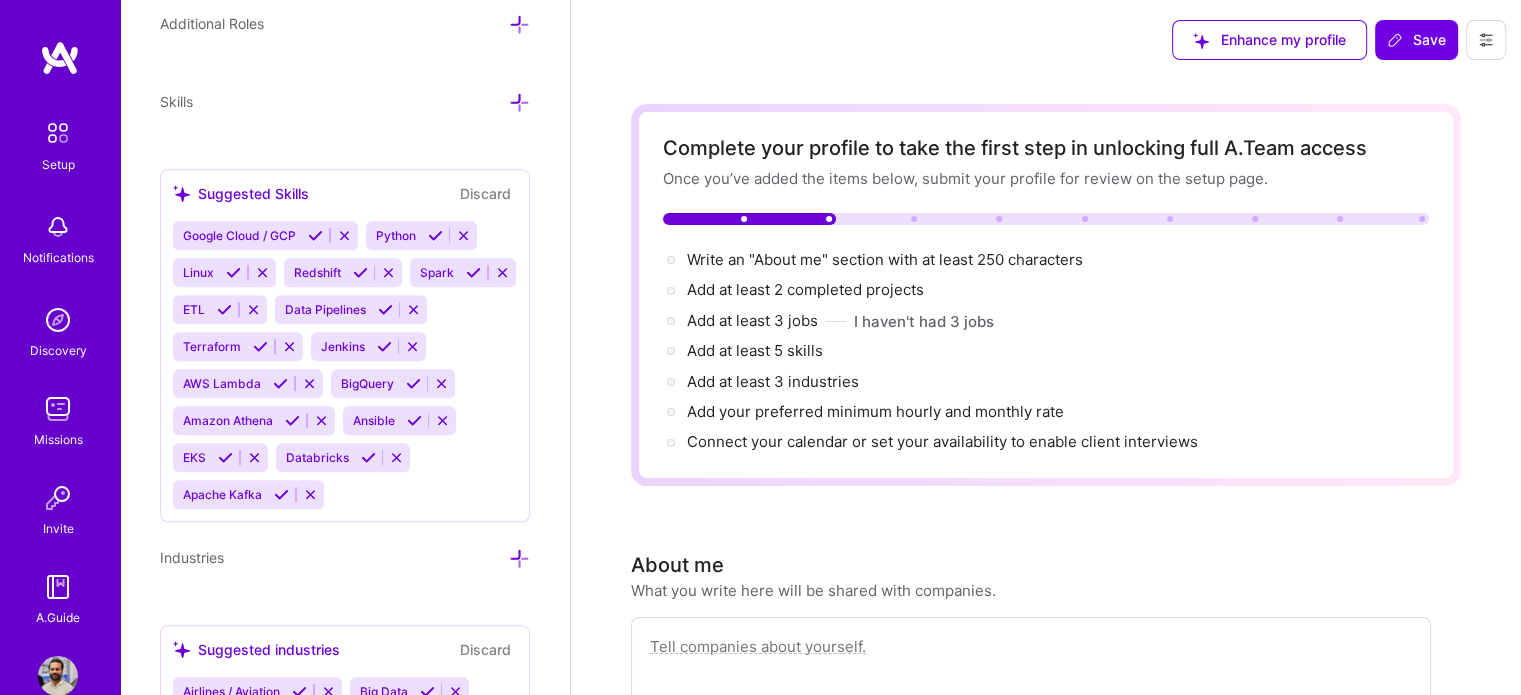 scroll, scrollTop: 1650, scrollLeft: 0, axis: vertical 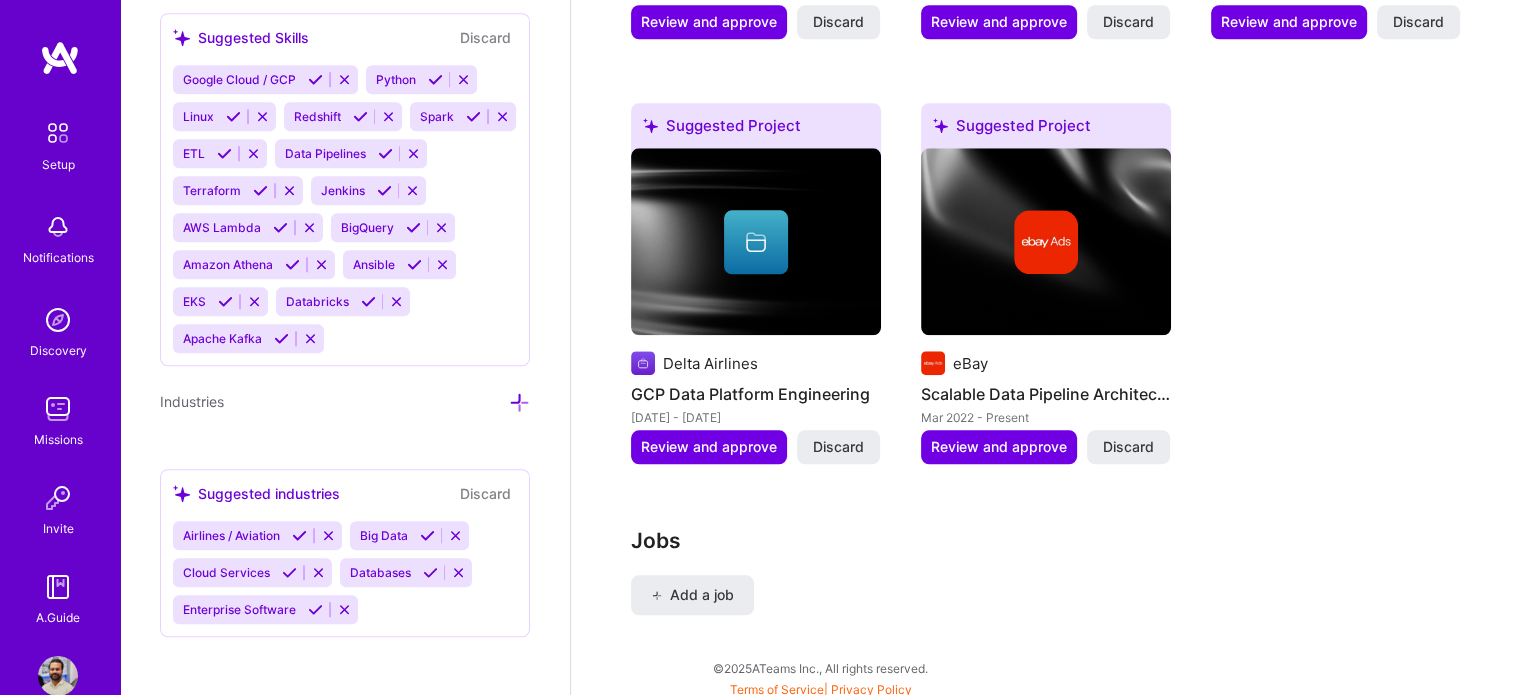 click on "Terms of Service" at bounding box center (777, 689) 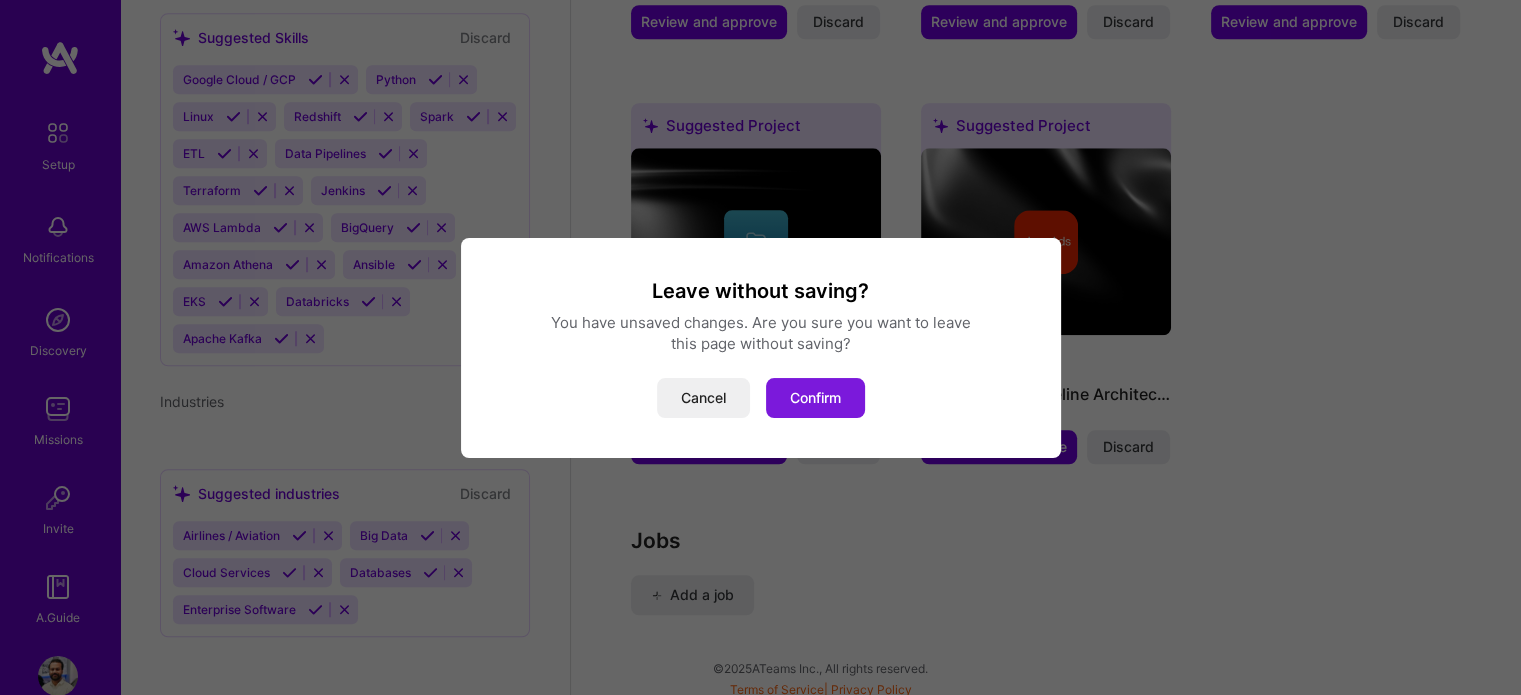click on "Confirm" at bounding box center (815, 398) 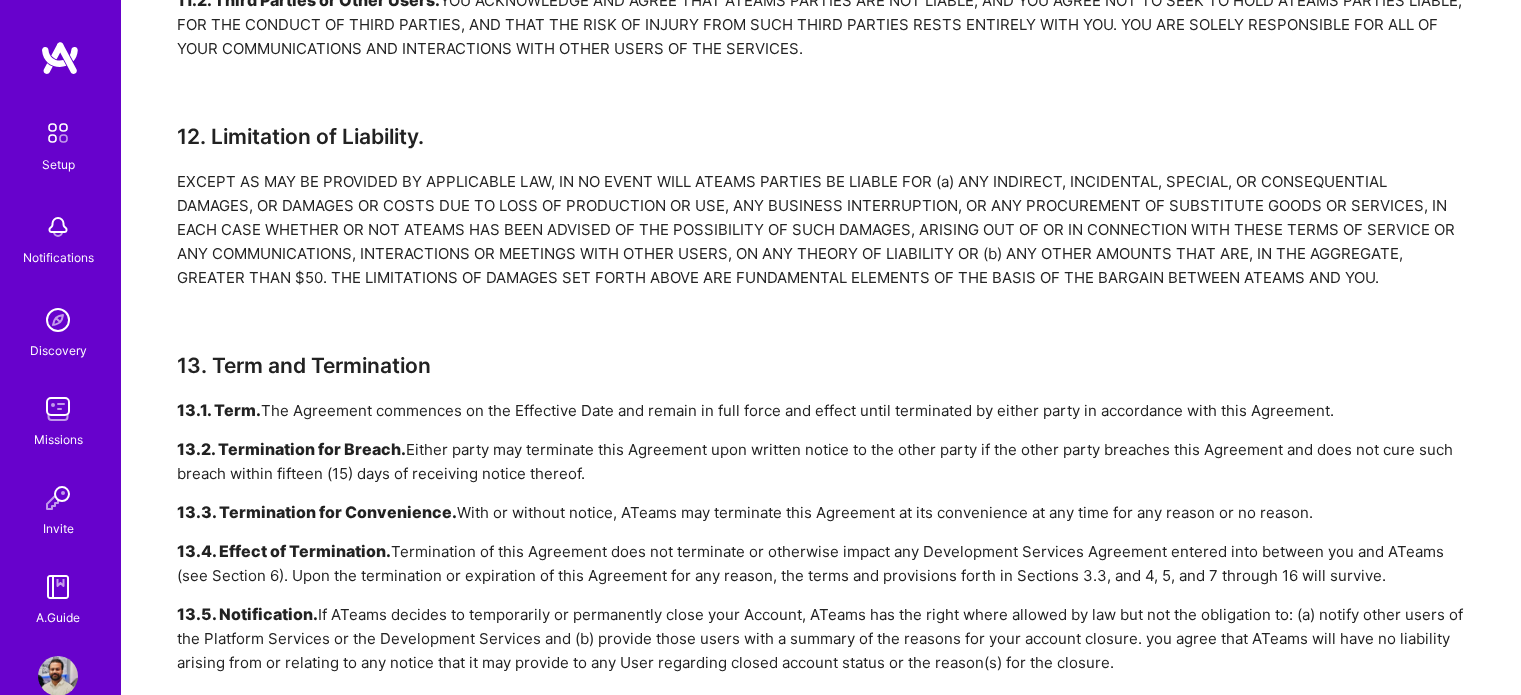 scroll, scrollTop: 5200, scrollLeft: 0, axis: vertical 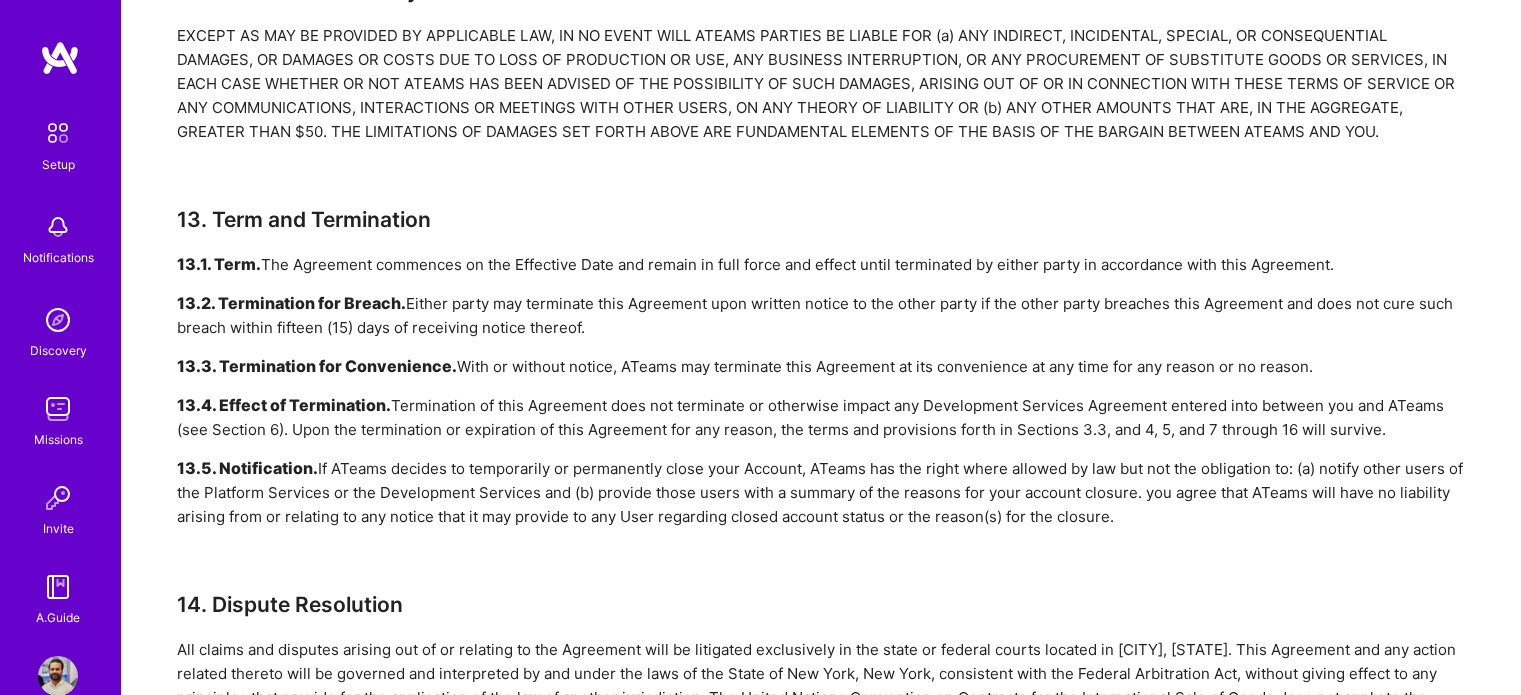 click at bounding box center [58, 587] 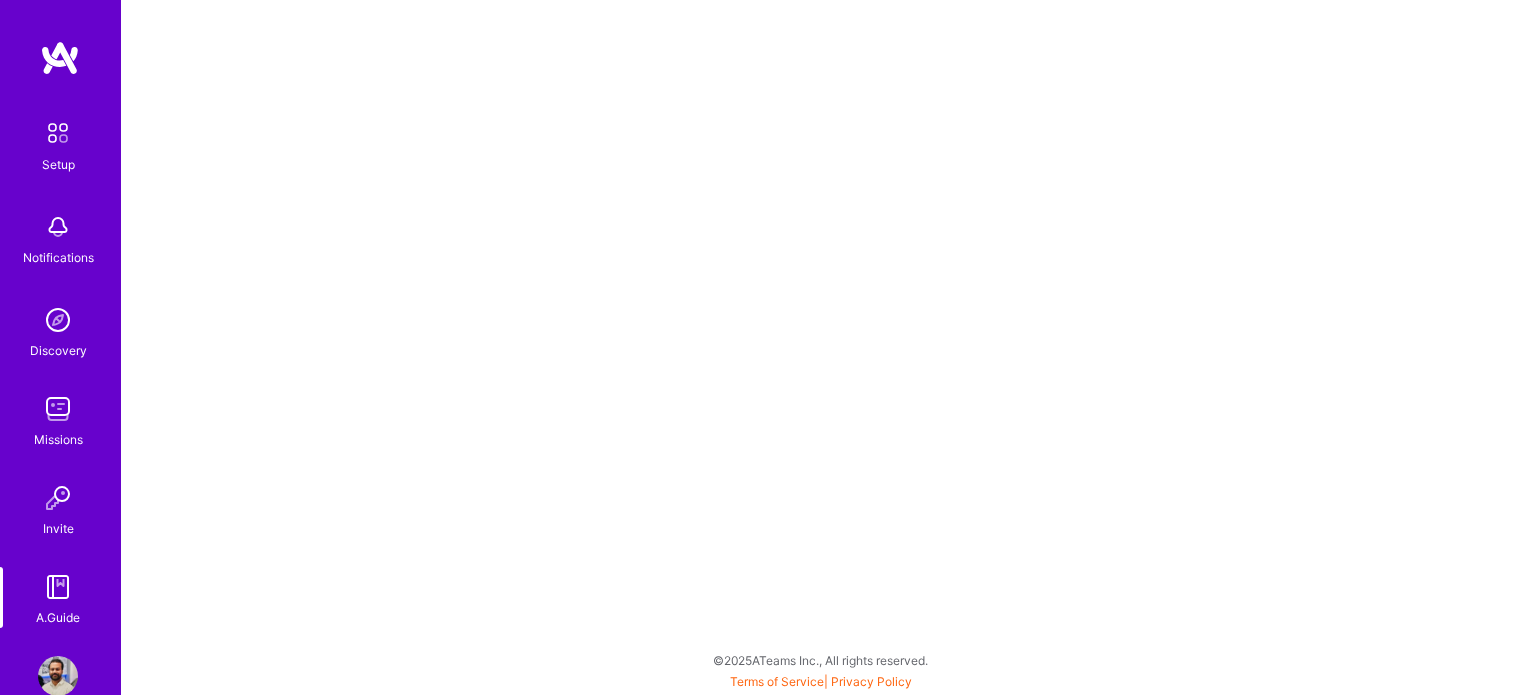 scroll, scrollTop: 0, scrollLeft: 0, axis: both 